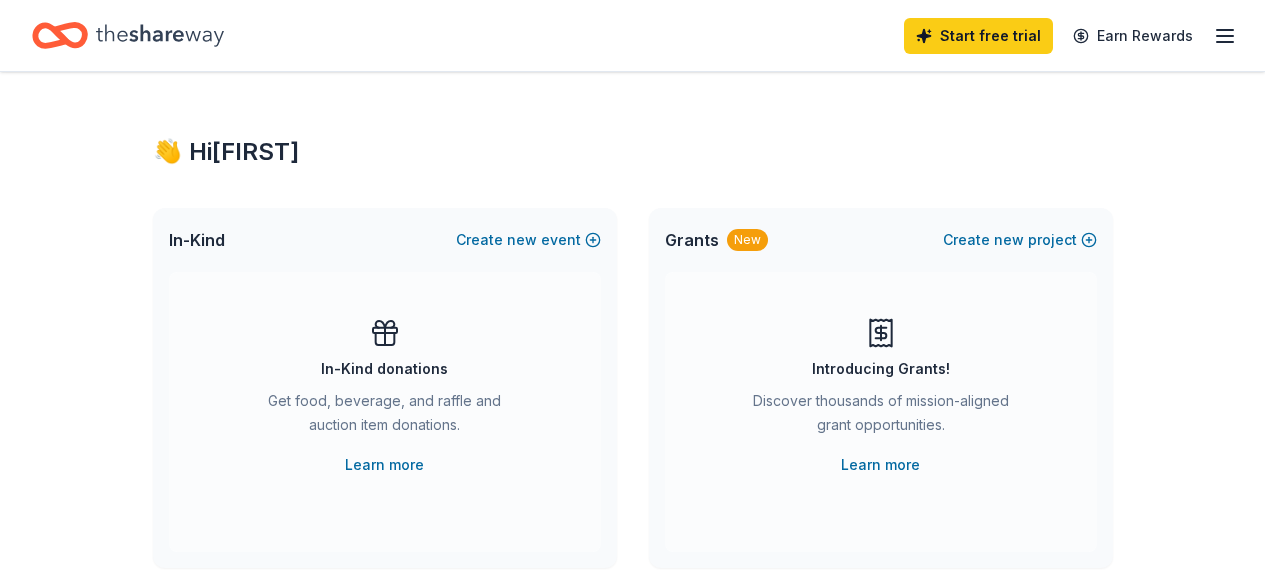 scroll, scrollTop: 0, scrollLeft: 0, axis: both 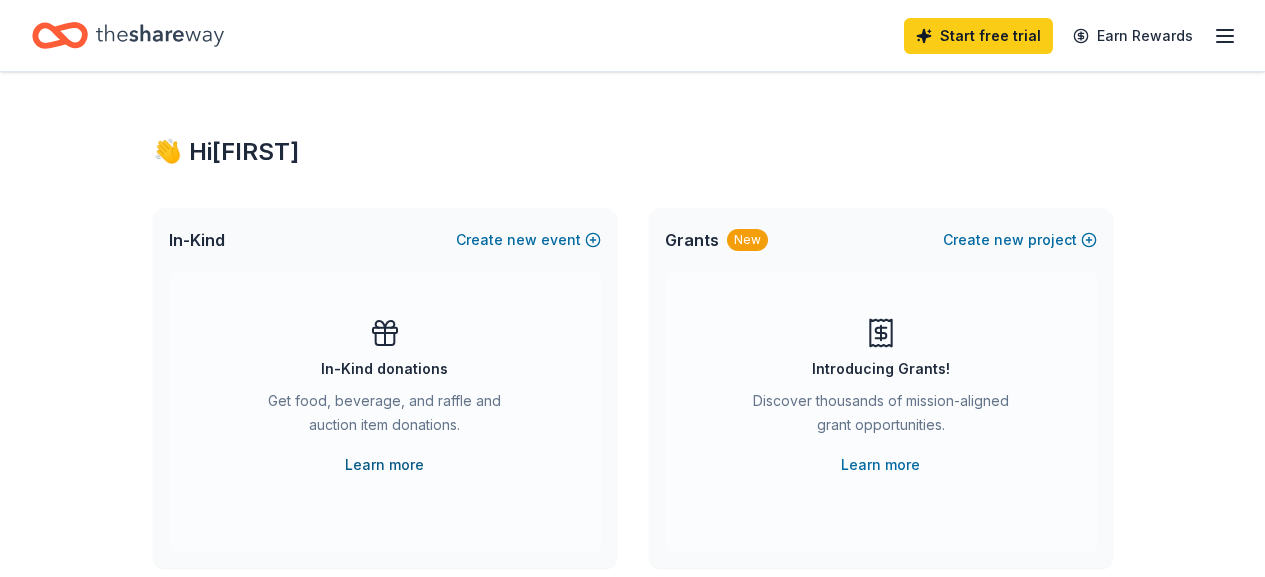 click on "Learn more" at bounding box center [384, 465] 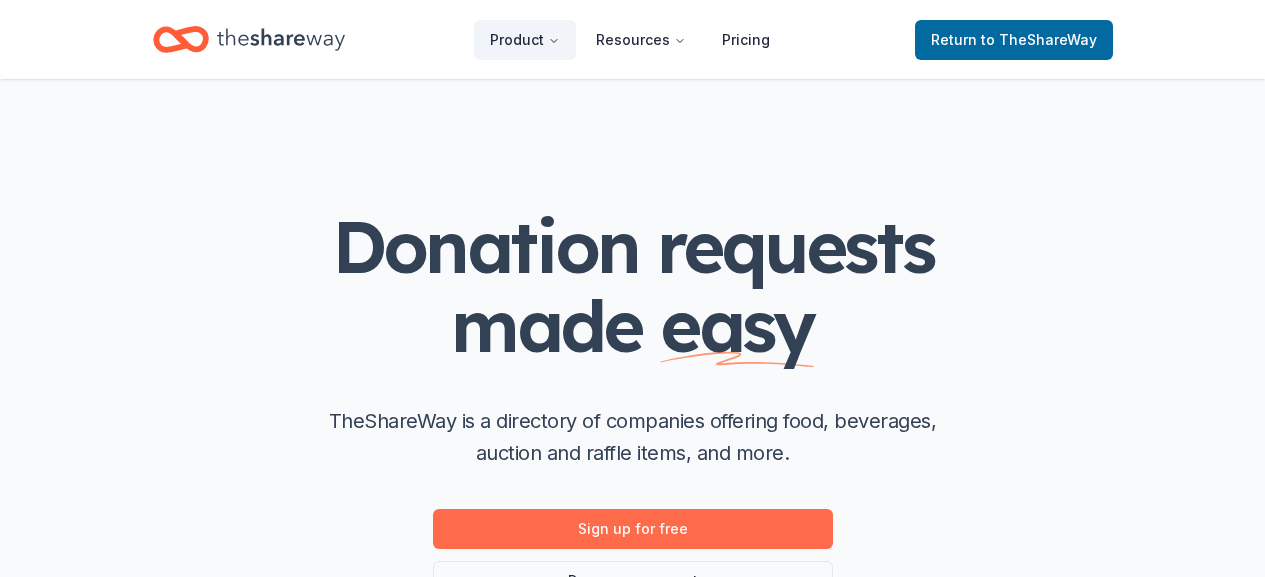 scroll, scrollTop: 0, scrollLeft: 0, axis: both 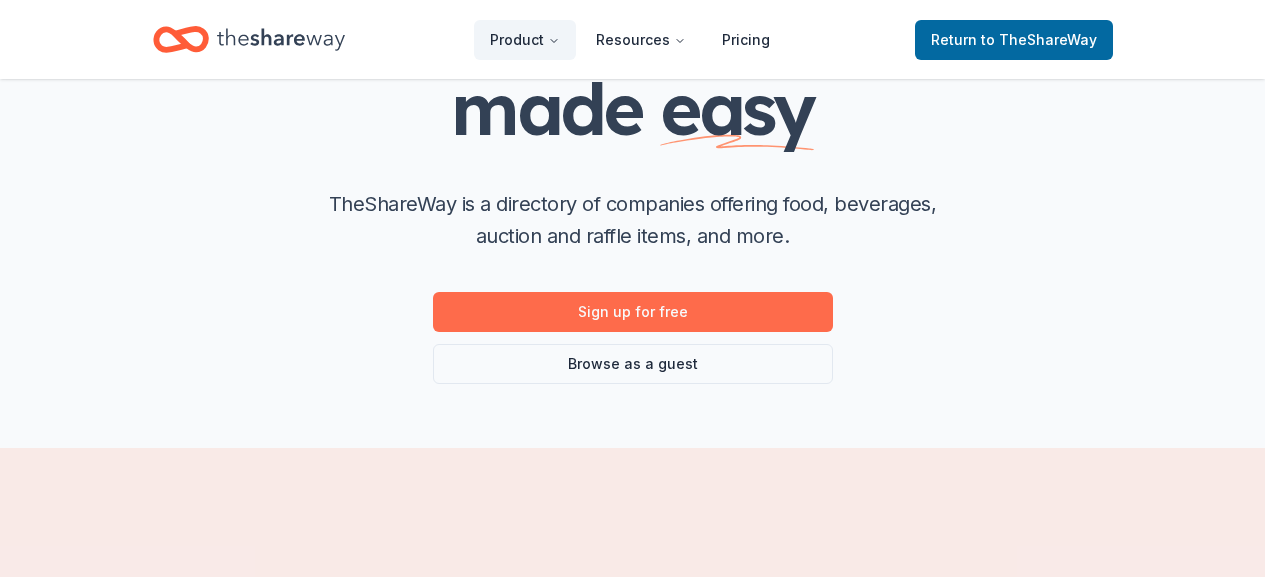 click on "Sign up for free" at bounding box center (633, 312) 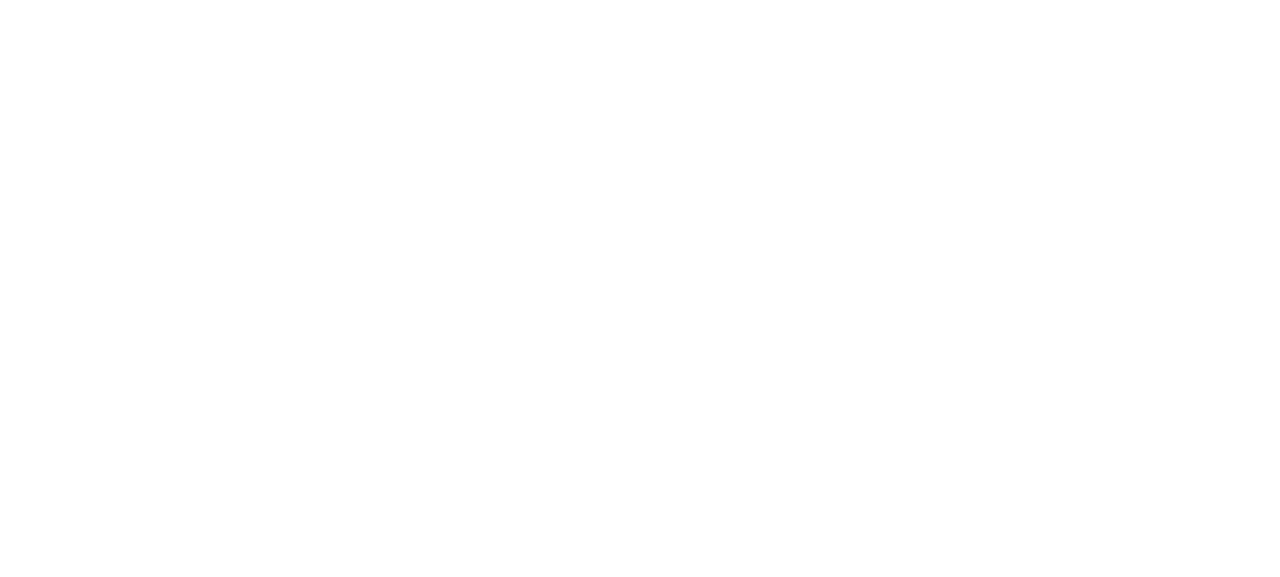 scroll, scrollTop: 0, scrollLeft: 0, axis: both 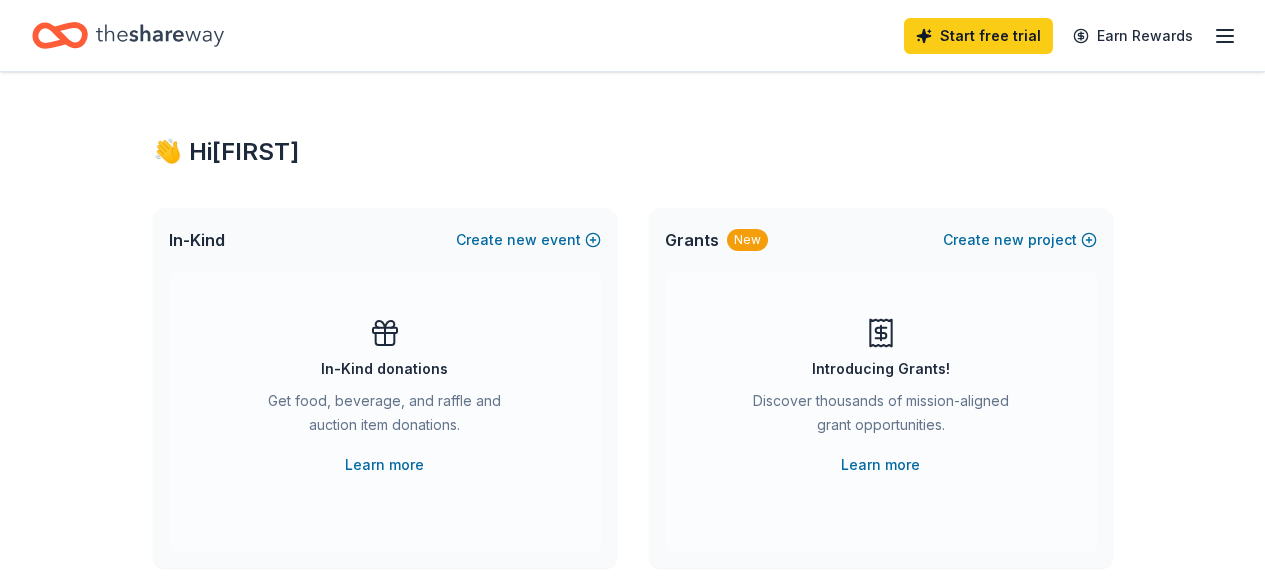 click 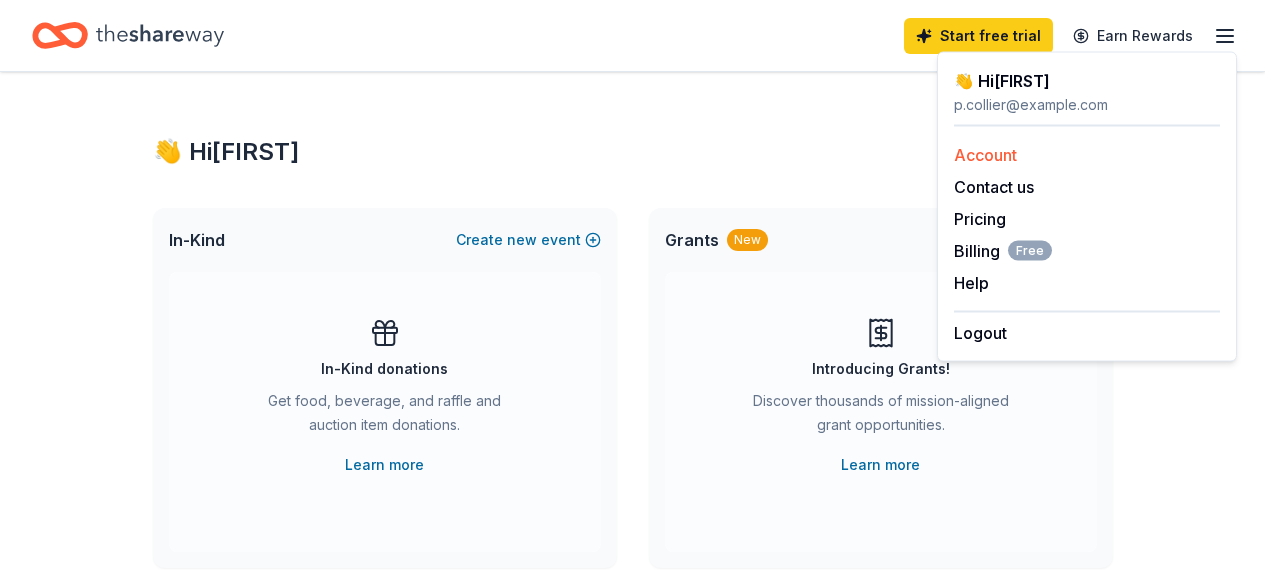 click on "Account" at bounding box center (985, 155) 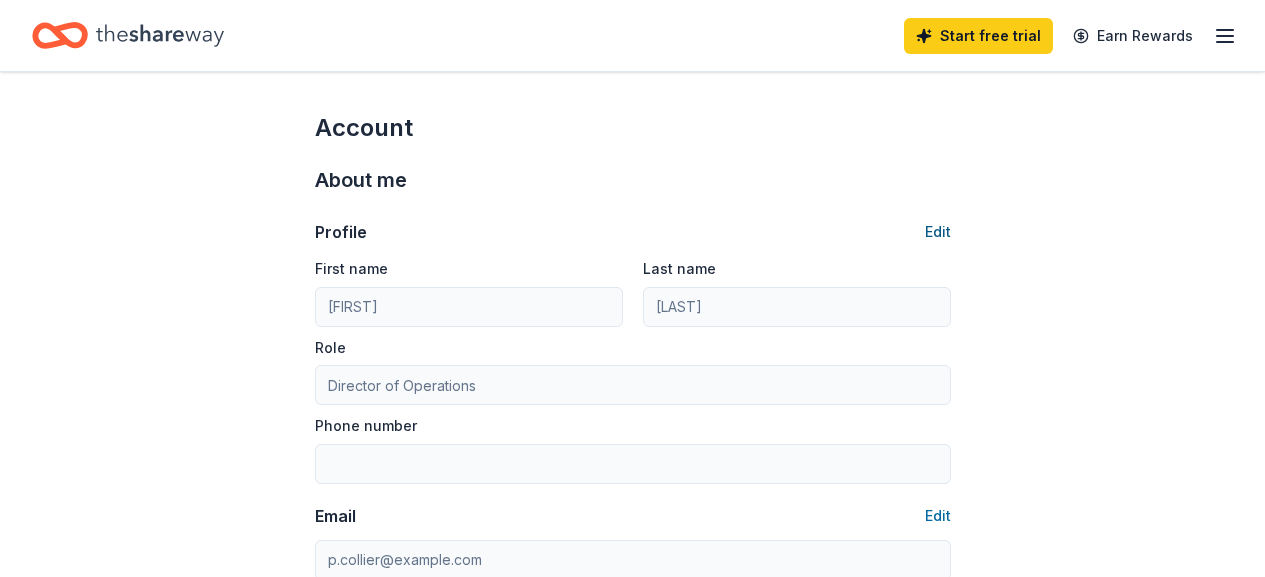 click on "Edit" at bounding box center [938, 232] 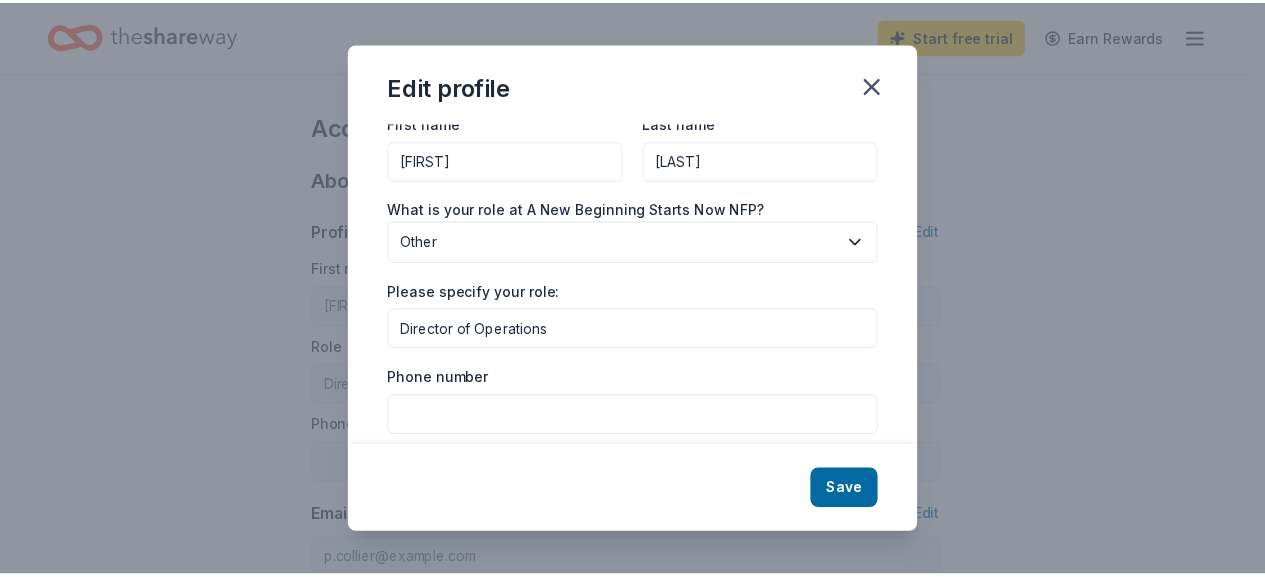 scroll, scrollTop: 15, scrollLeft: 0, axis: vertical 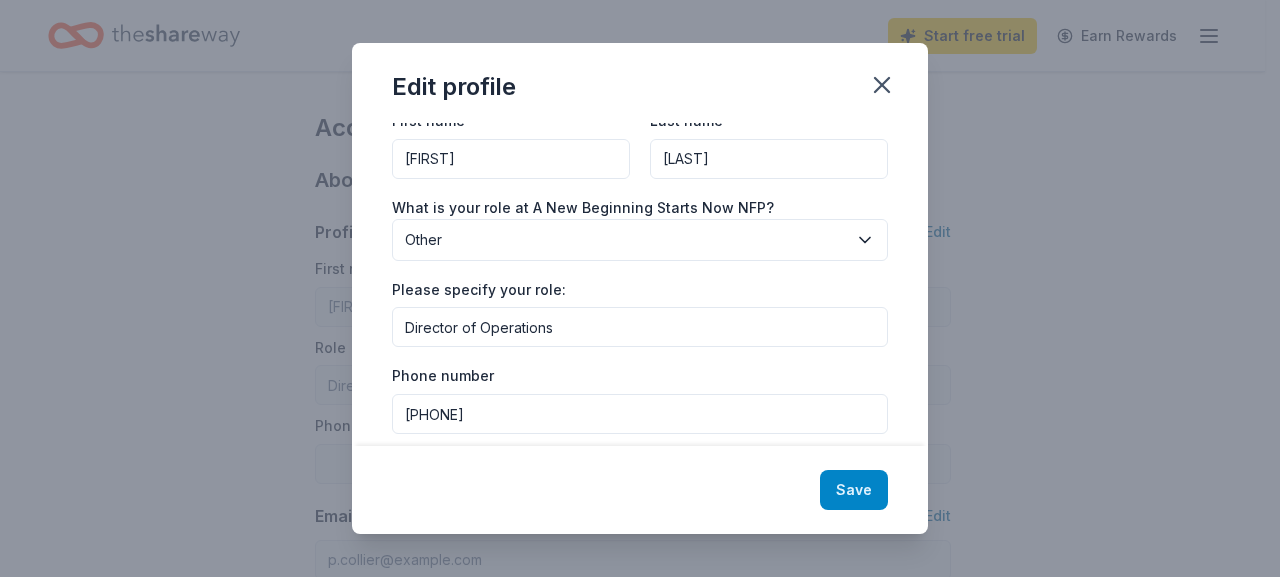 type on "[PHONE]" 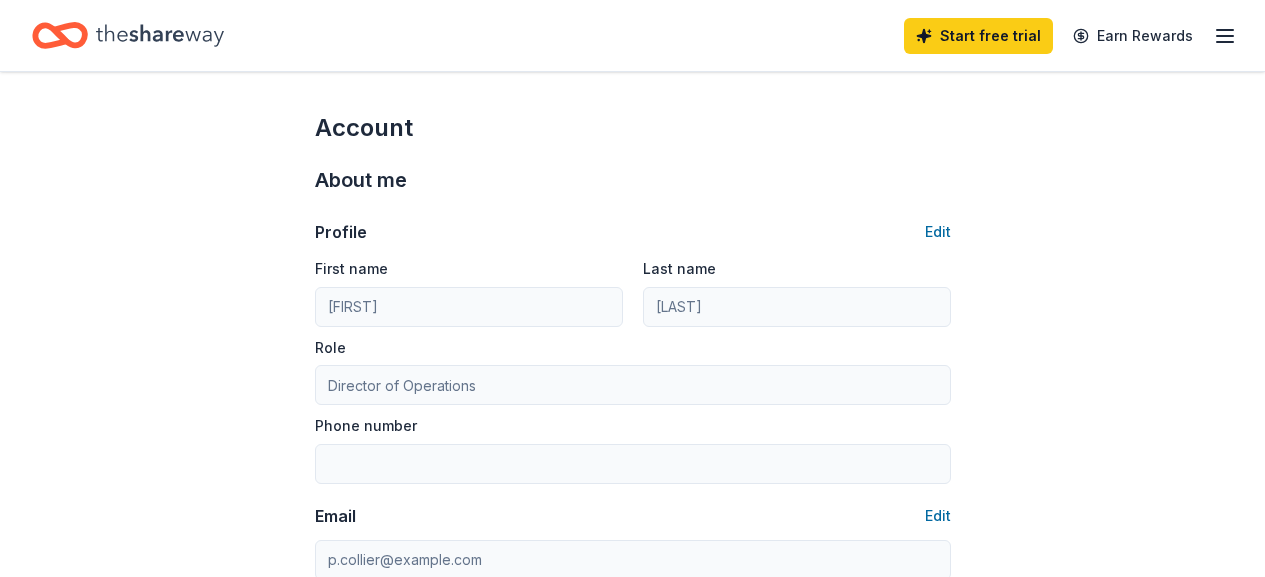 type on "[PHONE]" 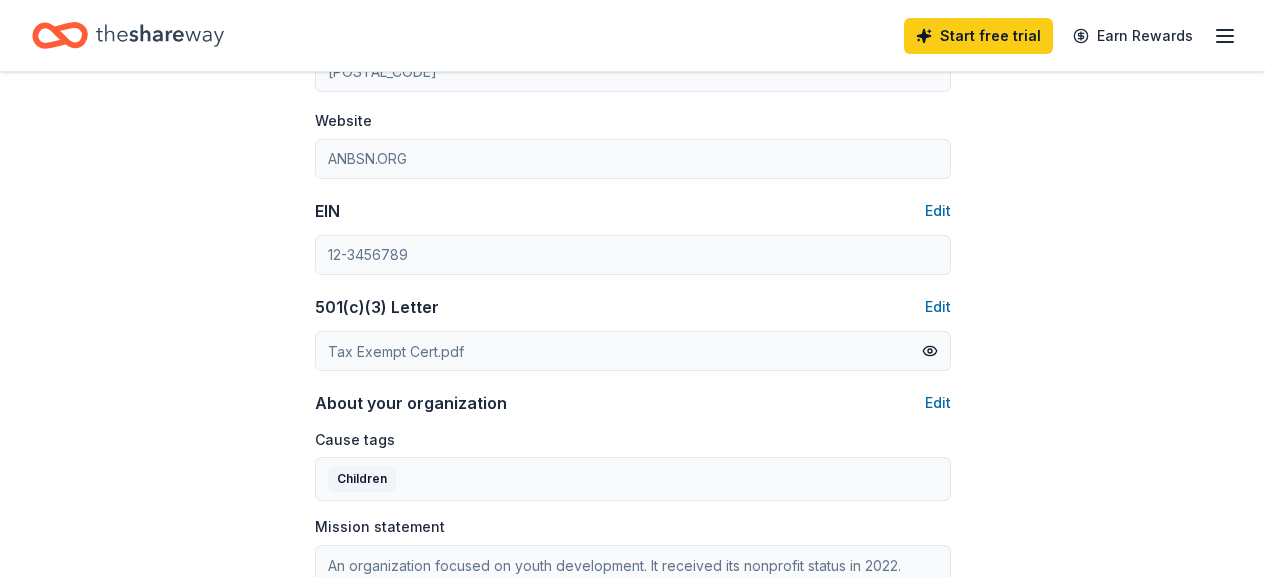 scroll, scrollTop: 876, scrollLeft: 0, axis: vertical 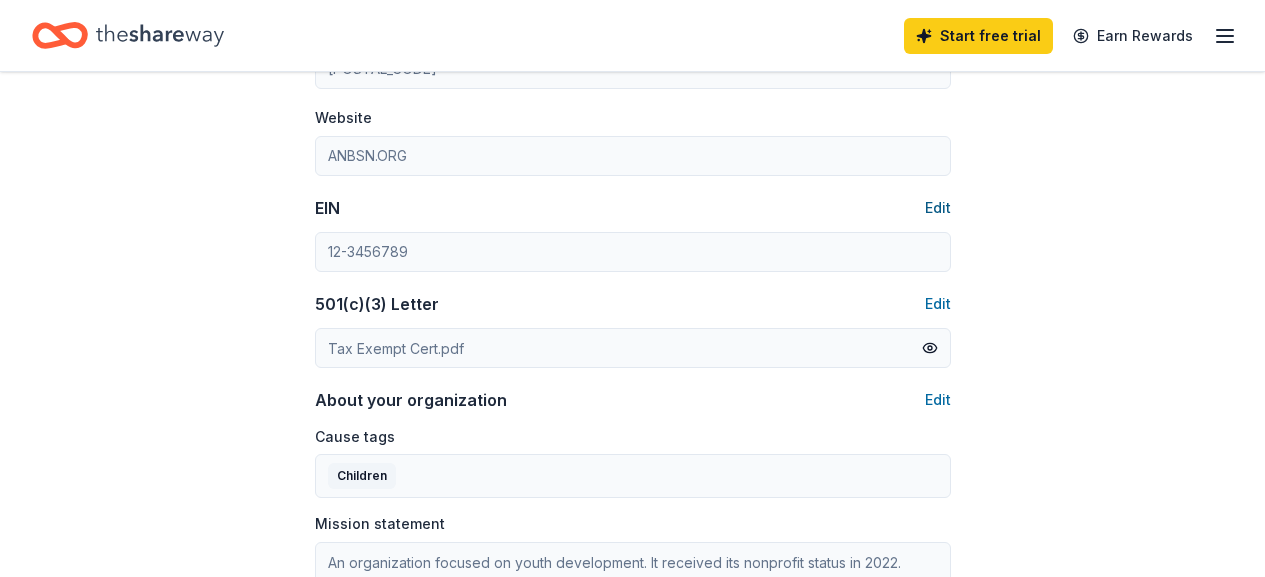 click on "Edit" at bounding box center (938, 208) 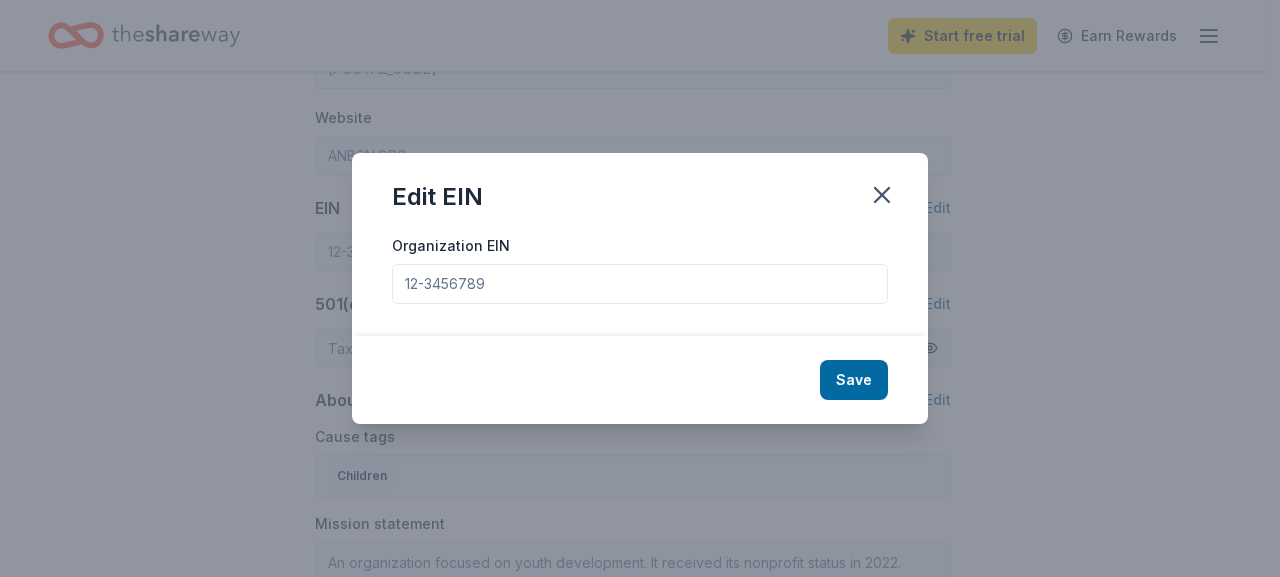 drag, startPoint x: 503, startPoint y: 283, endPoint x: 376, endPoint y: 279, distance: 127.06297 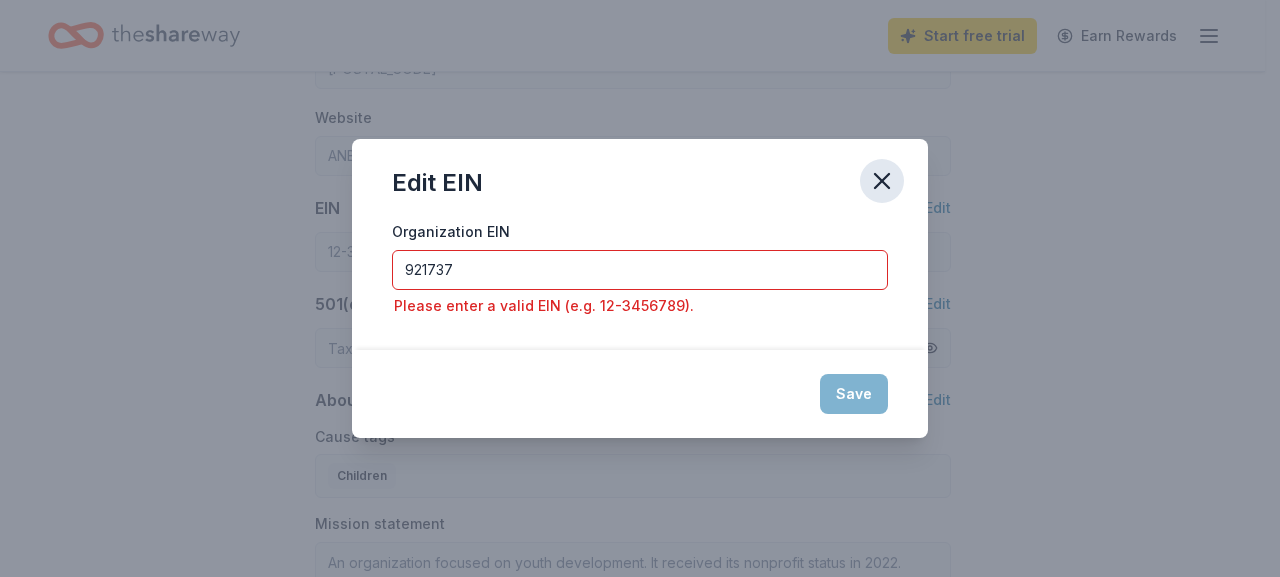 type on "921737" 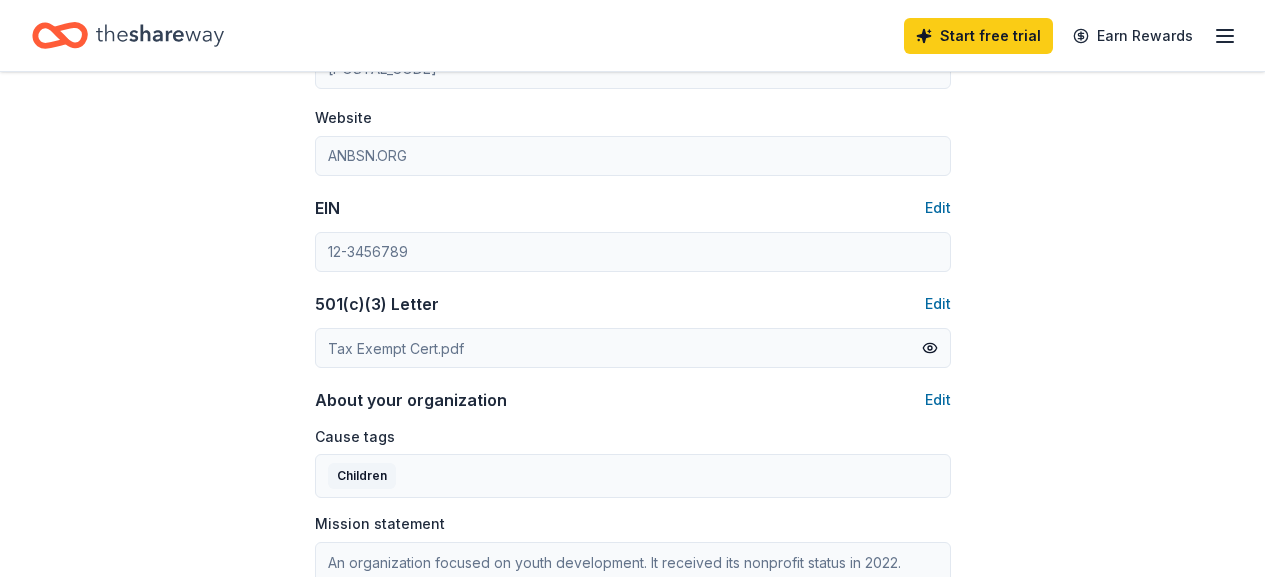 scroll, scrollTop: 872, scrollLeft: 0, axis: vertical 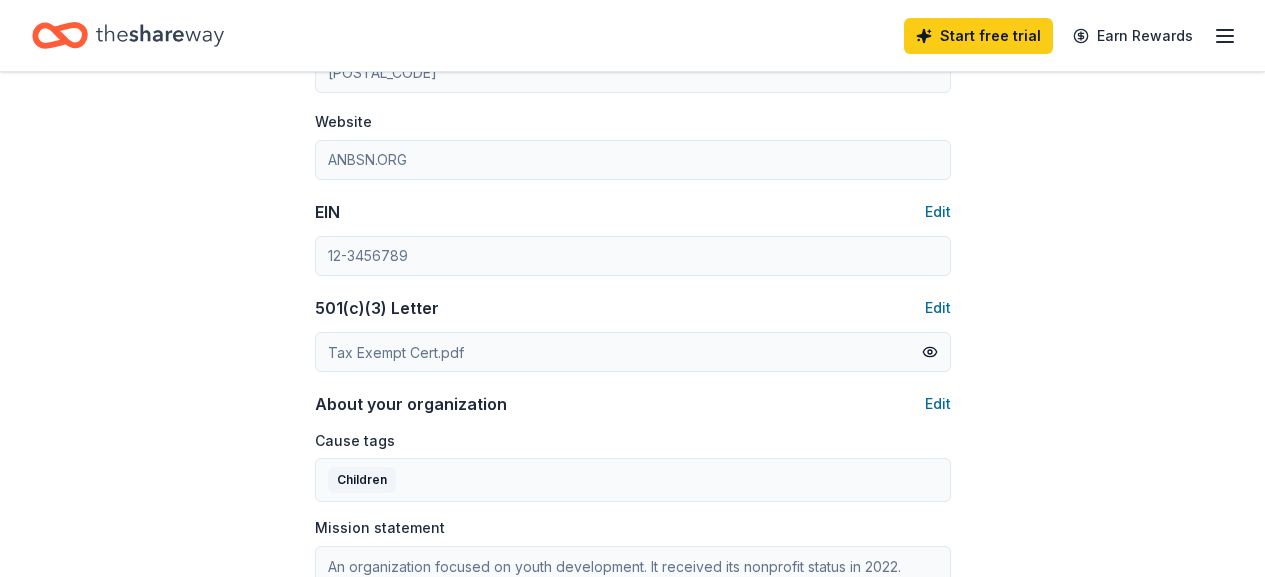 click on "Cause tags Children Mission statement An organization focused on youth development. It received its nonprofit status in 2022." at bounding box center [633, 527] 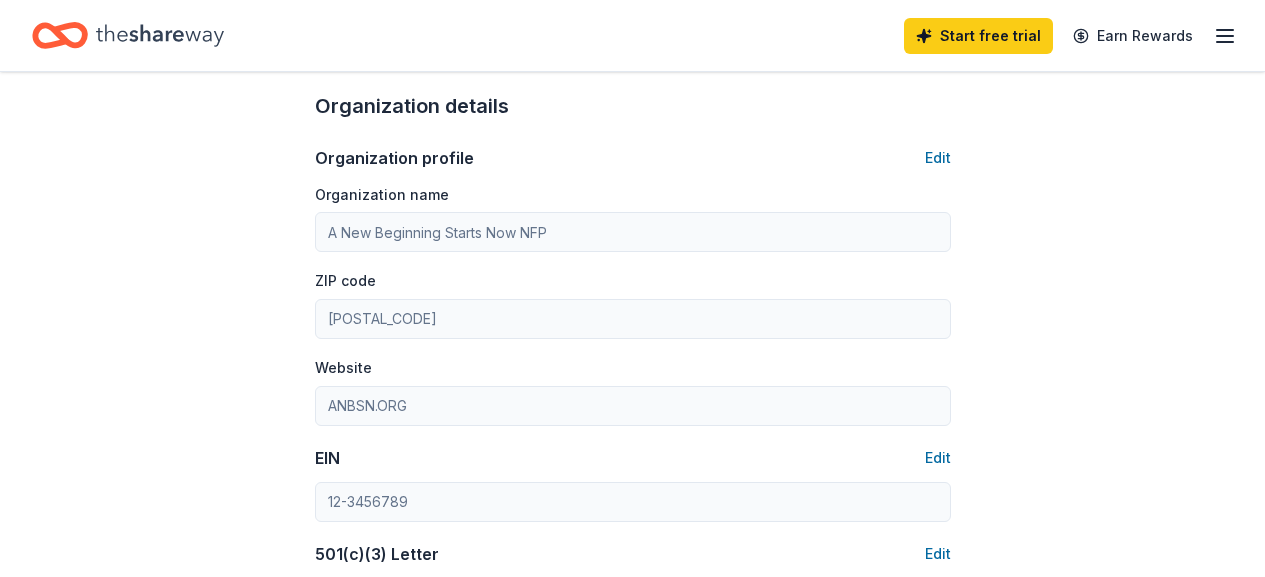 scroll, scrollTop: 764, scrollLeft: 0, axis: vertical 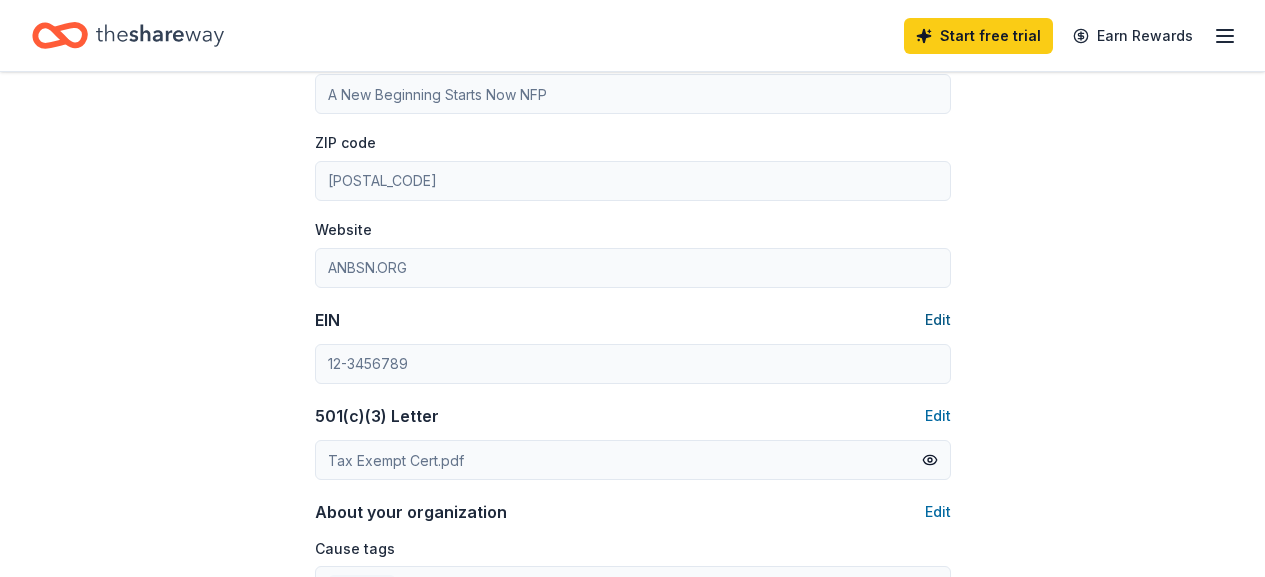 click on "Edit" at bounding box center (938, 320) 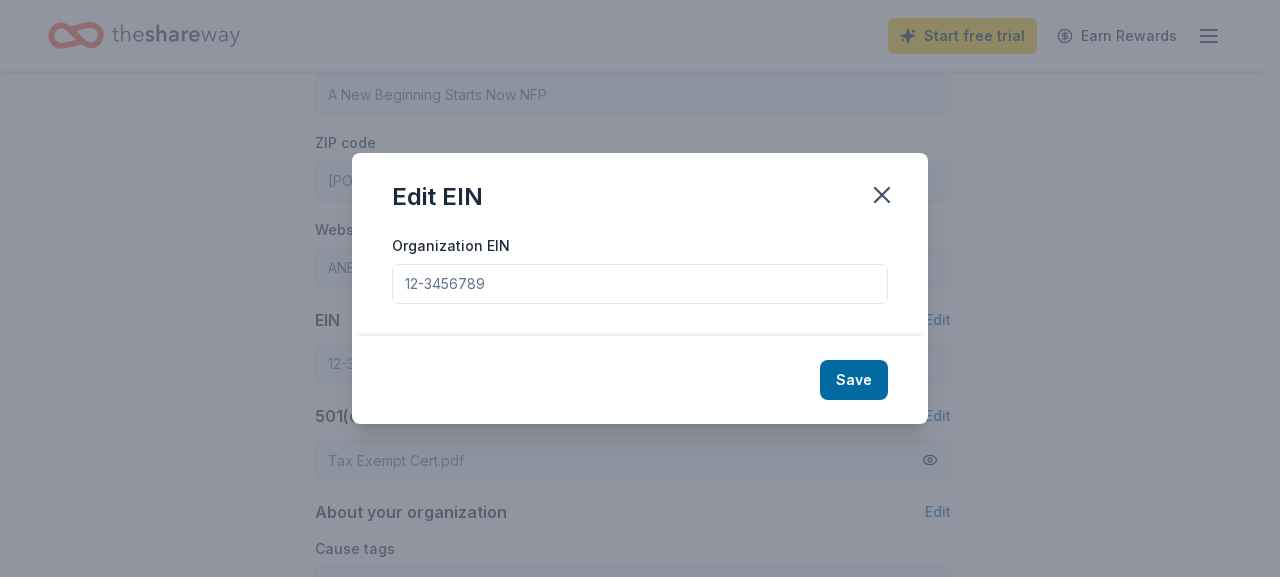 click on "Organization EIN" at bounding box center (640, 284) 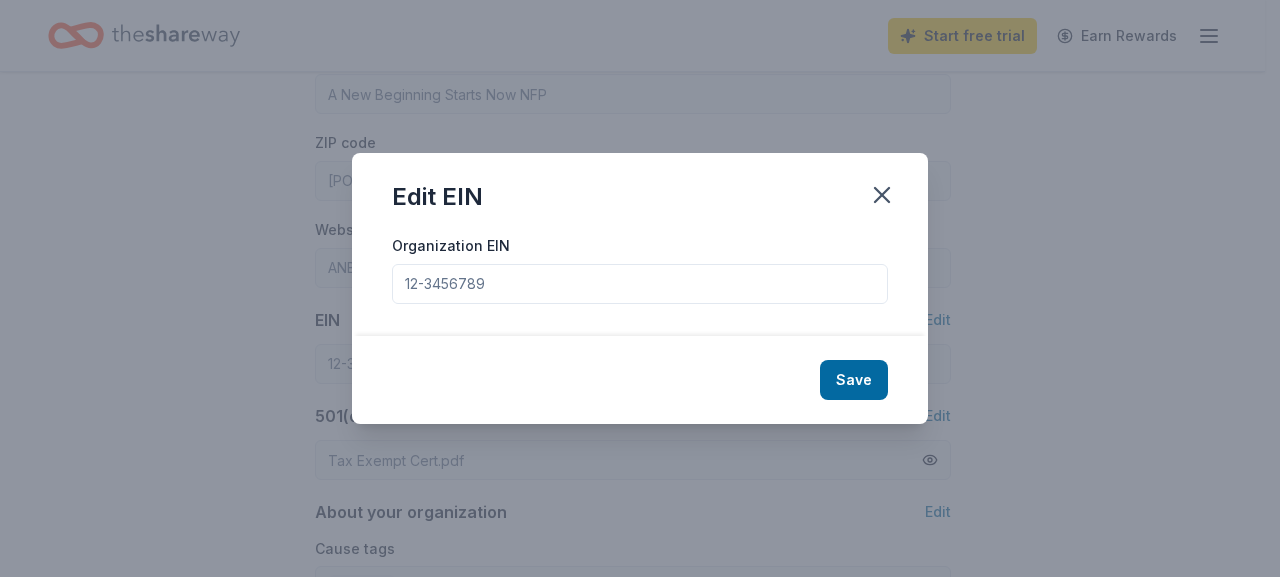 type on "9" 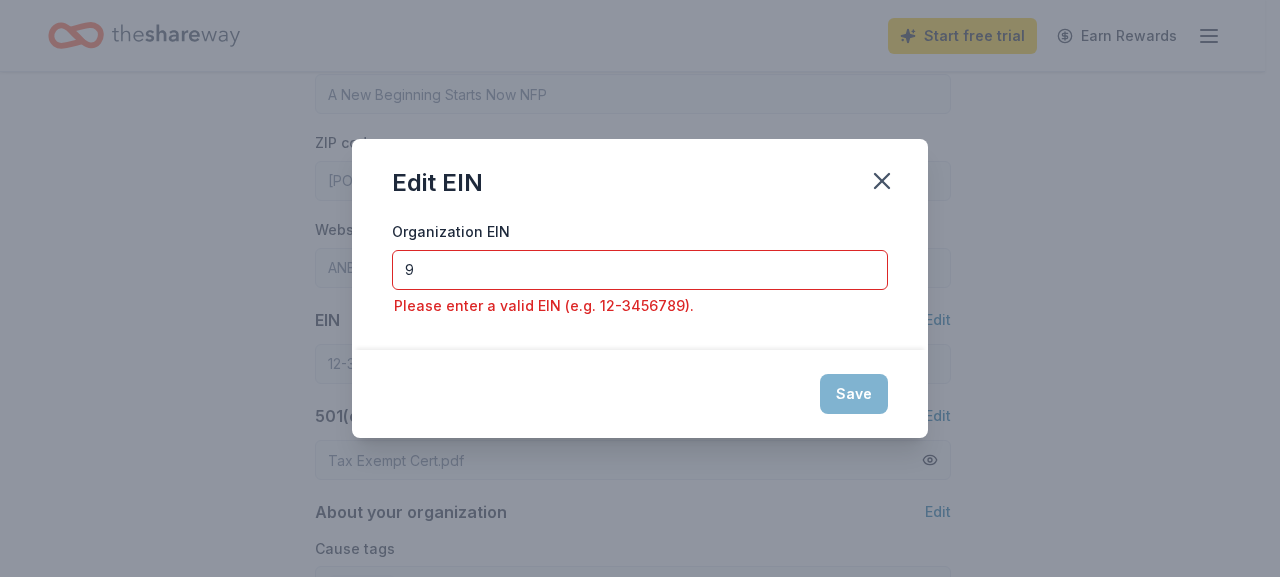 type 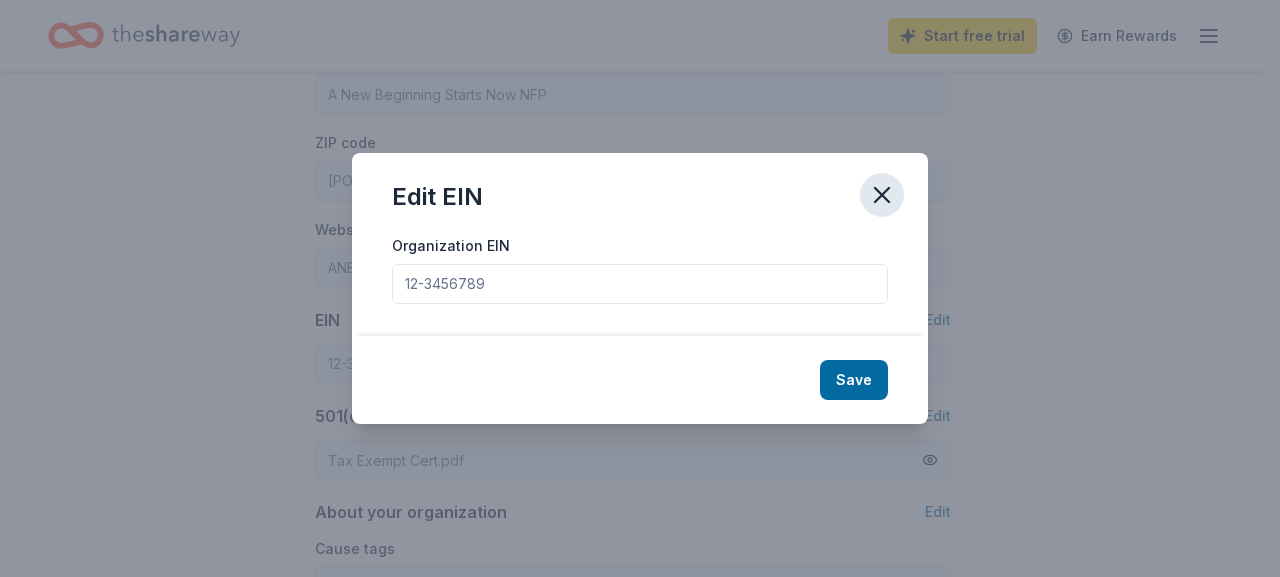 click 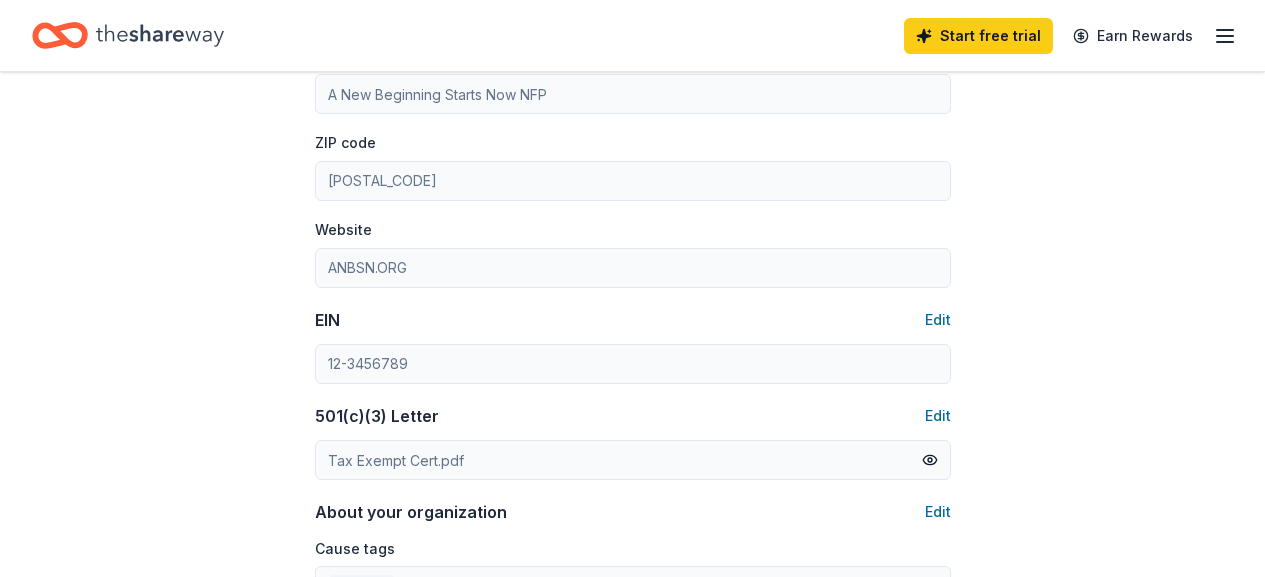 click on "Edit profile First name [FIRST] Last name [LAST] Role Director of Operations Phone number [PHONE] Email Edit p.collier@example.com Password Edit Organization details Organization profile Edit Organization name A New Beginning Starts Now NFP ZIP code [POSTAL_CODE] Website ANBSN.ORG EIN Edit 501(c)(3) Letter Edit Tax Exempt Cert.pdf About your organization Edit Cause tags Children Mission statement An organization focused on youth development. It received its nonprofit status in 2022. Social handles Edit Instagram LinkedIn Facebook X (Twitter)" at bounding box center [632, 201] 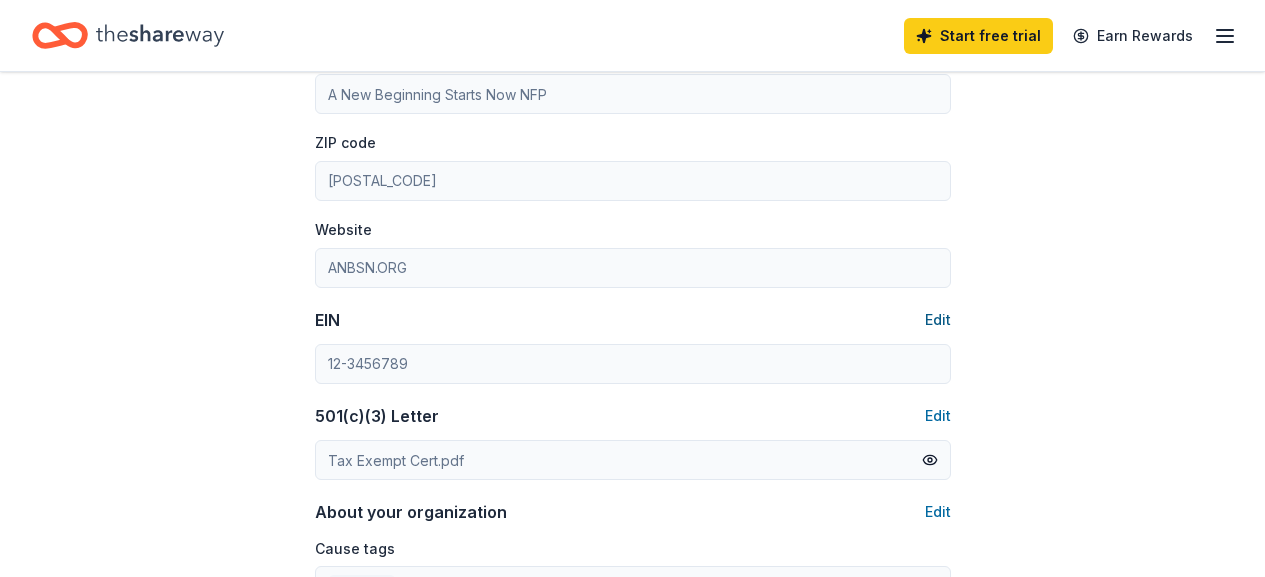 click on "Edit" at bounding box center (938, 320) 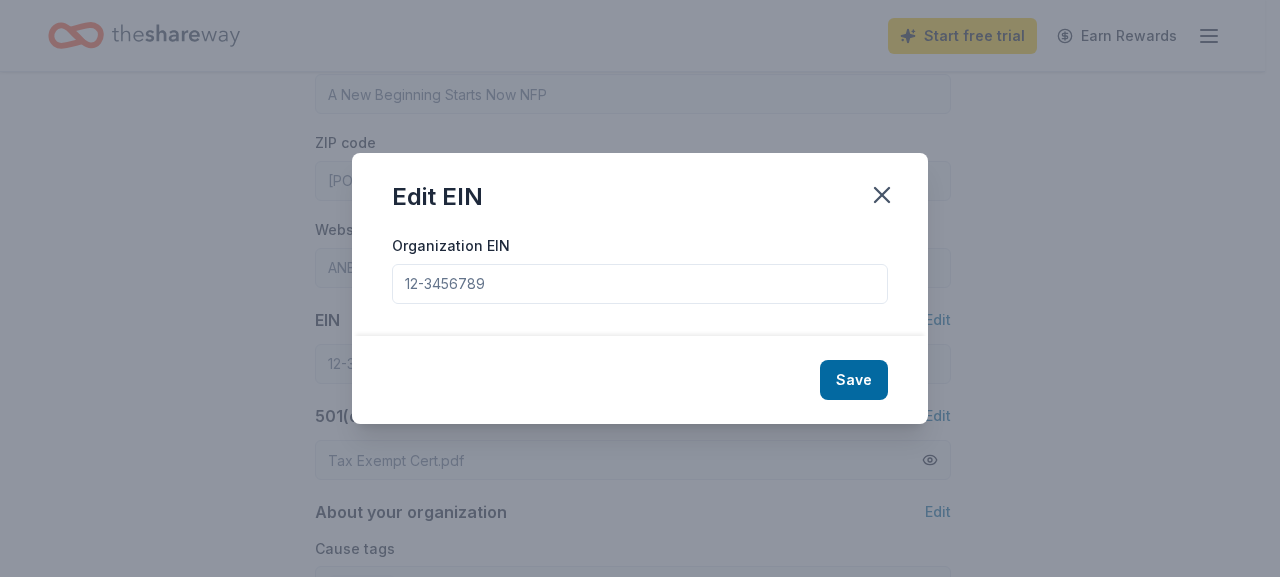 click on "Organization EIN" at bounding box center [640, 284] 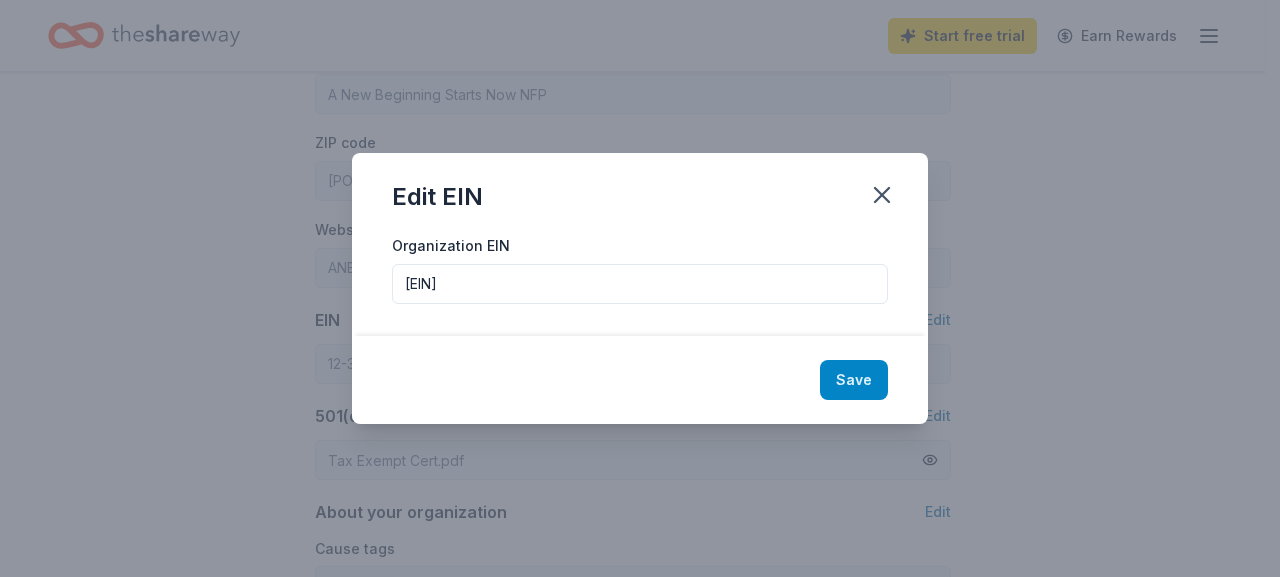 type on "[EIN]" 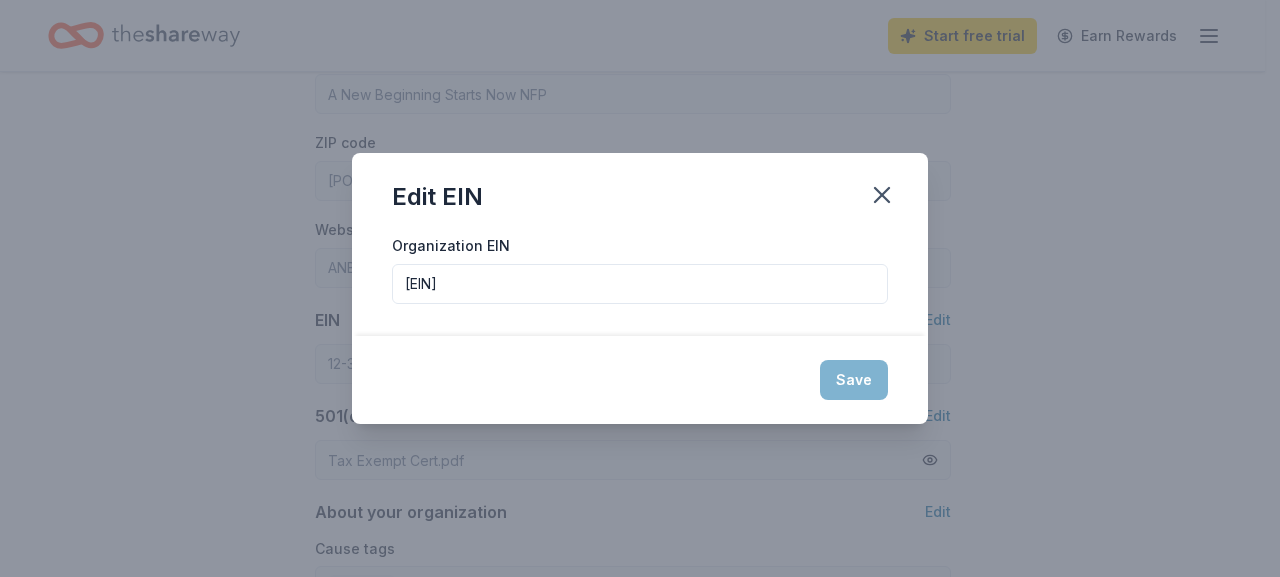 type on "[EIN]" 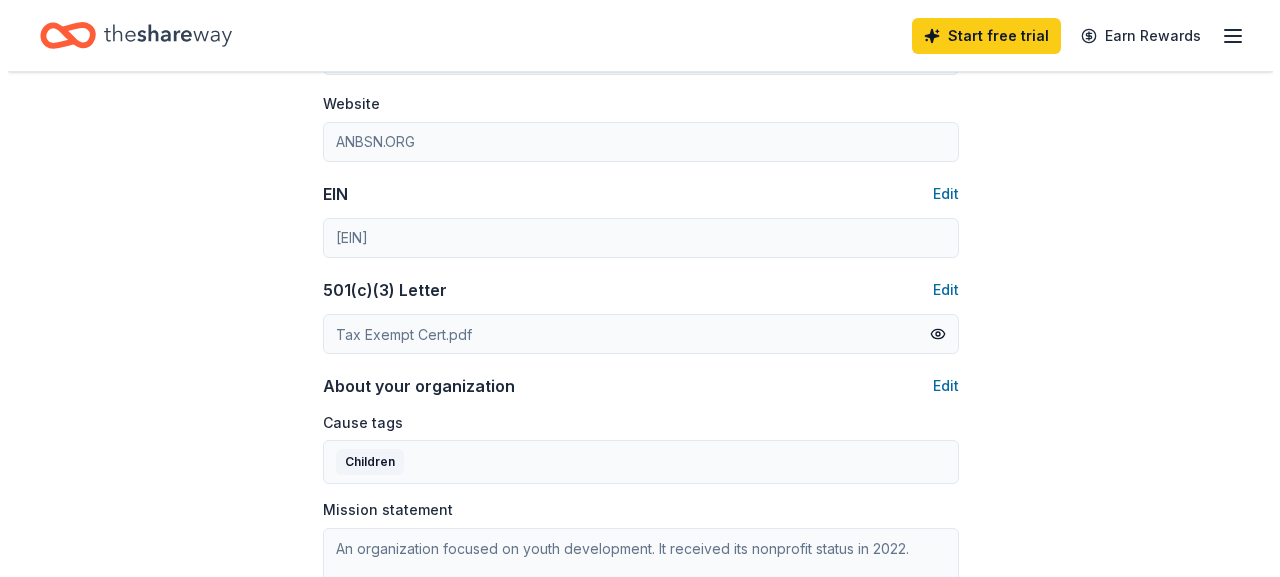 scroll, scrollTop: 894, scrollLeft: 0, axis: vertical 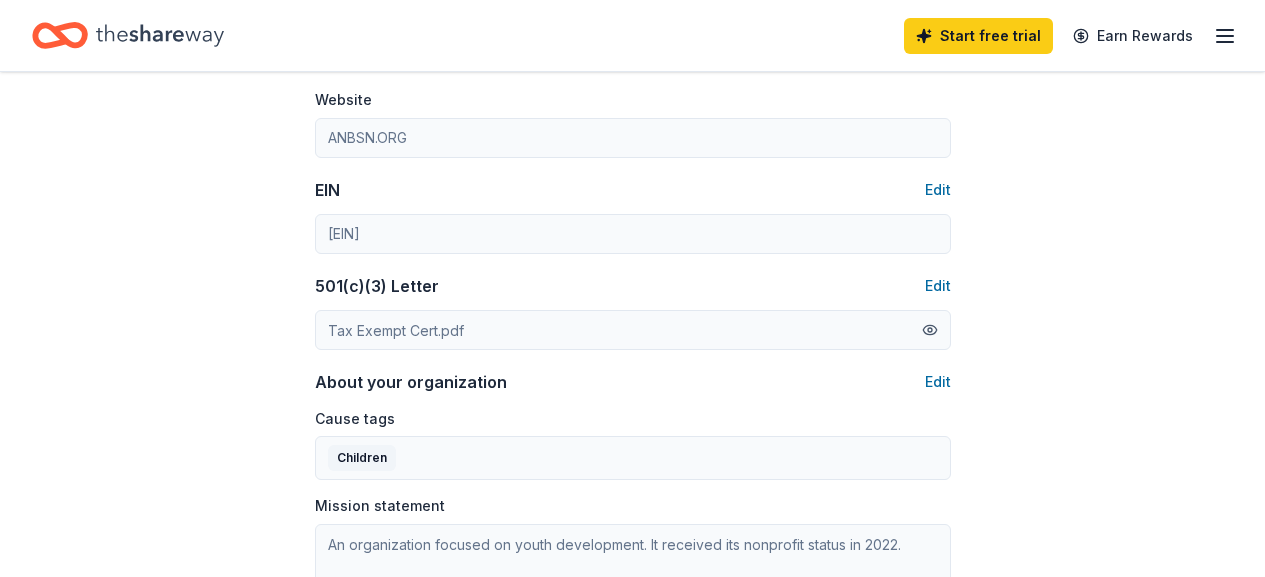 click at bounding box center [930, 330] 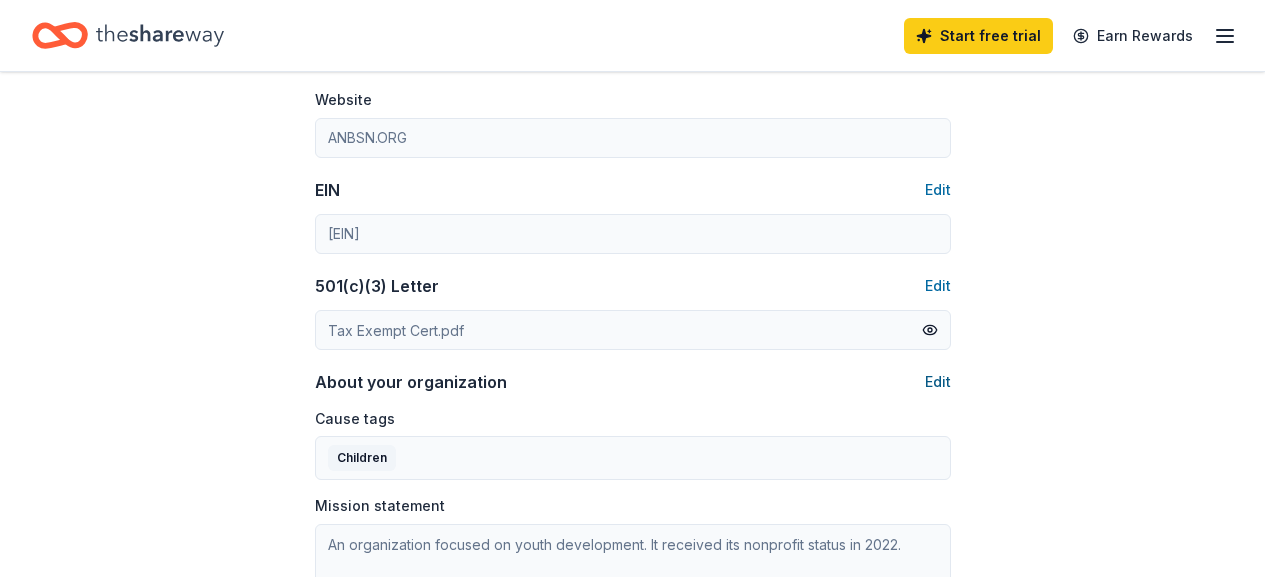 click on "Edit" at bounding box center (938, 382) 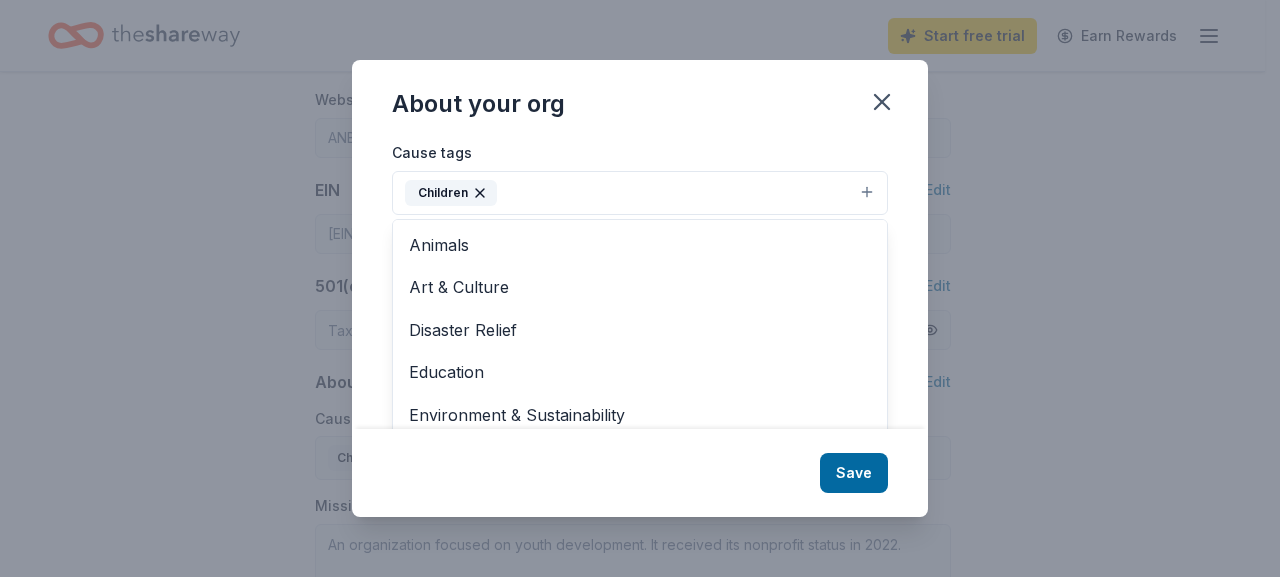 click on "Children" at bounding box center [640, 193] 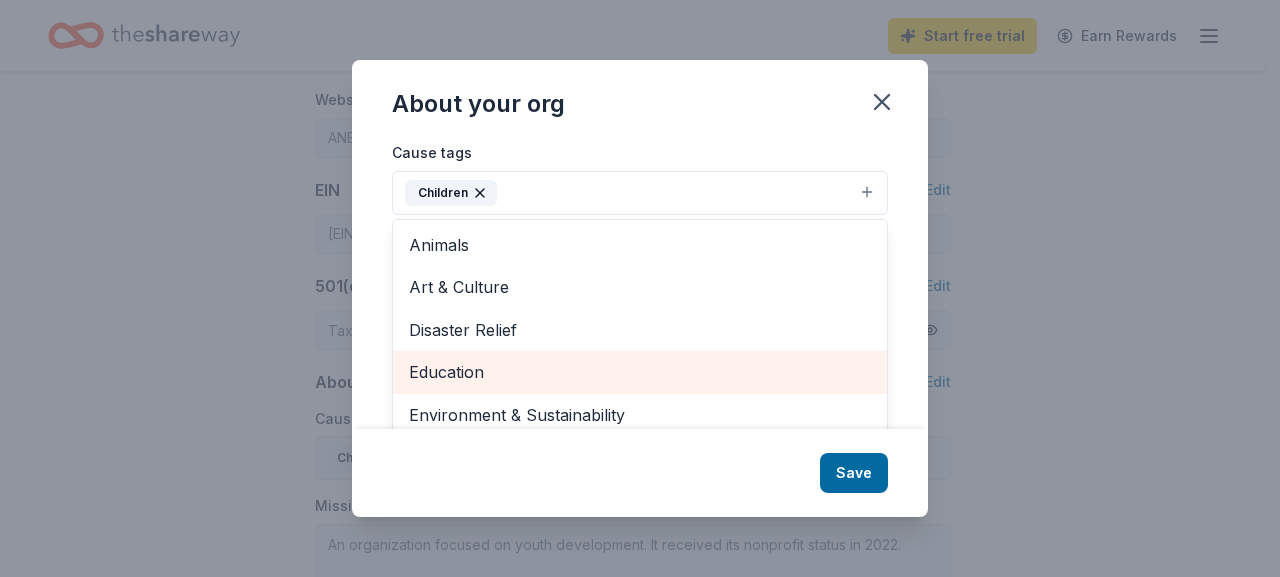 click on "Education" at bounding box center (640, 372) 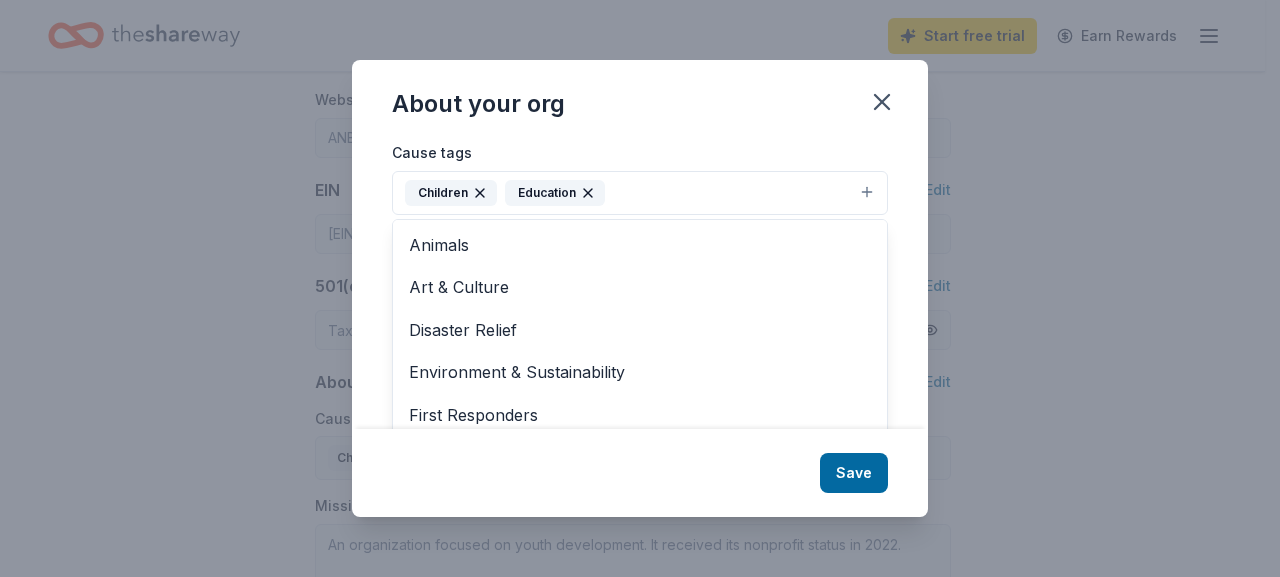scroll, scrollTop: 2, scrollLeft: 0, axis: vertical 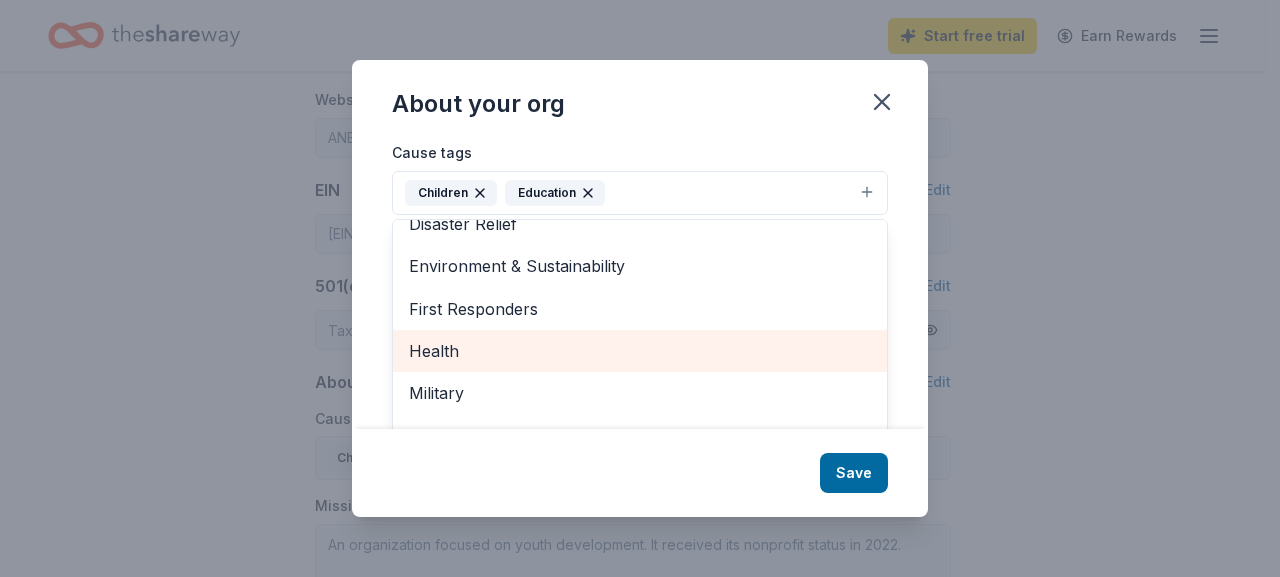 click on "Health" at bounding box center (640, 351) 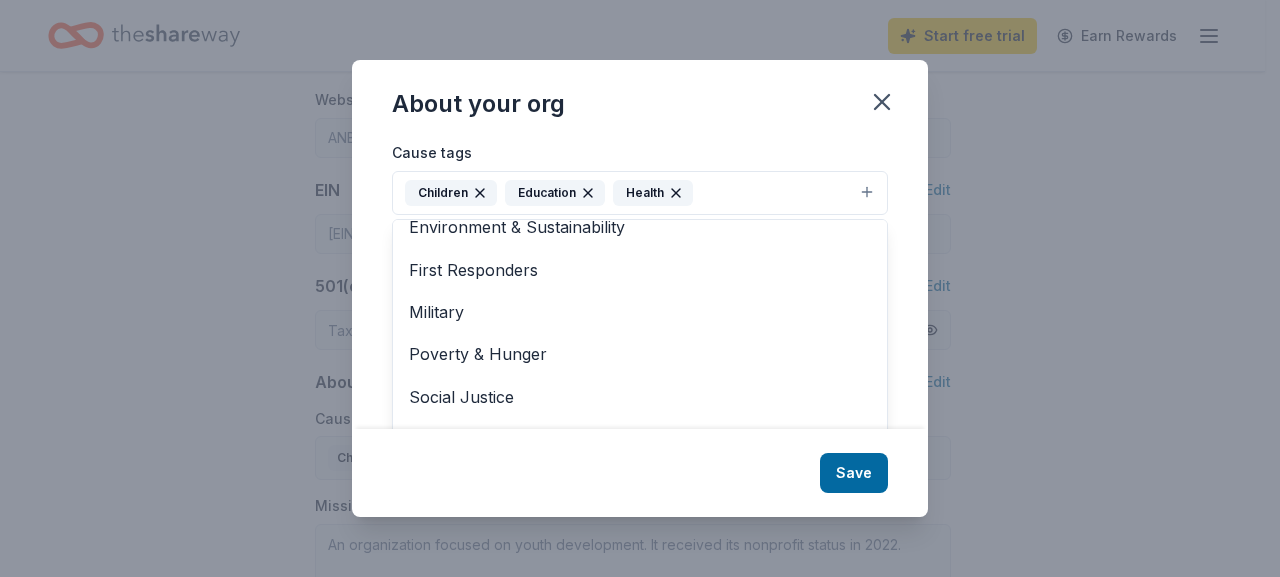 scroll, scrollTop: 148, scrollLeft: 0, axis: vertical 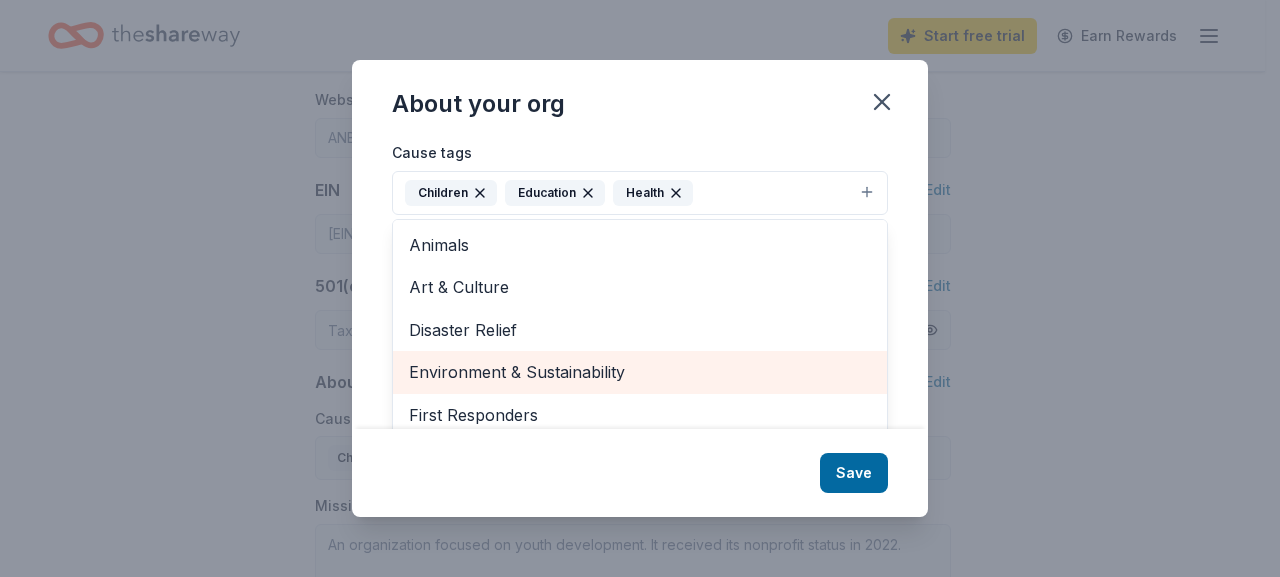 click on "Environment & Sustainability" at bounding box center [640, 372] 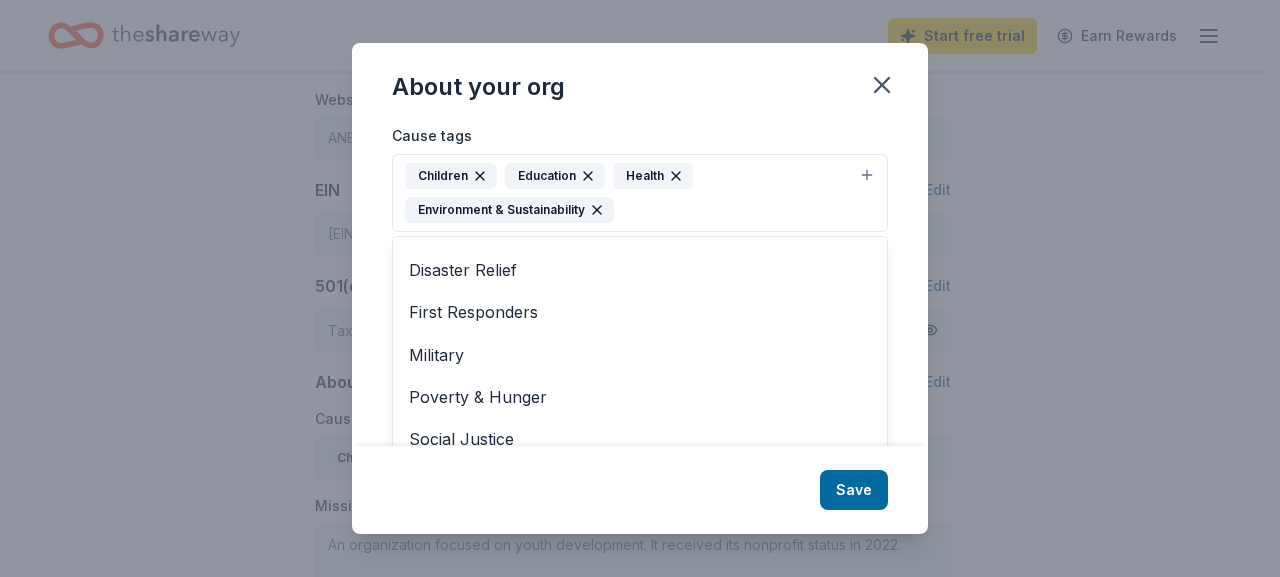 scroll, scrollTop: 106, scrollLeft: 0, axis: vertical 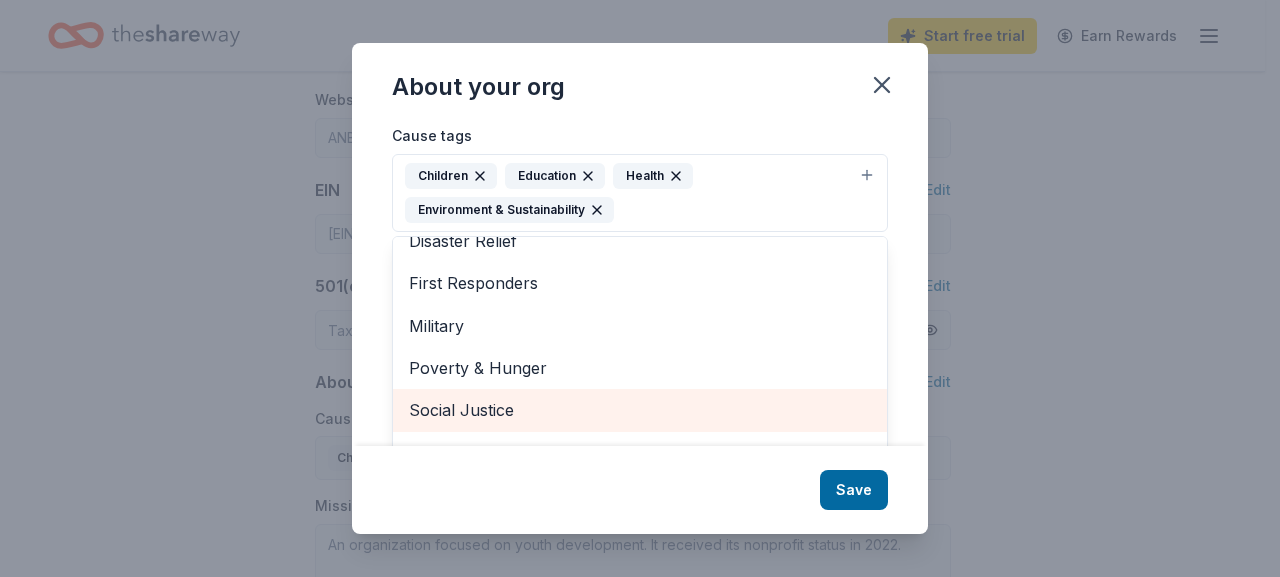 click on "Social Justice" at bounding box center [640, 410] 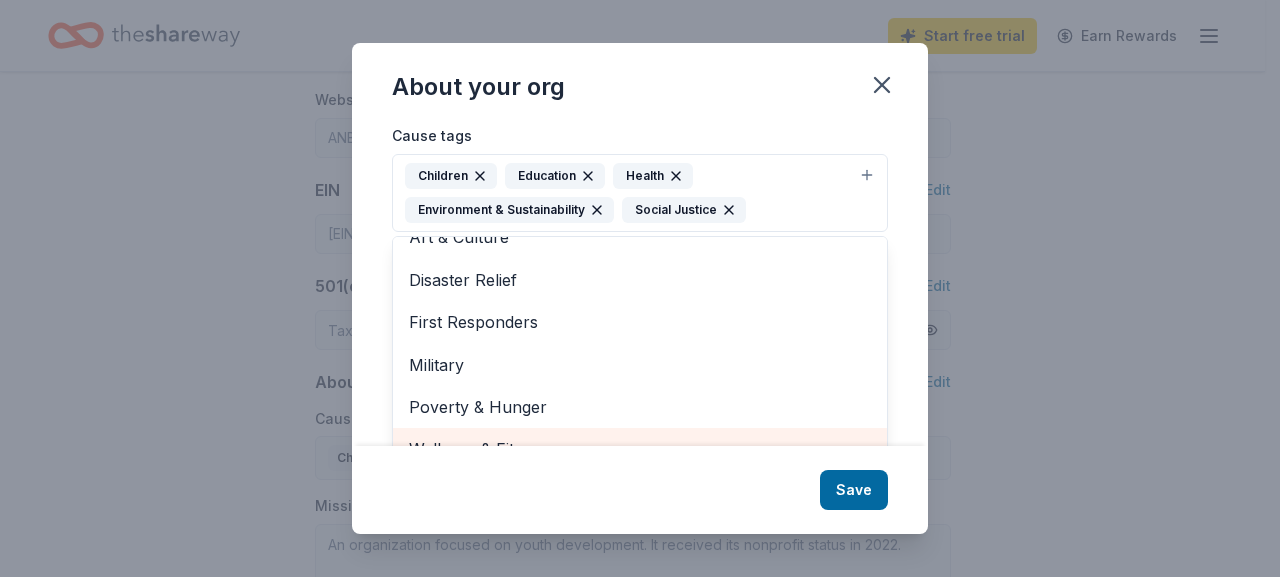 scroll, scrollTop: 64, scrollLeft: 0, axis: vertical 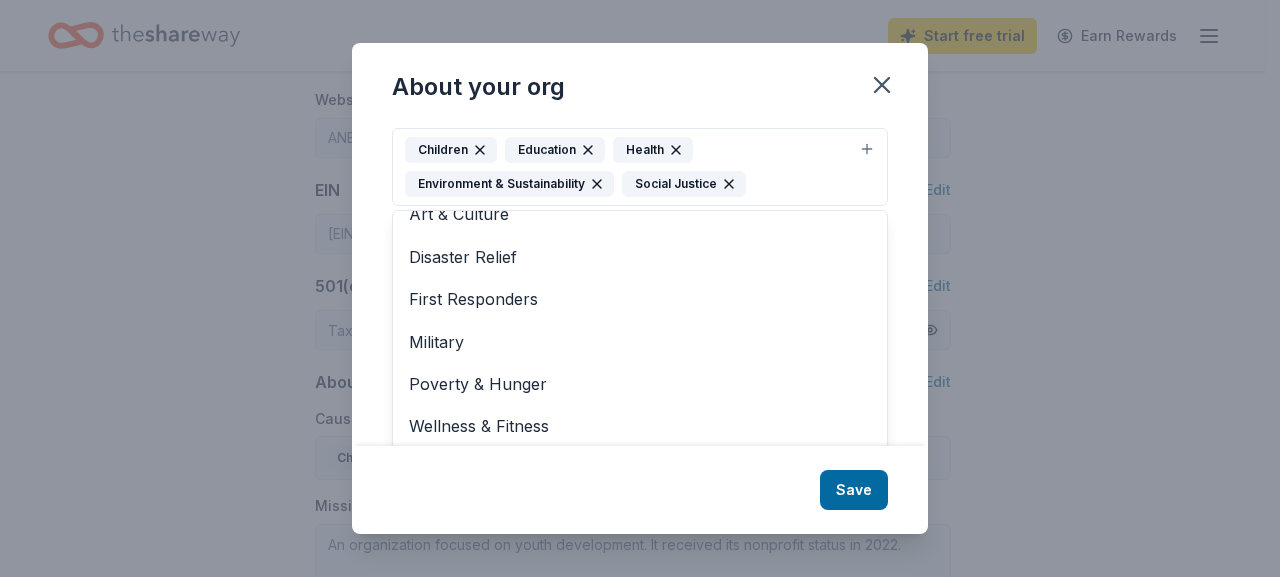 click on "About your org Cause tags Children Education Health Environment & Sustainability Social Justice Animals Art & Culture Disaster Relief First Responders Military Poverty & Hunger Wellness & Fitness Mission statement An organization focused on youth development. It received its nonprofit status in 2022. Save" at bounding box center (640, 288) 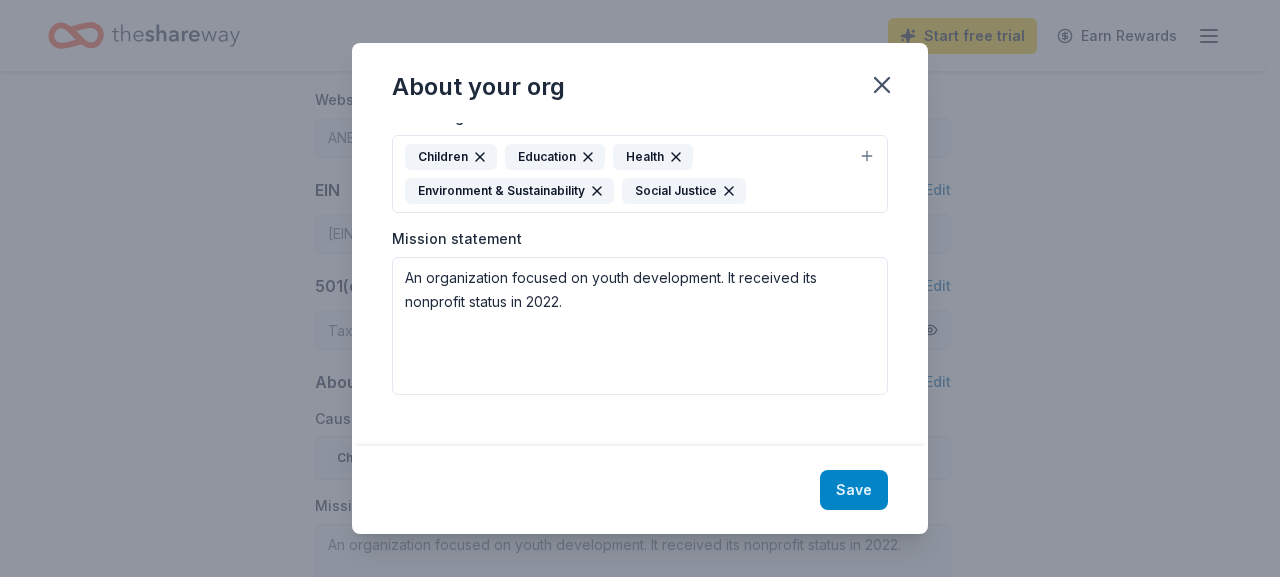 scroll, scrollTop: 0, scrollLeft: 0, axis: both 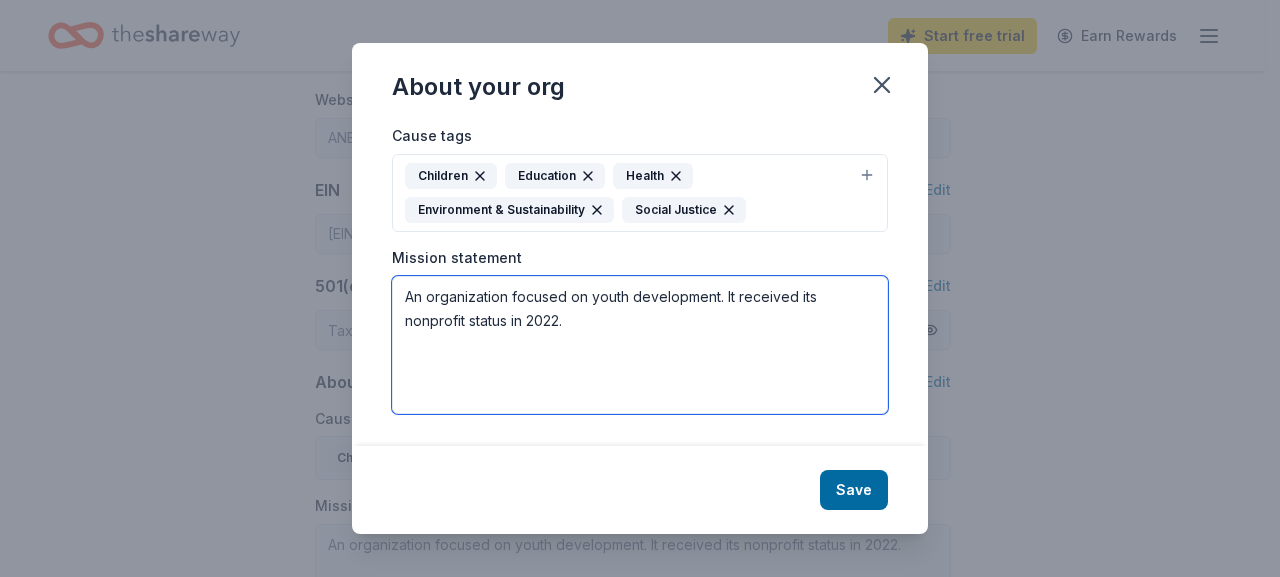 drag, startPoint x: 407, startPoint y: 298, endPoint x: 581, endPoint y: 321, distance: 175.51353 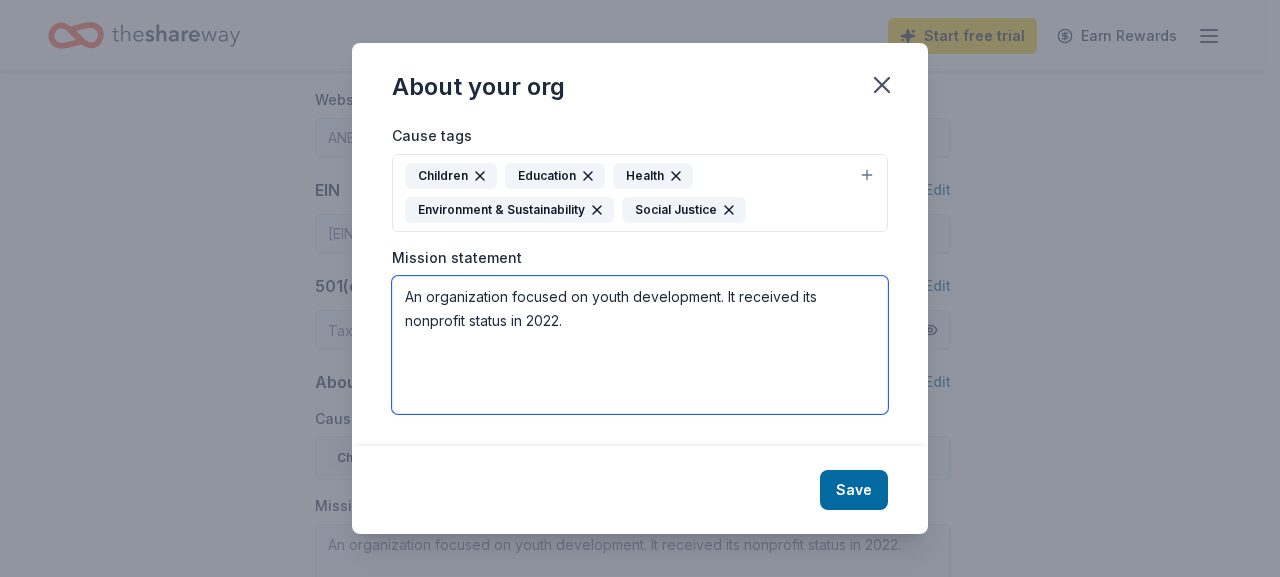 click on "An organization focused on youth development. It received its nonprofit status in 2022." at bounding box center (640, 345) 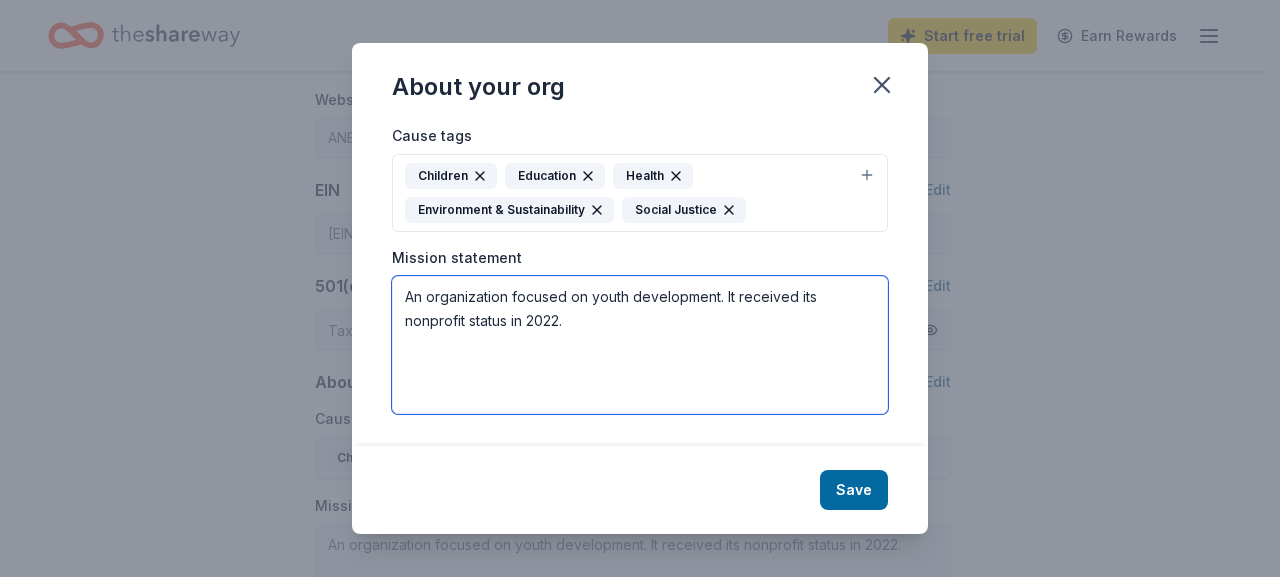 paste on "Our mission is to foster a safe and inclusive environment where every individual is empowered to resolve conflicts constructively and stand against bullying. We believe in promoting empathy, understanding, and open communication to cultivate respect and acceptance among all members of our community. Through education, support, and active engagement, we strive to create a culture that not only addresses conflicts peacefully but also champions kindness and solidarity, ensuring that everyone can thrive without fear of intimidation or harassment." 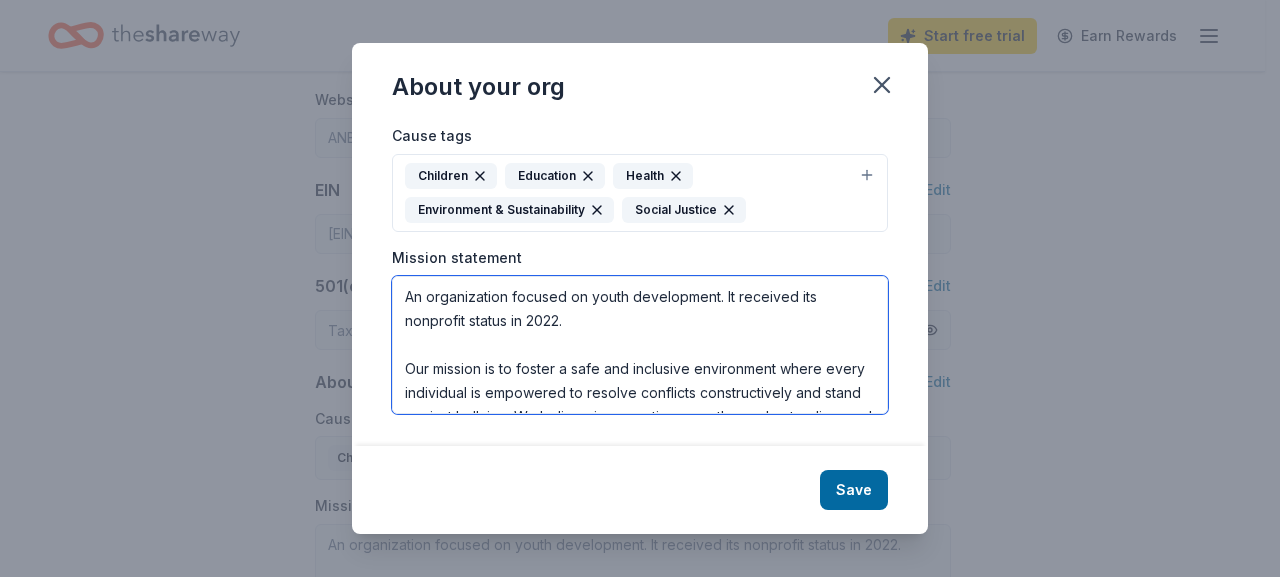 scroll, scrollTop: 168, scrollLeft: 0, axis: vertical 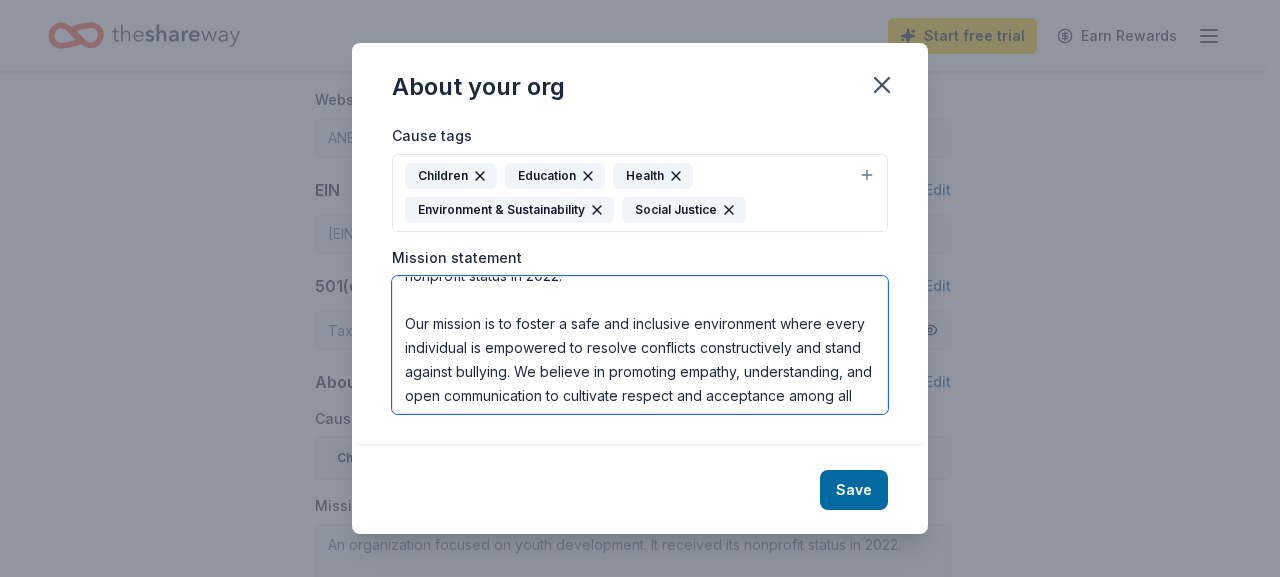 click on "An organization focused on youth development. It received its nonprofit status in 2022.
Our mission is to foster a safe and inclusive environment where every individual is empowered to resolve conflicts constructively and stand against bullying. We believe in promoting empathy, understanding, and open communication to cultivate respect and acceptance among all members of our community. Through education, support, and active engagement, we strive to create a culture that not only addresses conflicts peacefully but also champions kindness and solidarity, ensuring that everyone can thrive without fear of intimidation or harassment." at bounding box center (640, 345) 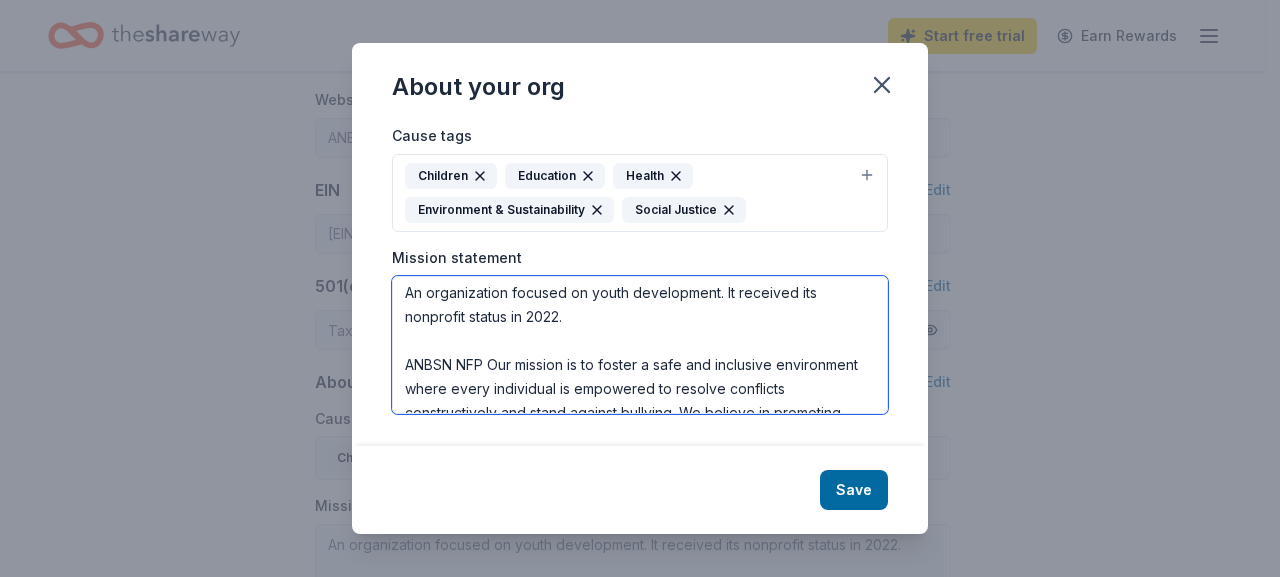 scroll, scrollTop: 0, scrollLeft: 0, axis: both 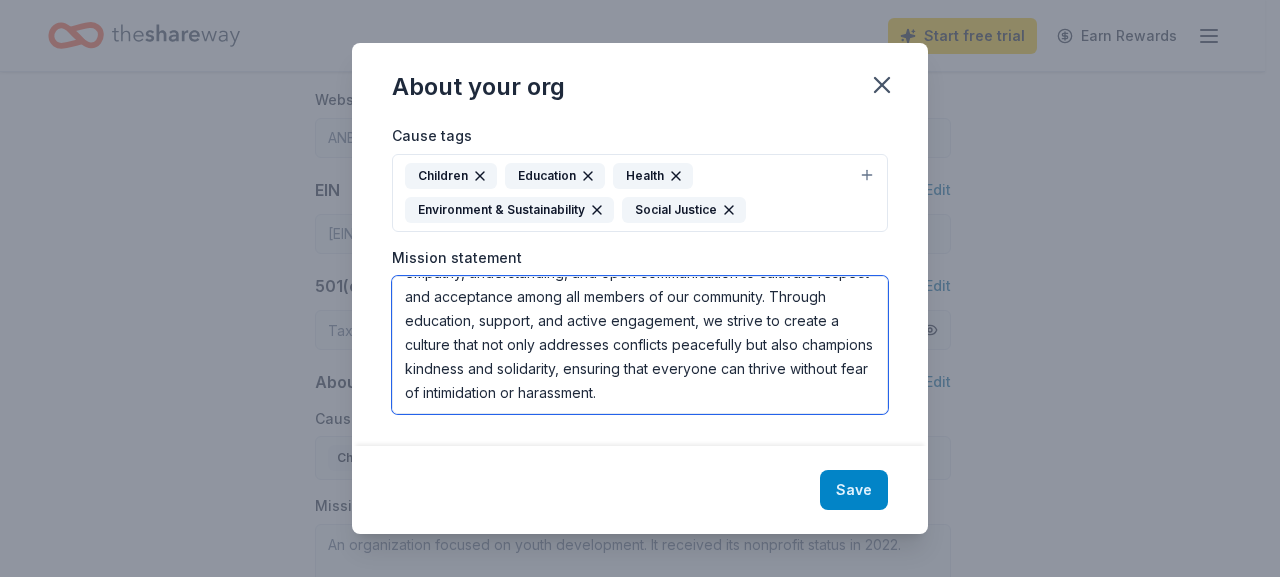 type on "An organization focused on youth development. It received its nonprofit status in 2022.
ANBSN NFP mission is to foster a safe and inclusive environment where every individual is empowered to resolve conflicts constructively and stand against bullying. We believe in promoting empathy, understanding, and open communication to cultivate respect and acceptance among all members of our community. Through education, support, and active engagement, we strive to create a culture that not only addresses conflicts peacefully but also champions kindness and solidarity, ensuring that everyone can thrive without fear of intimidation or harassment." 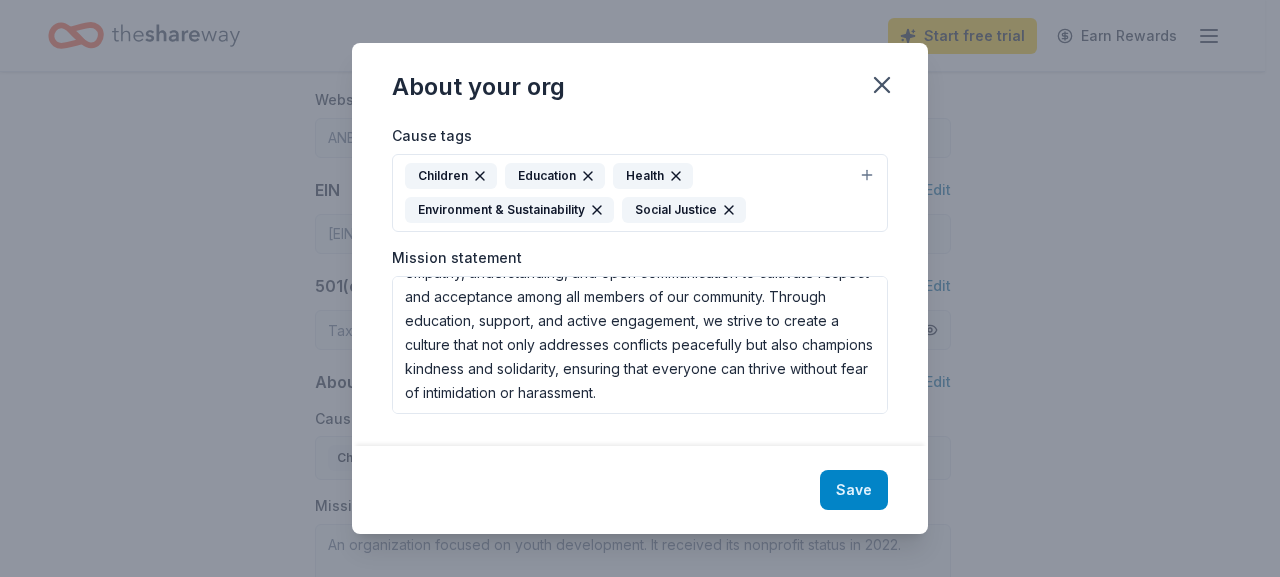 click on "Save" at bounding box center [854, 490] 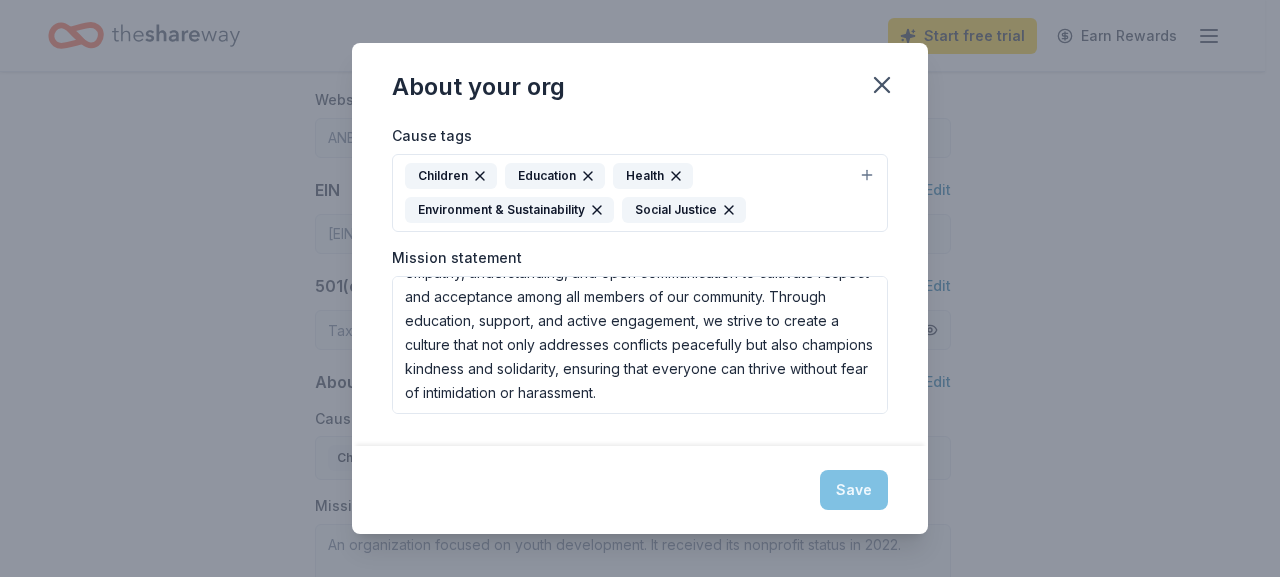 type on "An organization focused on youth development. It received its nonprofit status in 2022.
ANBSN NFP mission is to foster a safe and inclusive environment where every individual is empowered to resolve conflicts constructively and stand against bullying. We believe in promoting empathy, understanding, and open communication to cultivate respect and acceptance among all members of our community. Through education, support, and active engagement, we strive to create a culture that not only addresses conflicts peacefully but also champions kindness and solidarity, ensuring that everyone can thrive without fear of intimidation or harassment." 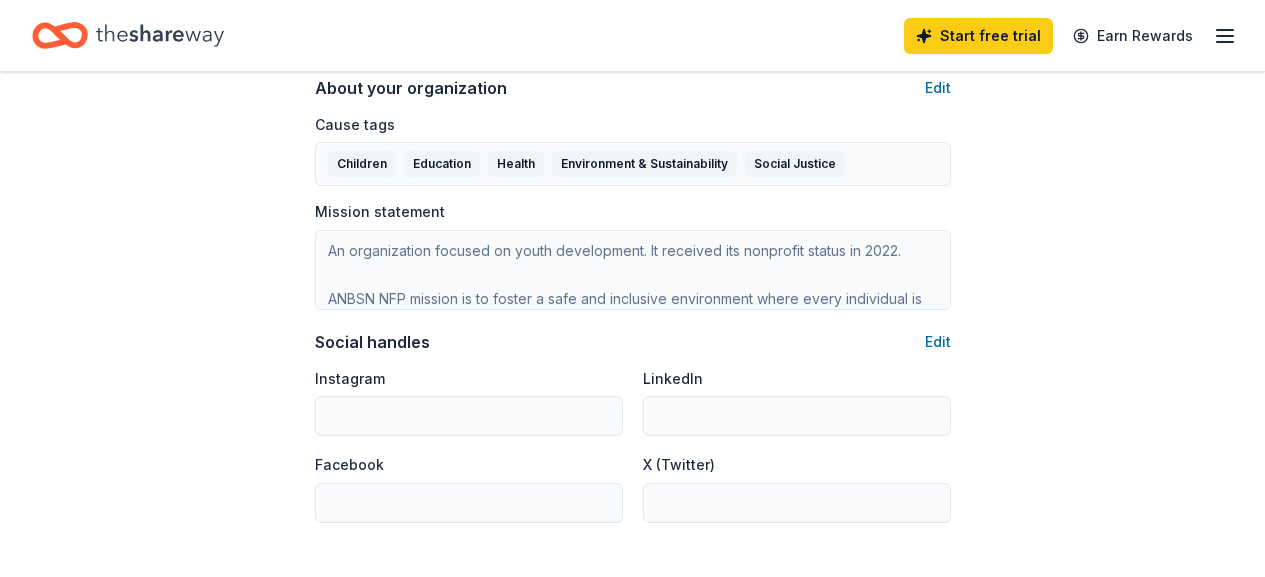scroll, scrollTop: 1191, scrollLeft: 0, axis: vertical 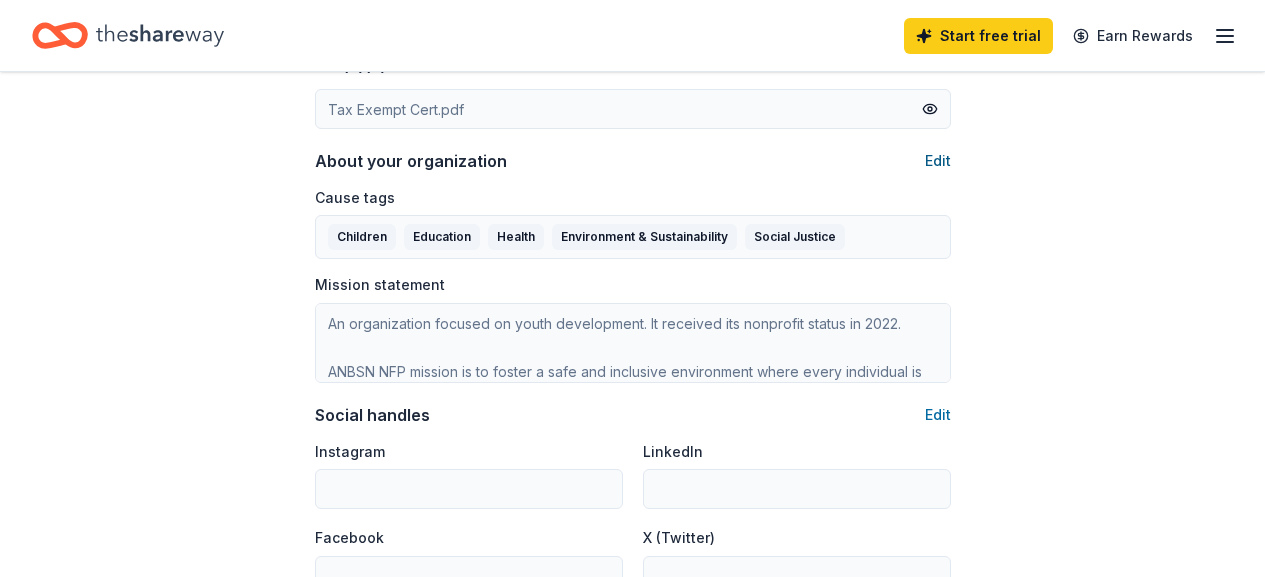click on "Edit" at bounding box center [938, 161] 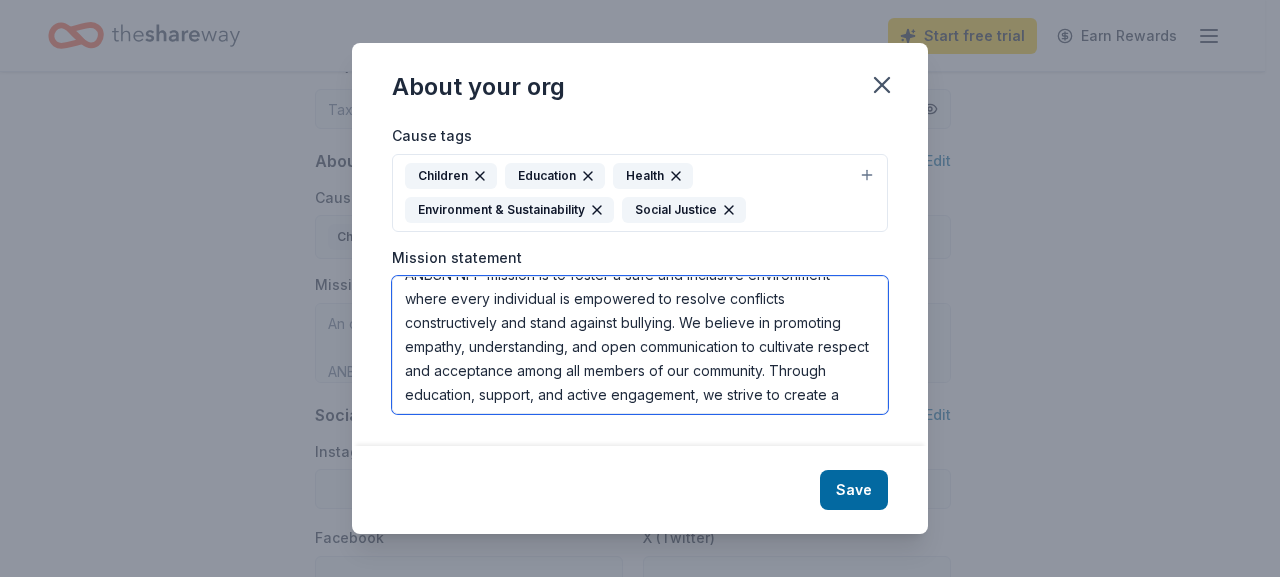 scroll, scrollTop: 96, scrollLeft: 0, axis: vertical 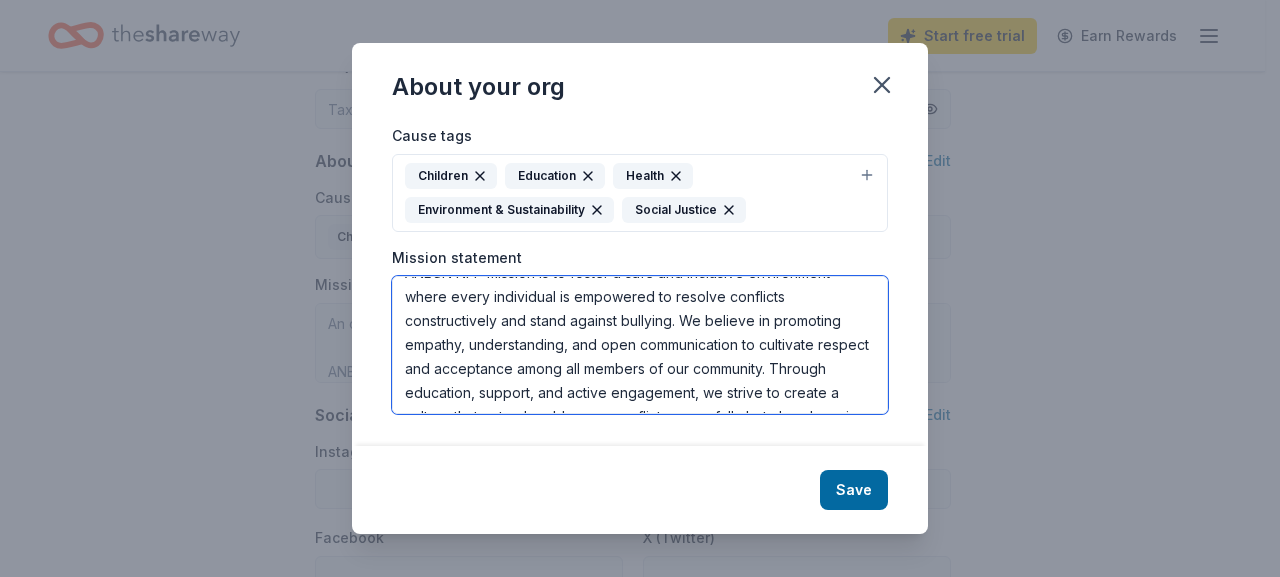 click on "An organization focused on youth development. It received its nonprofit status in 2022.
ANBSN NFP mission is to foster a safe and inclusive environment where every individual is empowered to resolve conflicts constructively and stand against bullying. We believe in promoting empathy, understanding, and open communication to cultivate respect and acceptance among all members of our community. Through education, support, and active engagement, we strive to create a culture that not only addresses conflicts peacefully but also champions kindness and solidarity, ensuring that everyone can thrive without fear of intimidation or harassment." at bounding box center [640, 345] 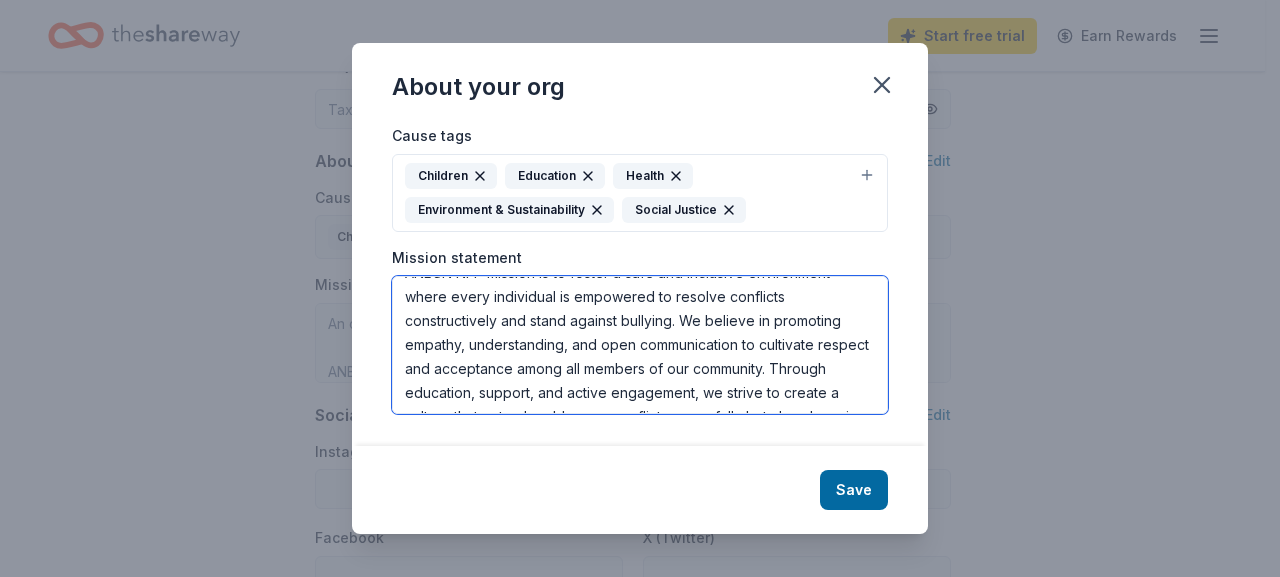 paste on "Through education, awareness, and community engagement, we aim to promote kindness, understanding, and positive relationships, ensuring that every person feels valued and safe."" 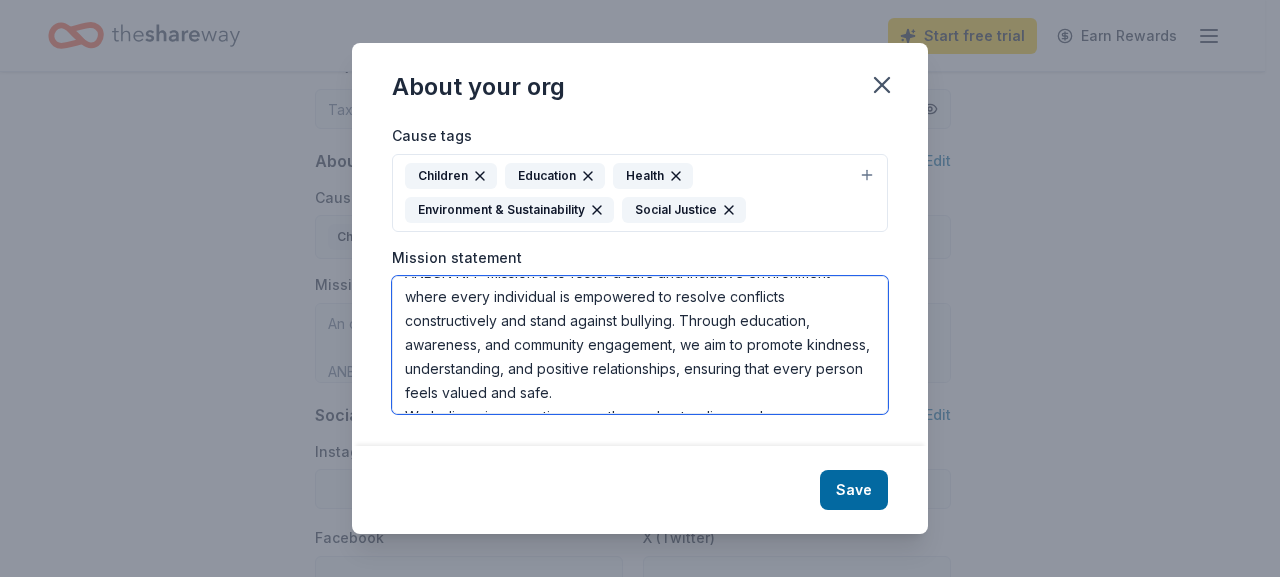 scroll, scrollTop: 108, scrollLeft: 0, axis: vertical 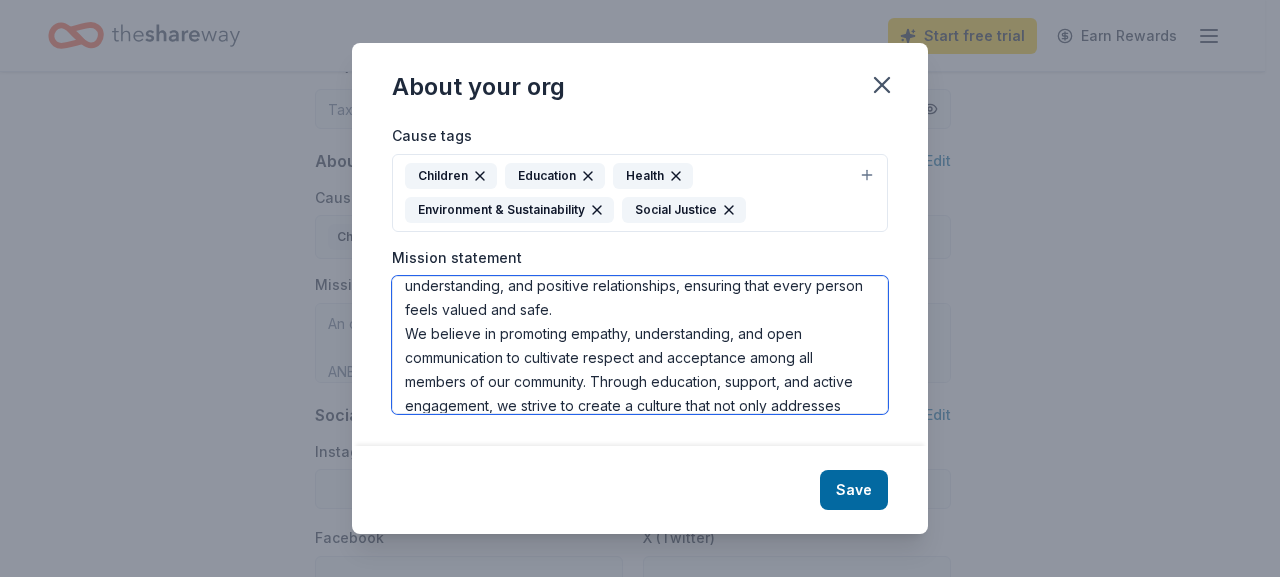 click on "An organization focused on youth development. It received its nonprofit status in 2022.
ANBSN NFP mission is to foster a safe and inclusive environment where every individual is empowered to resolve conflicts constructively and stand against bullying. Through education, awareness, and community engagement, we aim to promote kindness, understanding, and positive relationships, ensuring that every person feels valued and safe.
We believe in promoting empathy, understanding, and open communication to cultivate respect and acceptance among all members of our community. Through education, support, and active engagement, we strive to create a culture that not only addresses conflicts peacefully but also champions kindness and solidarity, ensuring that everyone can thrive without fear of intimidation or harassment." at bounding box center (640, 345) 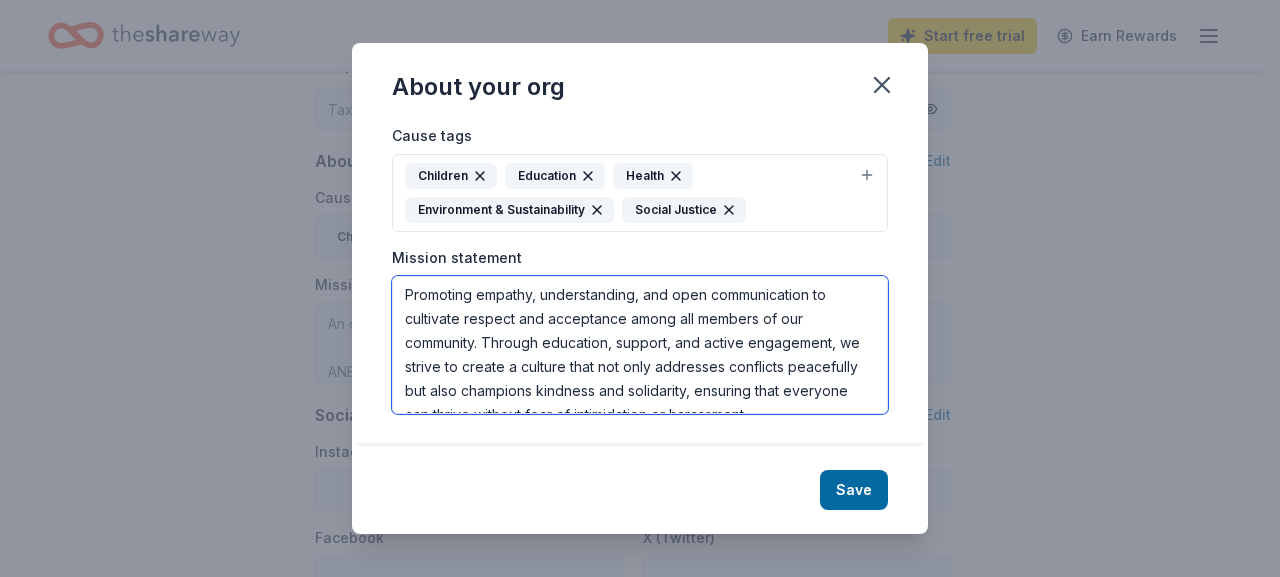 scroll, scrollTop: 221, scrollLeft: 0, axis: vertical 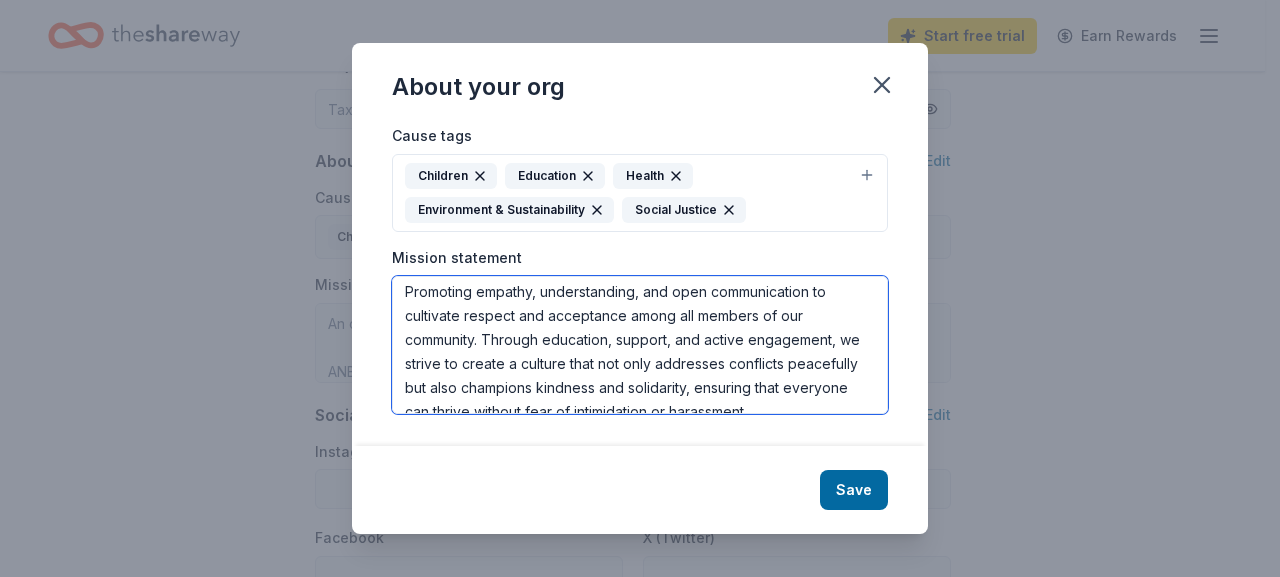 drag, startPoint x: 488, startPoint y: 343, endPoint x: 583, endPoint y: 405, distance: 113.44161 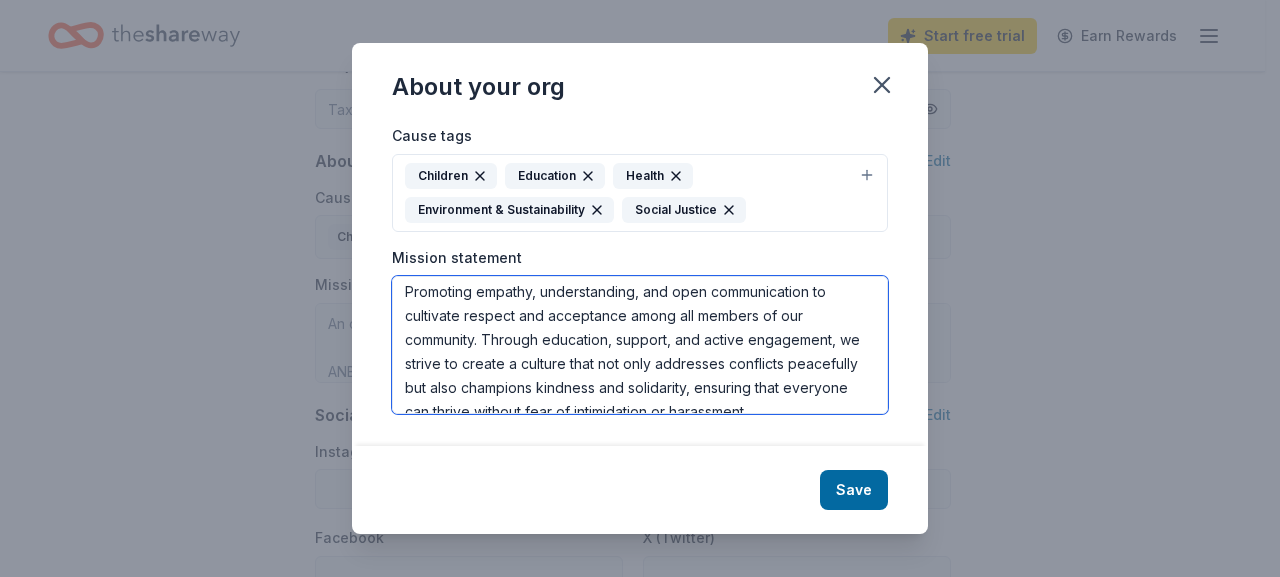 scroll, scrollTop: 240, scrollLeft: 0, axis: vertical 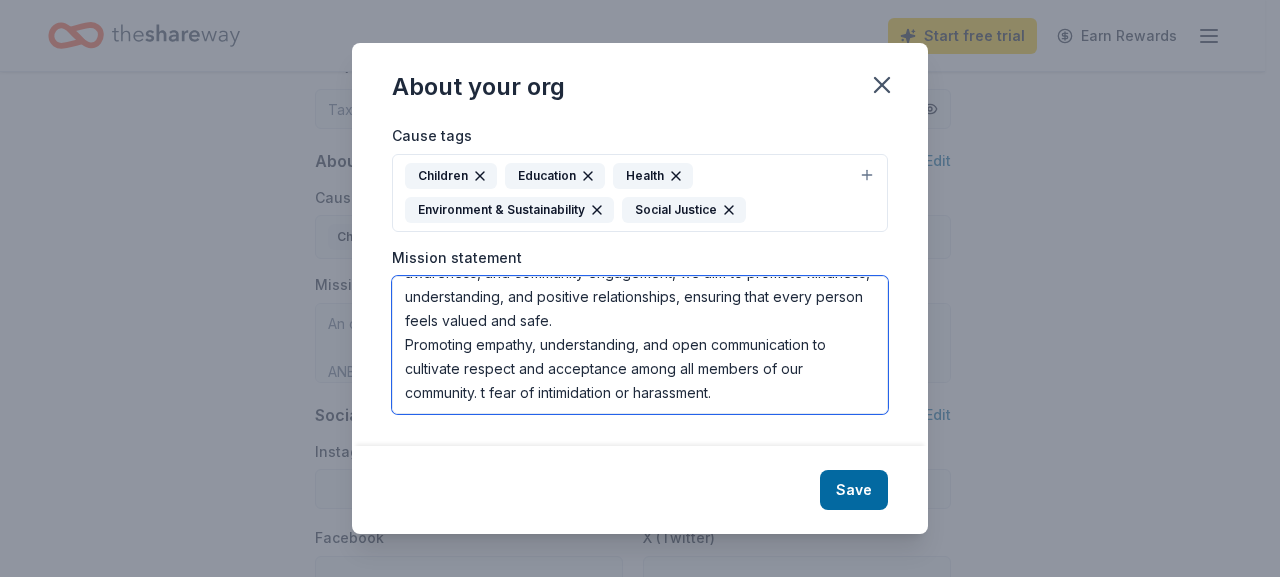 click on "An organization focused on youth development. It received its nonprofit status in 2022.
ANBSN NFP mission is to foster a safe and inclusive environment where every individual is empowered to resolve conflicts constructively and stand against bullying. Through education, awareness, and community engagement, we aim to promote kindness, understanding, and positive relationships, ensuring that every person feels valued and safe.
Promoting empathy, understanding, and open communication to cultivate respect and acceptance among all members of our community. t fear of intimidation or harassment." at bounding box center (640, 345) 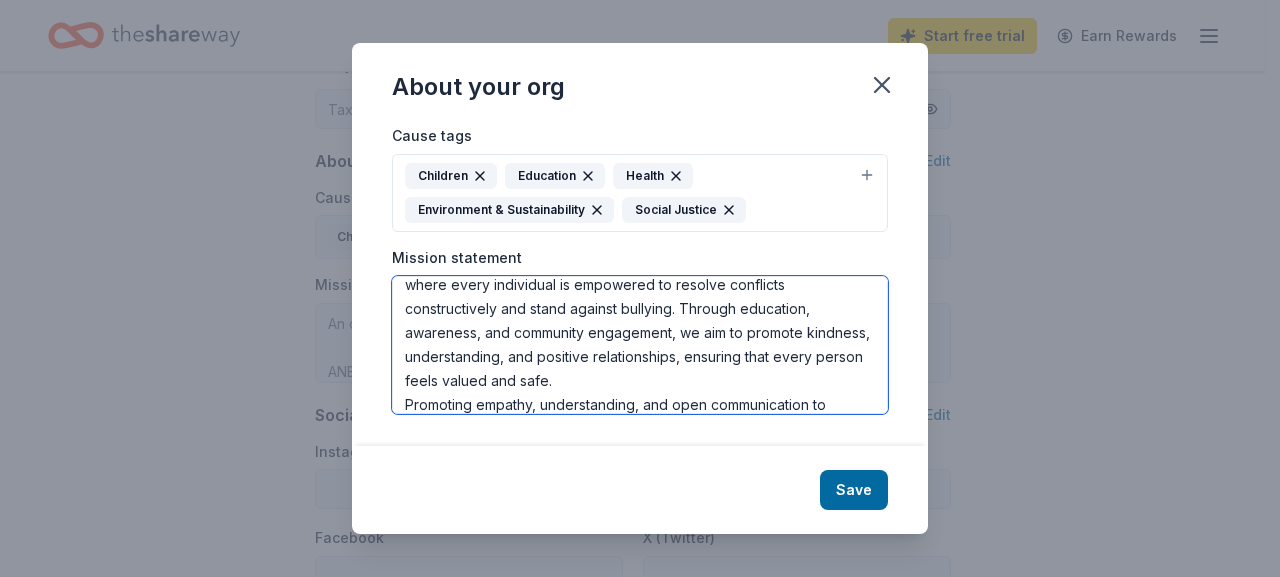 scroll, scrollTop: 0, scrollLeft: 0, axis: both 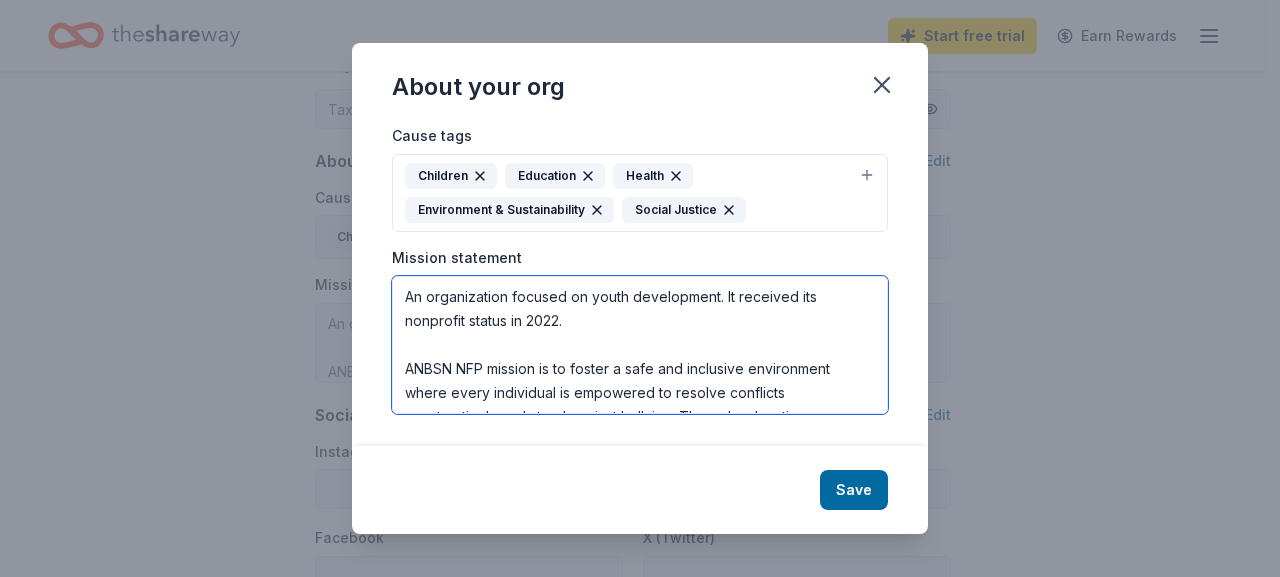drag, startPoint x: 574, startPoint y: 325, endPoint x: 402, endPoint y: 294, distance: 174.77129 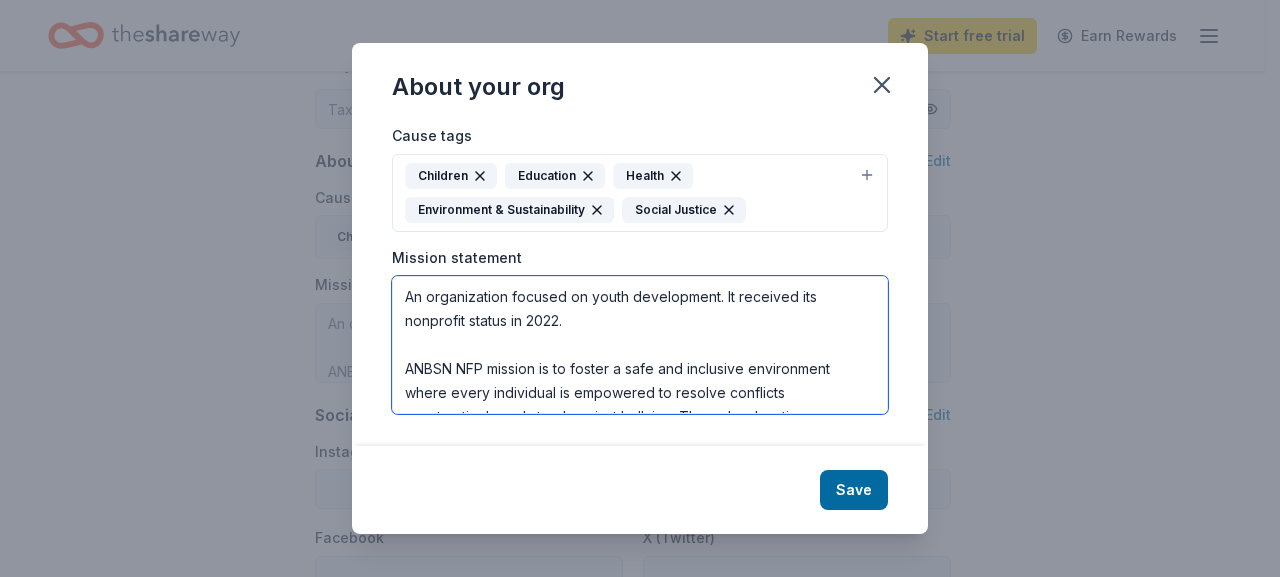 click on "An organization focused on youth development. It received its nonprofit status in 2022.
ANBSN NFP mission is to foster a safe and inclusive environment where every individual is empowered to resolve conflicts constructively and stand against bullying. Through education, awareness, and community engagement, we aim to promote kindness, understanding, and positive relationships, ensuring that every person feels valued and safe.
Promoting empathy, understanding, and open communication to cultivate respect and acceptance among all members of our community." at bounding box center (640, 345) 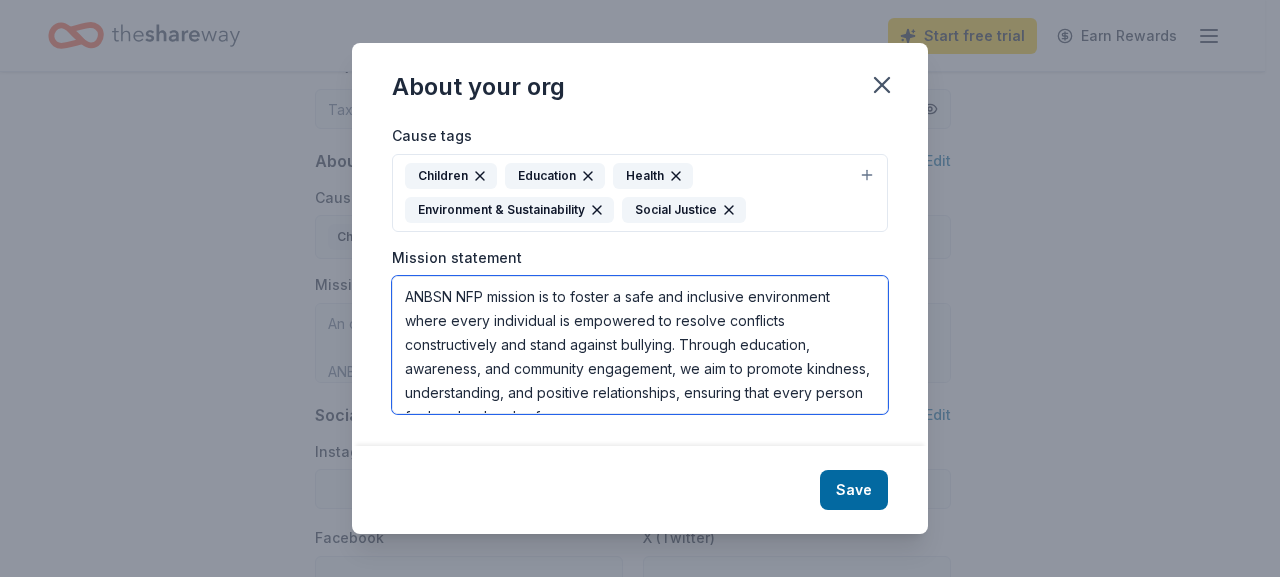click on "ANBSN NFP mission is to foster a safe and inclusive environment where every individual is empowered to resolve conflicts constructively and stand against bullying. Through education, awareness, and community engagement, we aim to promote kindness, understanding, and positive relationships, ensuring that every person feels valued and safe.
Promoting empathy, understanding, and open communication to cultivate respect and acceptance among all members of our community." at bounding box center (640, 345) 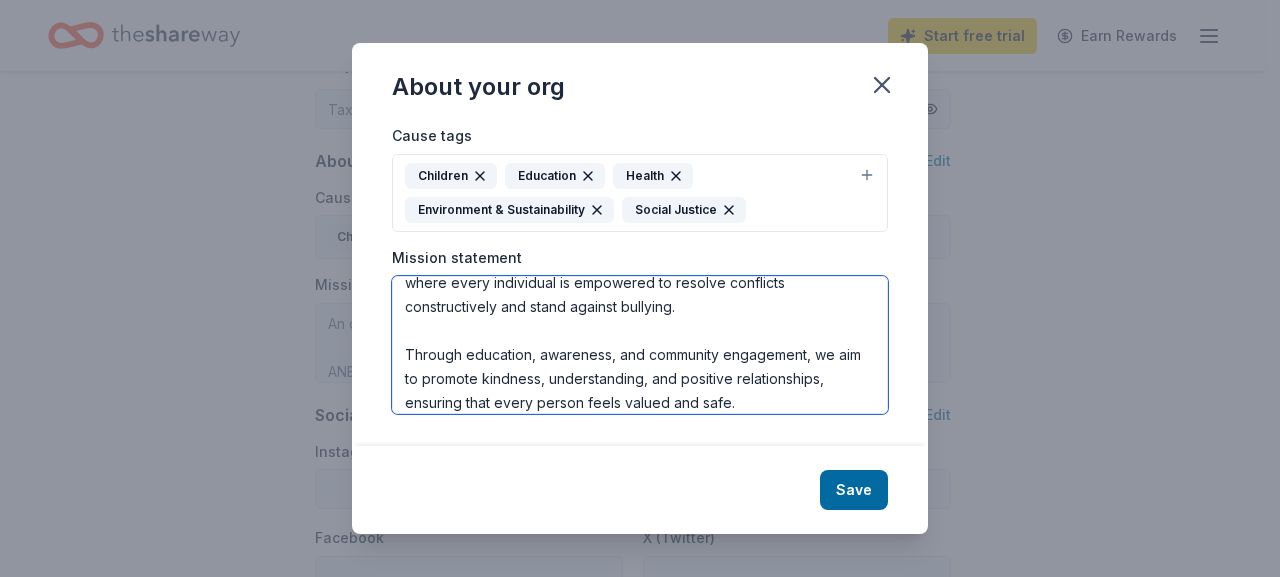 scroll, scrollTop: 39, scrollLeft: 0, axis: vertical 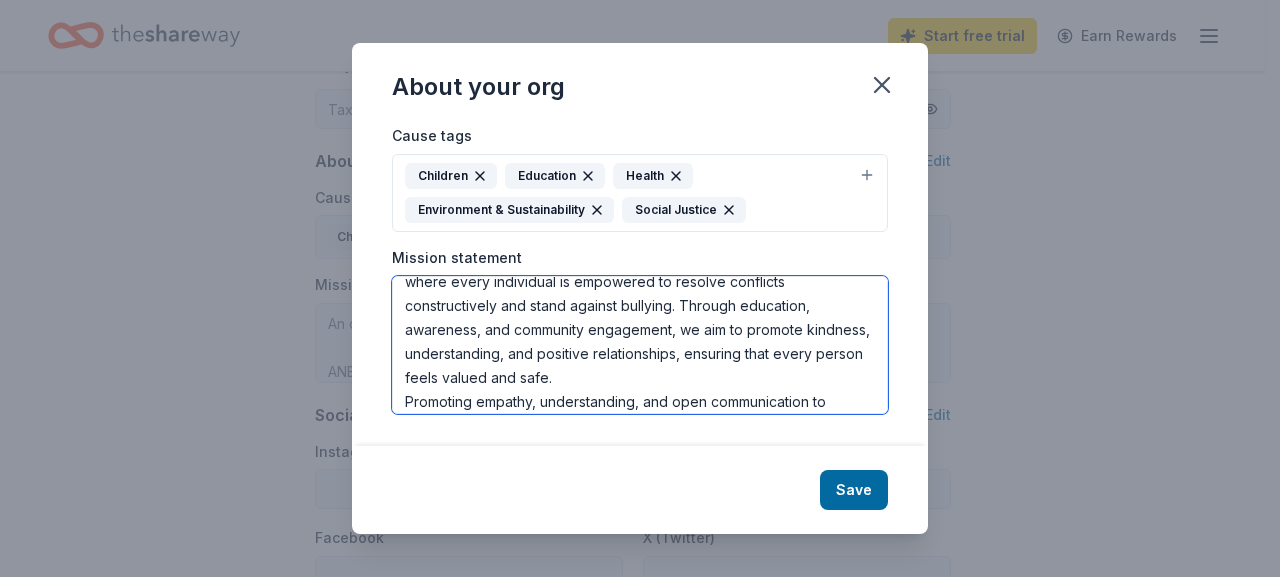 click on "ANBSN NFP mission is to foster a safe and inclusive environment where every individual is empowered to resolve conflicts constructively and stand against bullying. Through education, awareness, and community engagement, we aim to promote kindness, understanding, and positive relationships, ensuring that every person feels valued and safe.
Promoting empathy, understanding, and open communication to cultivate respect and acceptance among all members of our community." at bounding box center (640, 345) 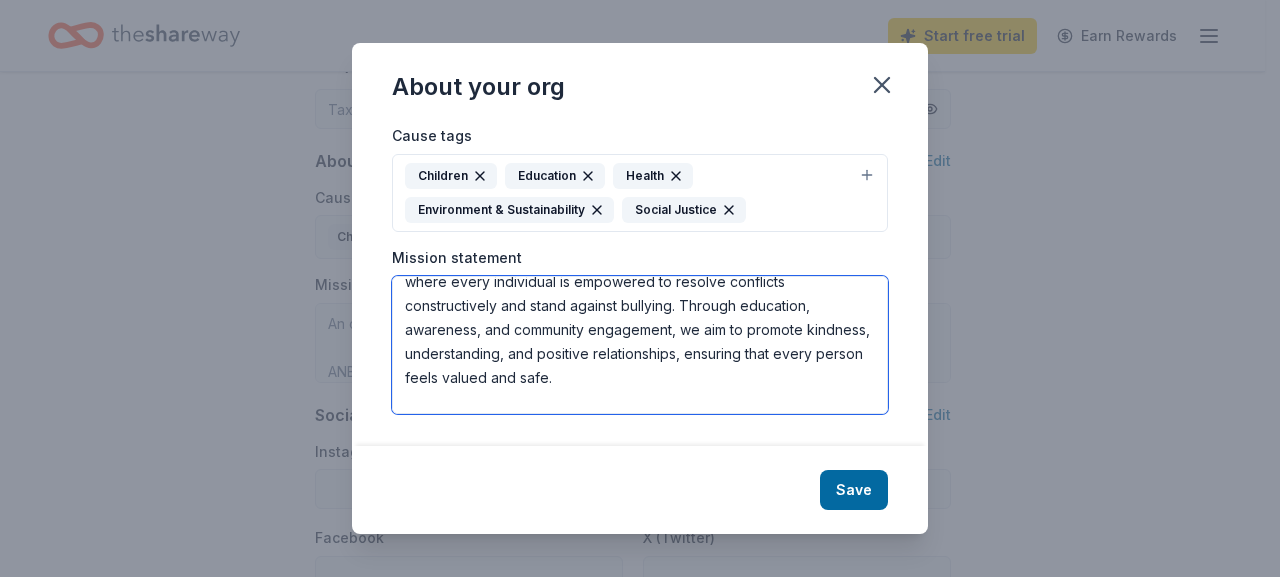 click on "ANBSN NFP mission is to foster a safe and inclusive environment where every individual is empowered to resolve conflicts constructively and stand against bullying. Through education, awareness, and community engagement, we aim to promote kindness, understanding, and positive relationships, ensuring that every person feels valued and safe.
Promoting empathy, understanding, and open communication to cultivate respect and acceptance among all members of our community." at bounding box center [640, 345] 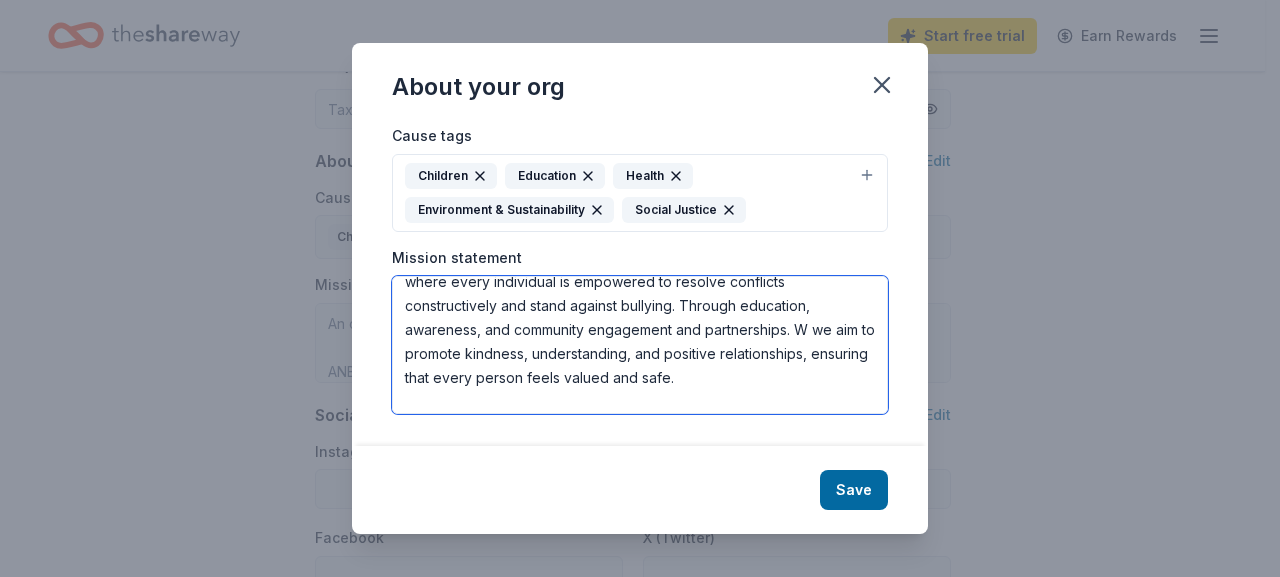 click on "ANBSN NFP mission is to foster a safe and inclusive environment where every individual is empowered to resolve conflicts constructively and stand against bullying. Through education, awareness, and community engagement and partnerships. W we aim to promote kindness, understanding, and positive relationships, ensuring that every person feels valued and safe.
Promoting empathy, understanding, and open communication to cultivate respect and acceptance among all members of our community." at bounding box center [640, 345] 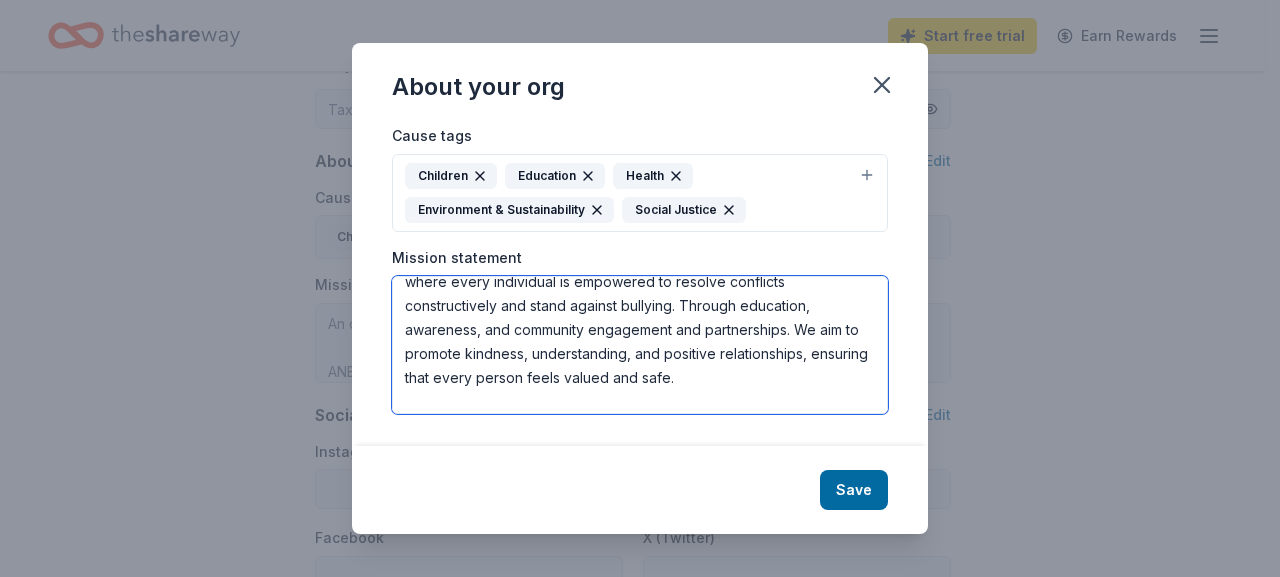 click on "ANBSN NFP mission is to foster a safe and inclusive environment where every individual is empowered to resolve conflicts constructively and stand against bullying. Through education, awareness, and community engagement and partnerships. We aim to promote kindness, understanding, and positive relationships, ensuring that every person feels valued and safe.
Promoting empathy, understanding, and open communication to cultivate respect and acceptance among all members of our community." at bounding box center [640, 345] 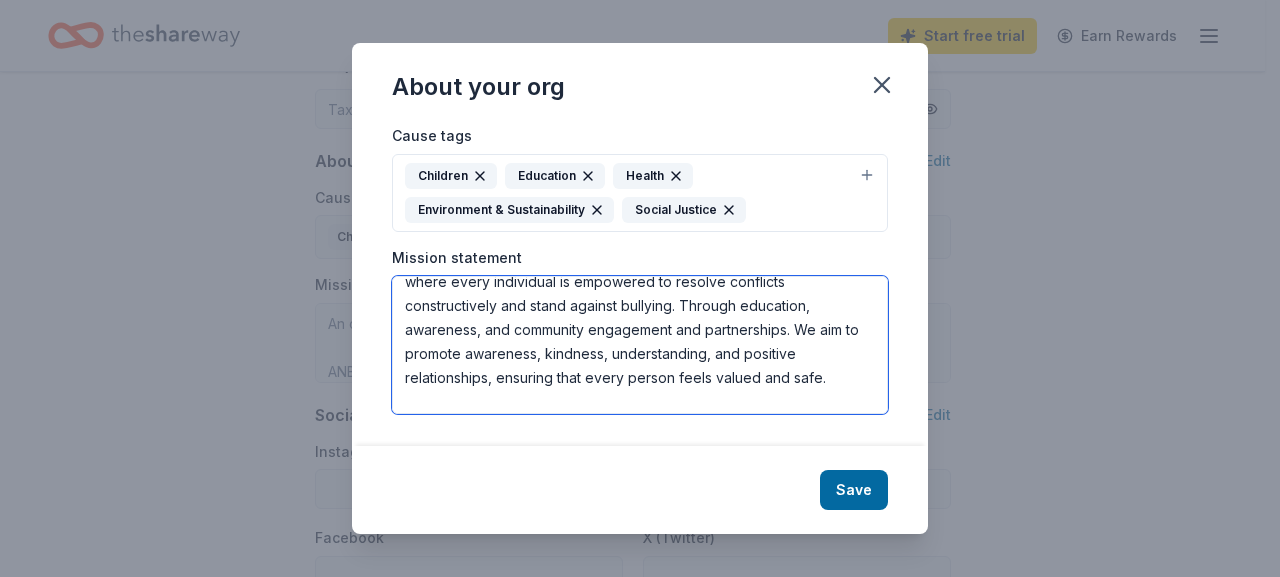 click on "ANBSN NFP mission is to foster a safe and inclusive environment where every individual is empowered to resolve conflicts constructively and stand against bullying. Through education, awareness, and community engagement and partnerships. We aim to promote awareness, kindness, understanding, and positive relationships, ensuring that every person feels valued and safe.
Promoting empathy, understanding, and open communication to cultivate respect and acceptance among all members of our community." at bounding box center (640, 345) 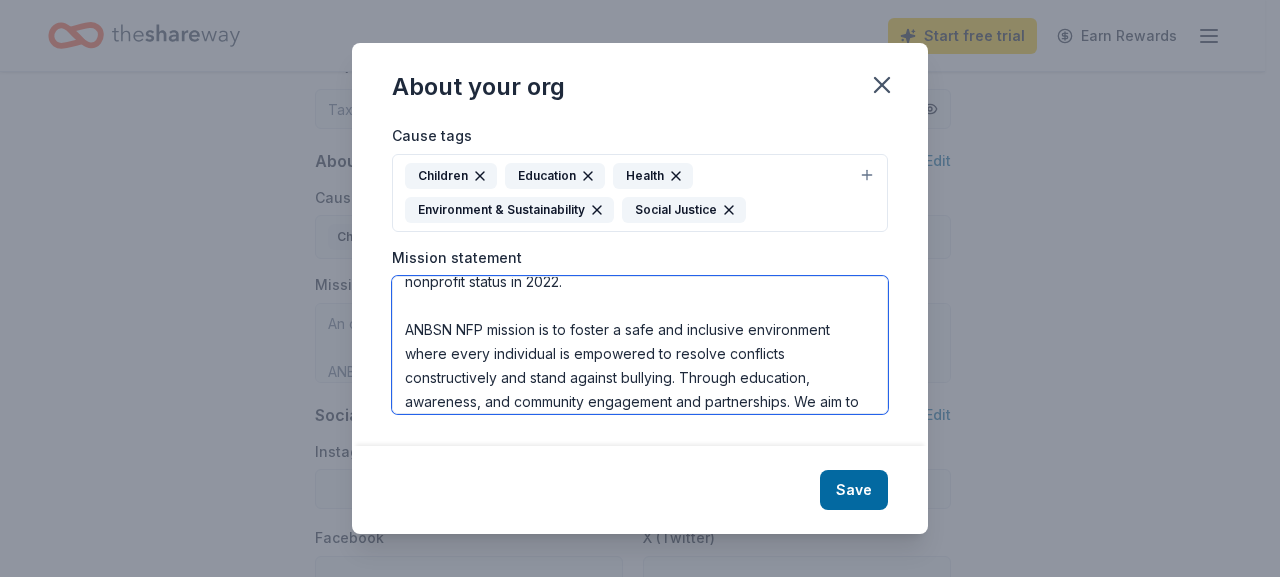 click on "An organization focused on youth development. It received its nonprofit status in 2022.
ANBSN NFP mission is to foster a safe and inclusive environment where every individual is empowered to resolve conflicts constructively and stand against bullying. Through education, awareness, and community engagement and partnerships. We aim to promote awareness, kindness, understanding, and positive relationships, ensuring that every person can feels valued and safe.
Promoting empathy, understanding, and open communication to cultivate respect and acceptance among all members of our community." at bounding box center [640, 345] 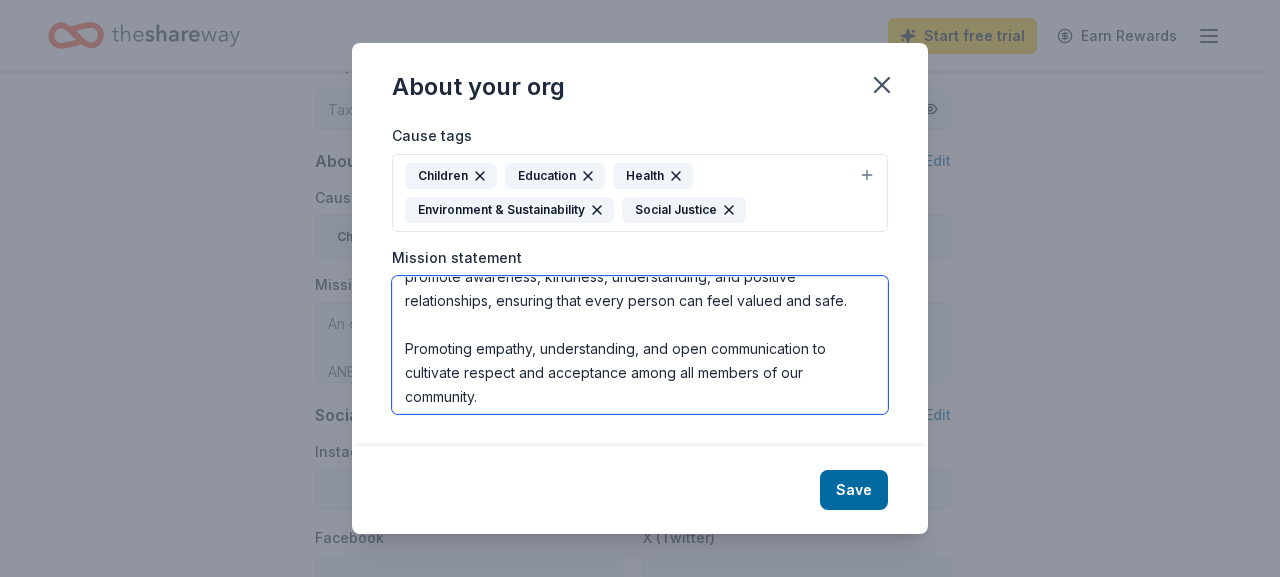 scroll, scrollTop: 120, scrollLeft: 0, axis: vertical 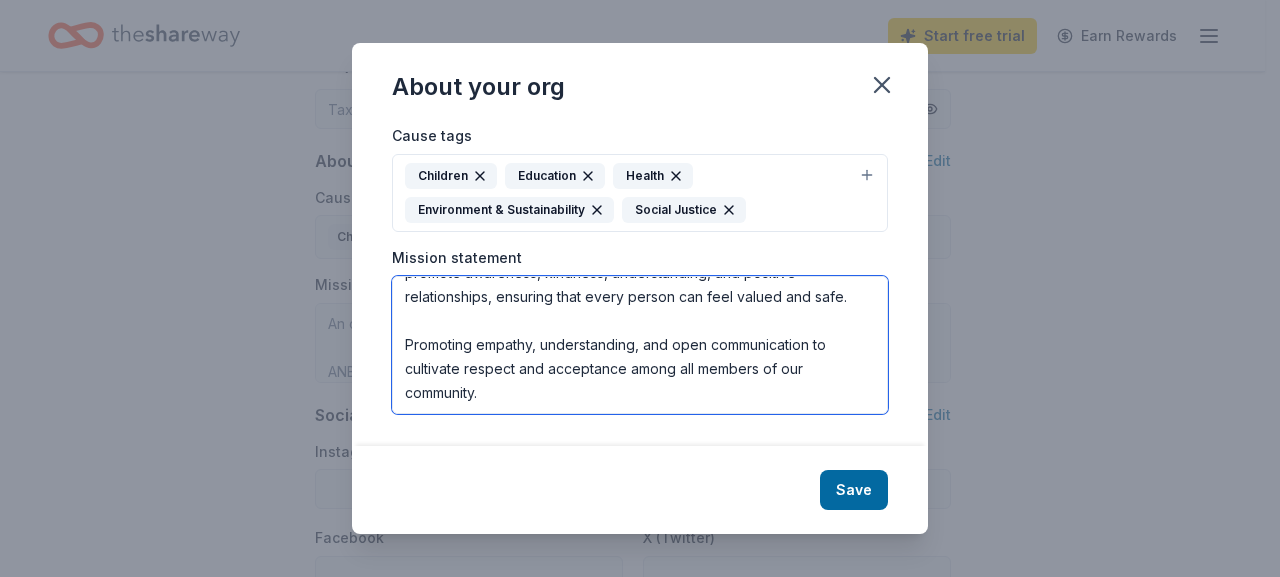 drag, startPoint x: 502, startPoint y: 395, endPoint x: 402, endPoint y: 349, distance: 110.0727 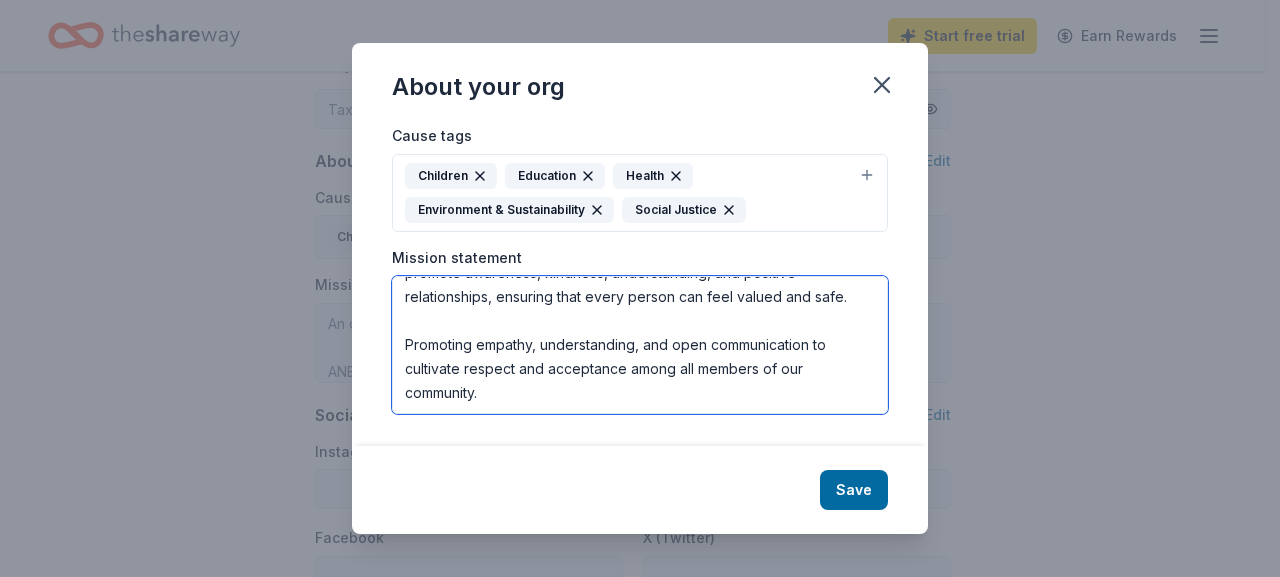 click on "ANBSN NFP mission is to foster a safe and inclusive environment where every individual is empowered to resolve conflicts constructively and stand against bullying. Through education, awareness, and community engagement and partnerships. We aim to promote awareness, kindness, understanding, and positive relationships, ensuring that every person can feel valued and safe.
Promoting empathy, understanding, and open communication to cultivate respect and acceptance among all members of our community." at bounding box center [640, 345] 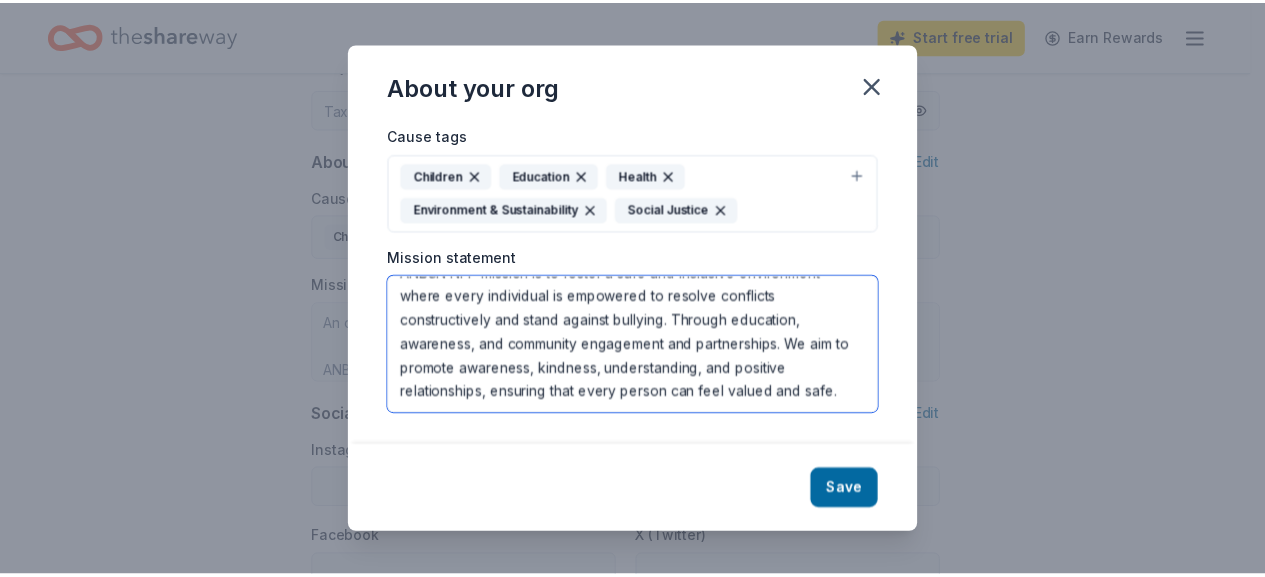 scroll, scrollTop: 60, scrollLeft: 0, axis: vertical 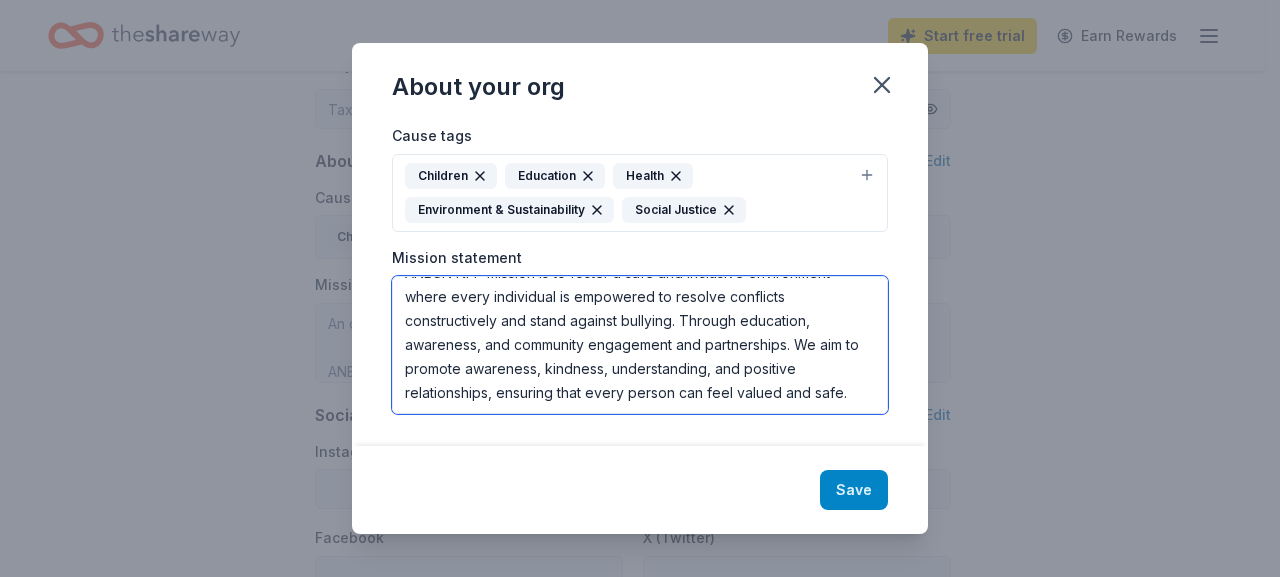 type on "ANBSN NFP mission is to foster a safe and inclusive environment where every individual is empowered to resolve conflicts constructively and stand against bullying. Through education, awareness, and community engagement and partnerships. We aim to promote awareness, kindness, understanding, and positive relationships, ensuring that every person can feel valued and safe." 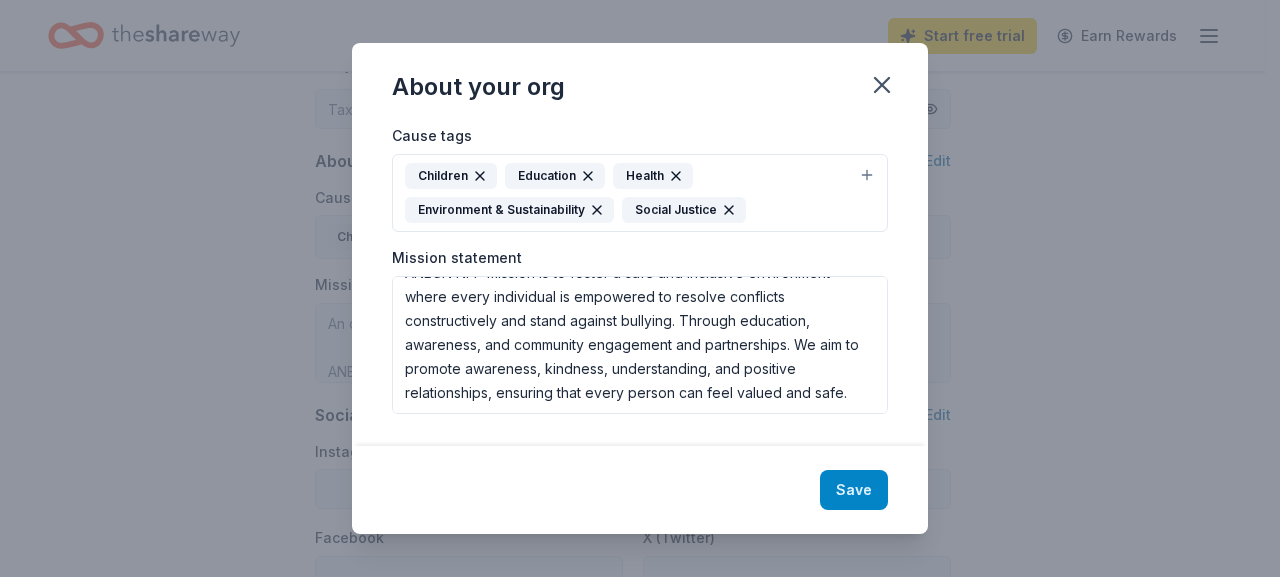 click on "Save" at bounding box center [854, 490] 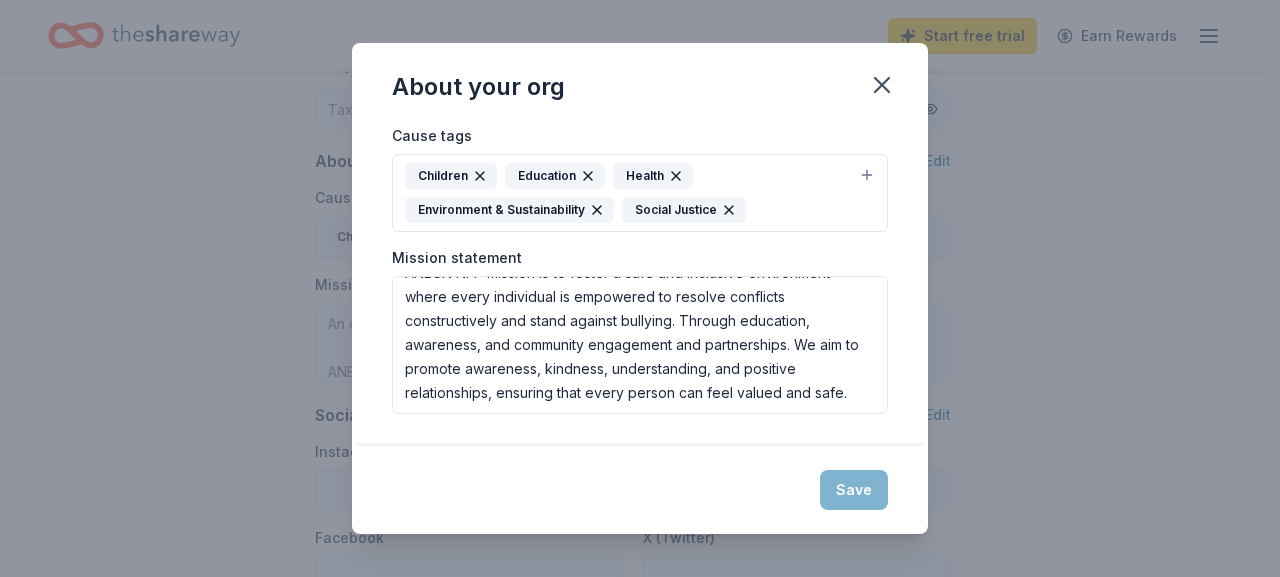 type on "ANBSN NFP mission is to foster a safe and inclusive environment where every individual is empowered to resolve conflicts constructively and stand against bullying. Through education, awareness, and community engagement and partnerships. We aim to promote awareness, kindness, understanding, and positive relationships, ensuring that every person can feel valued and safe." 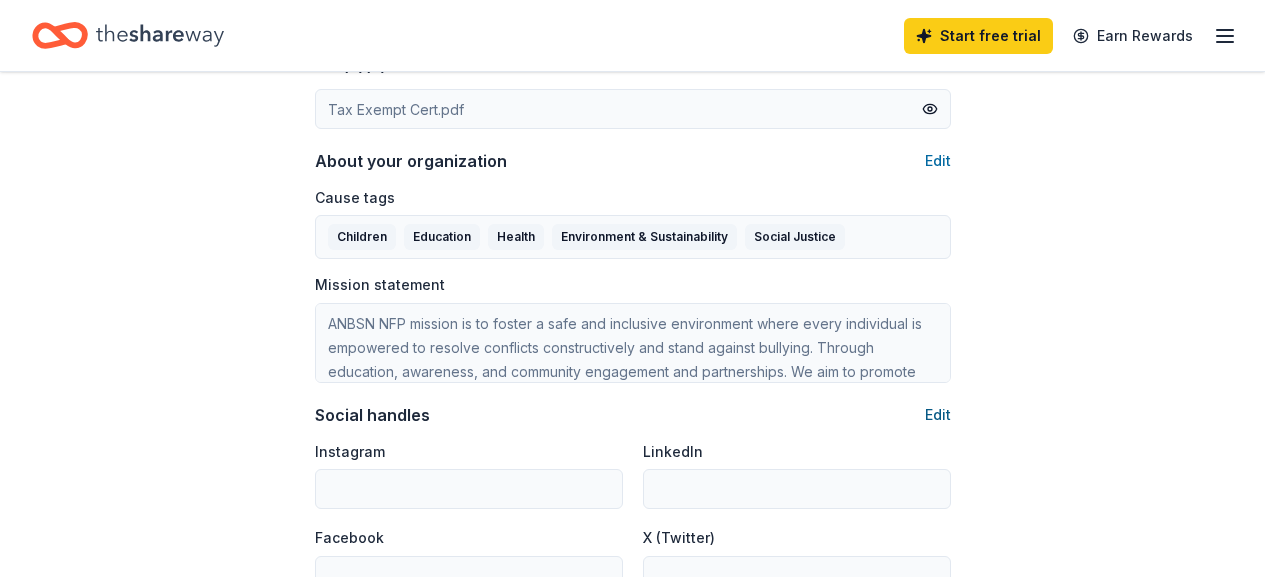 click on "Edit" at bounding box center [938, 415] 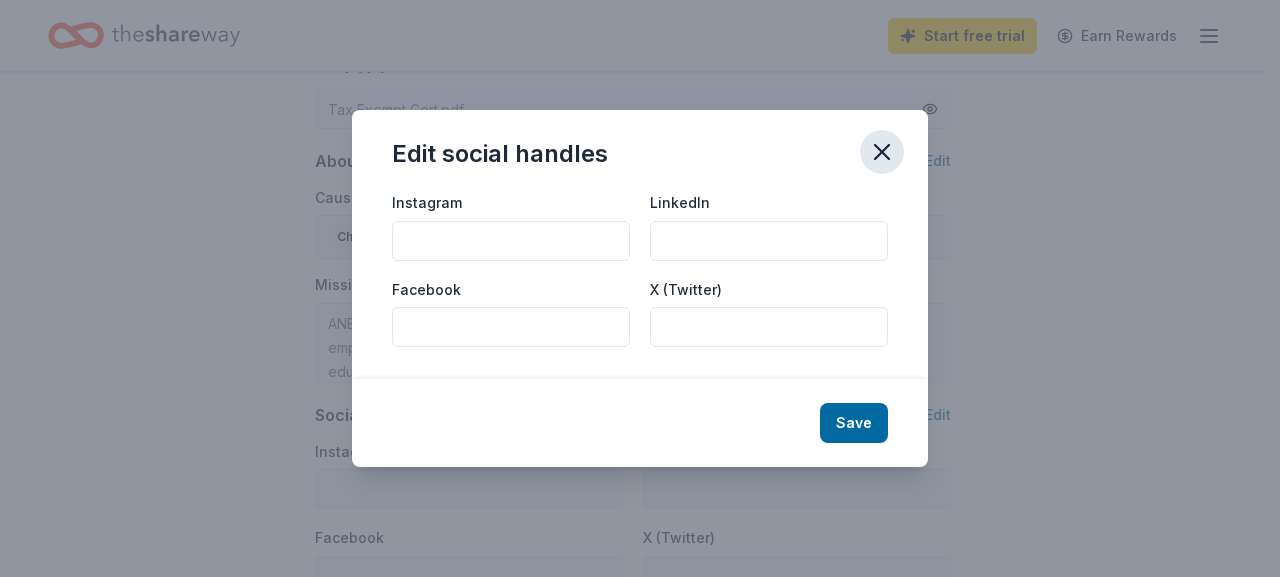 click 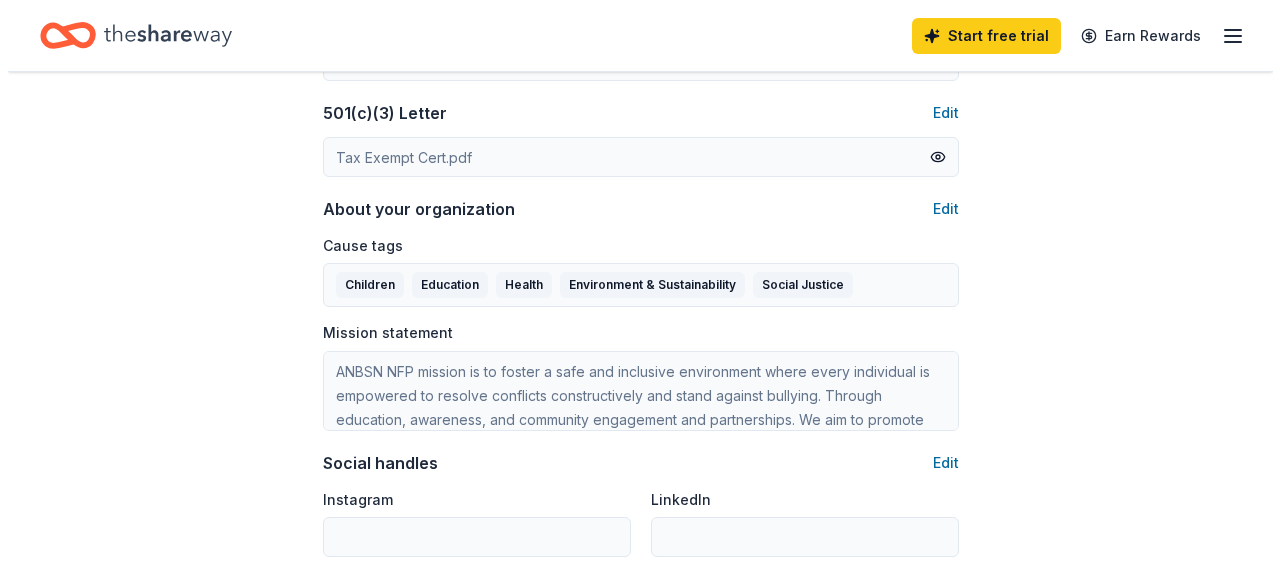scroll, scrollTop: 928, scrollLeft: 0, axis: vertical 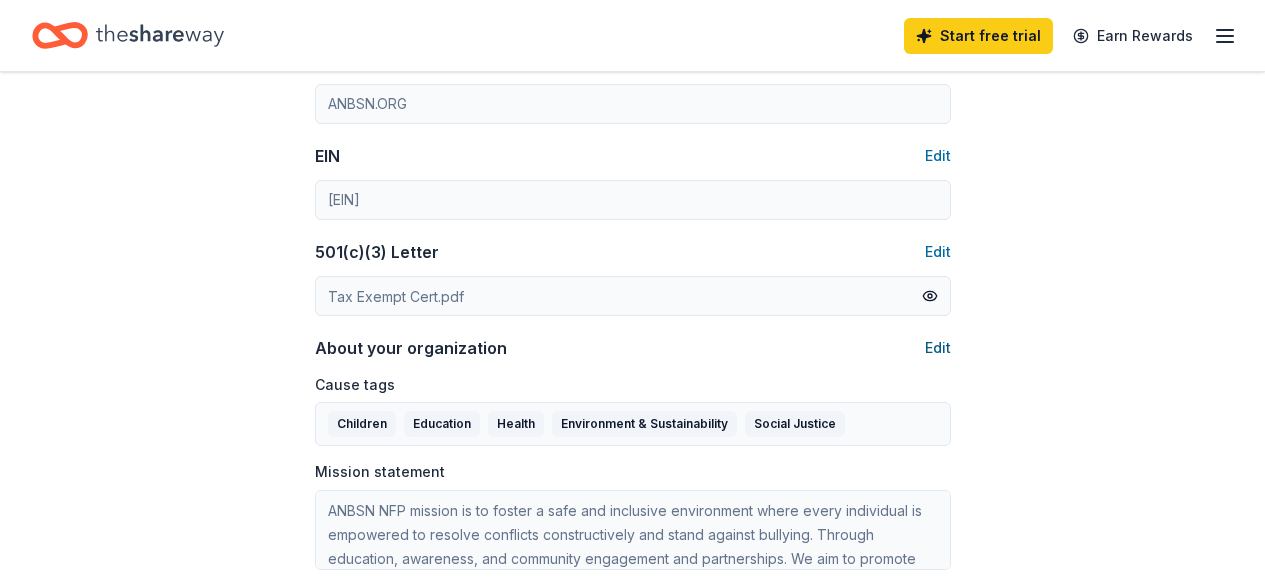 click on "Edit" at bounding box center [938, 348] 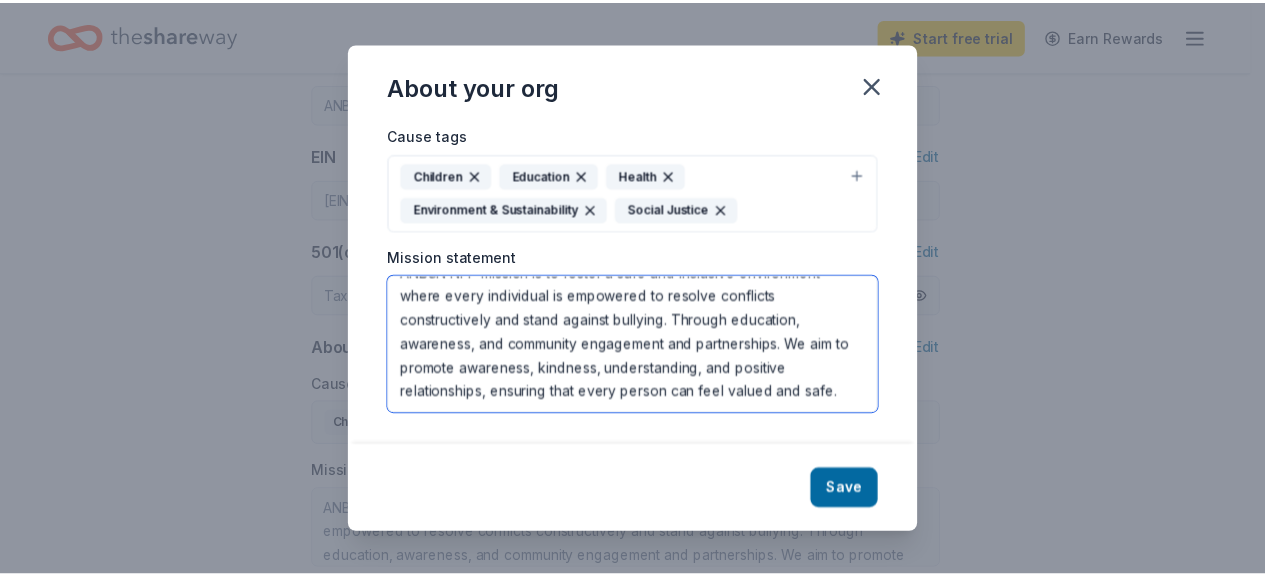 scroll, scrollTop: 72, scrollLeft: 0, axis: vertical 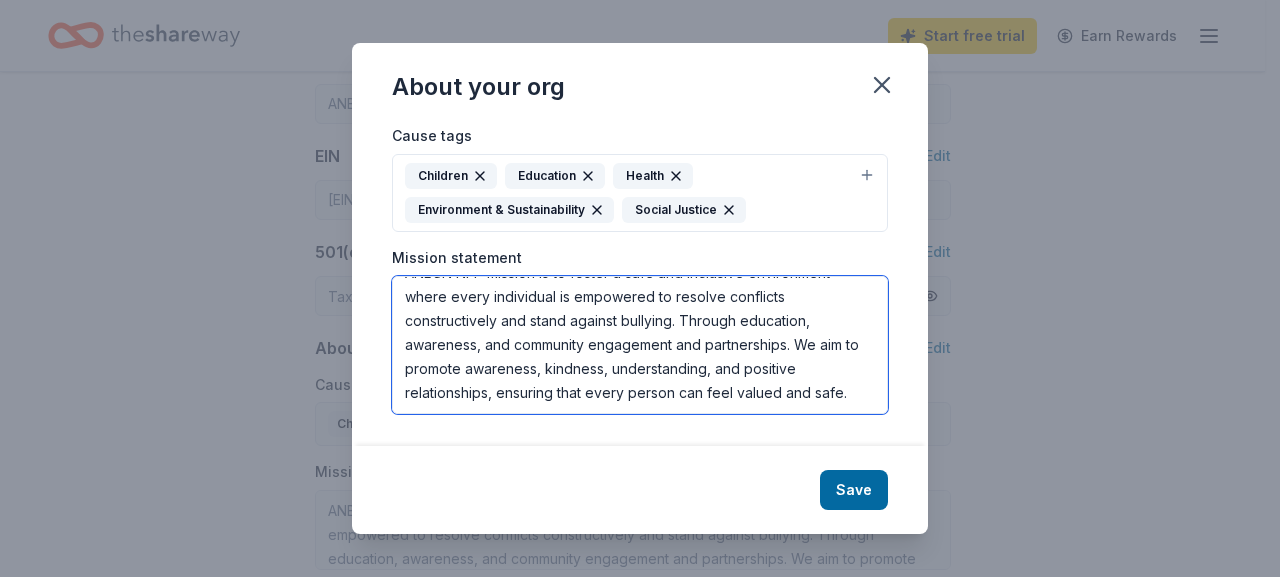 drag, startPoint x: 405, startPoint y: 292, endPoint x: 807, endPoint y: 408, distance: 418.40173 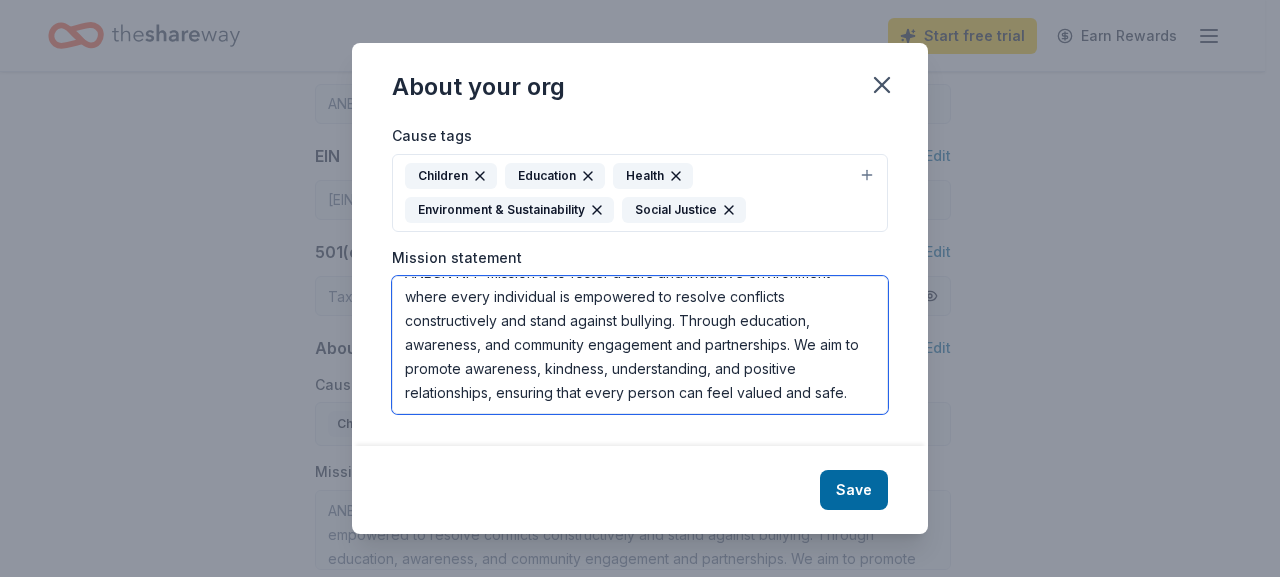 click on "ANBSN NFP mission is to foster a safe and inclusive environment where every individual is empowered to resolve conflicts constructively and stand against bullying. Through education, awareness, and community engagement and partnerships. We aim to promote awareness, kindness, understanding, and positive relationships, ensuring that every person can feel valued and safe." at bounding box center [640, 345] 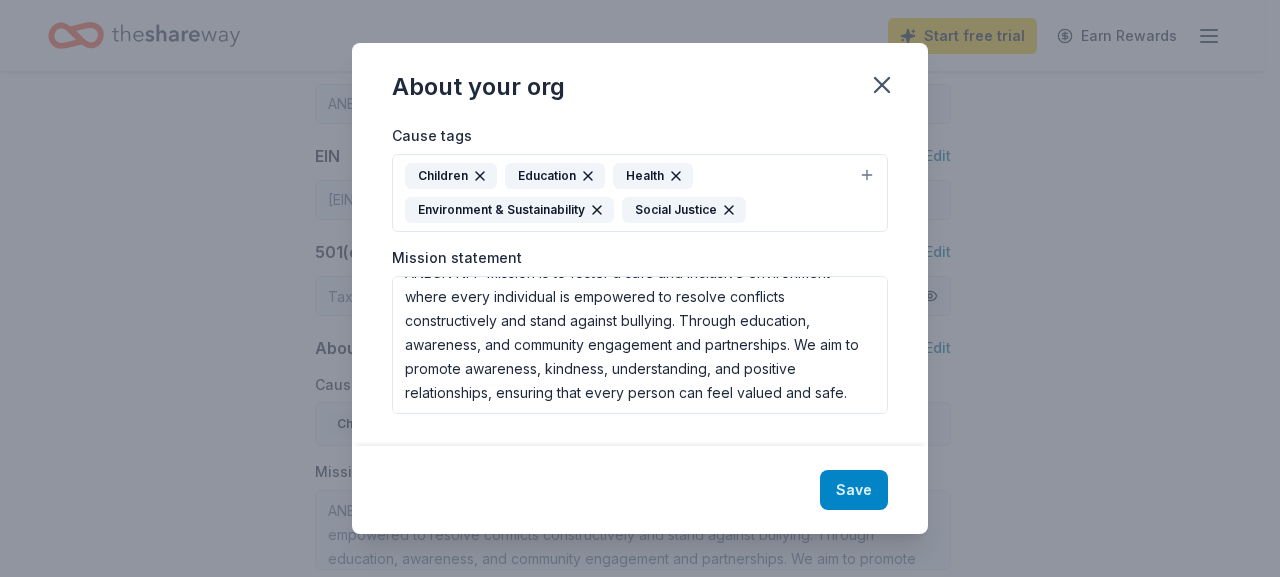 click on "Save" at bounding box center [854, 490] 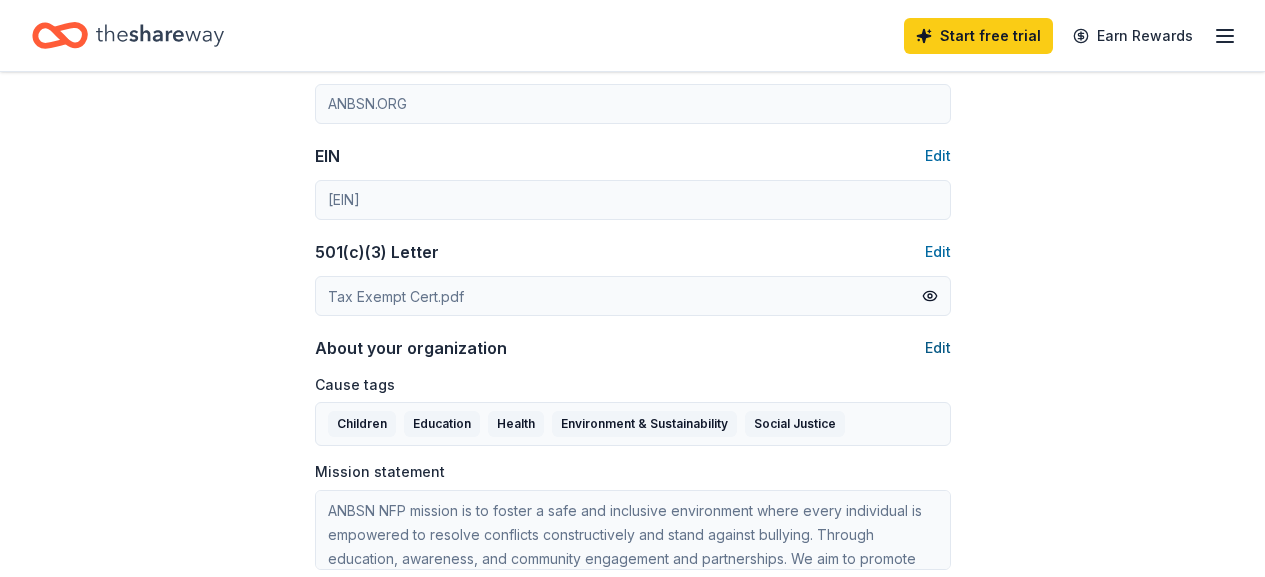 click on "Edit" at bounding box center [938, 348] 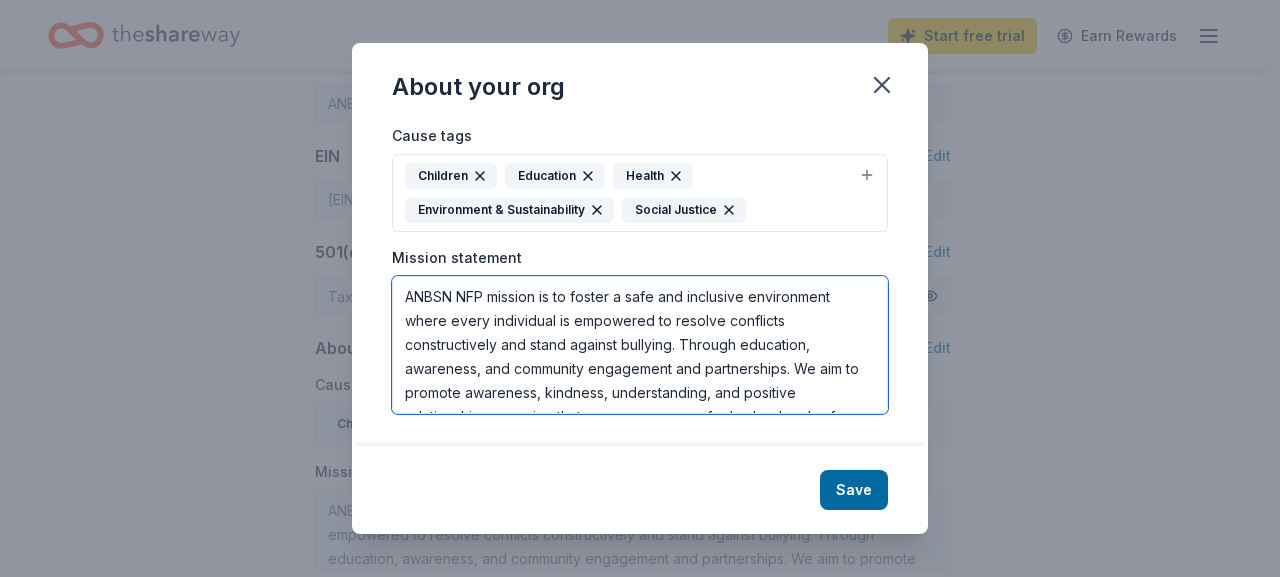 click on "ANBSN NFP mission is to foster a safe and inclusive environment where every individual is empowered to resolve conflicts constructively and stand against bullying. Through education, awareness, and community engagement and partnerships. We aim to promote awareness, kindness, understanding, and positive relationships, ensuring that every person can feel valued and safe." at bounding box center [640, 345] 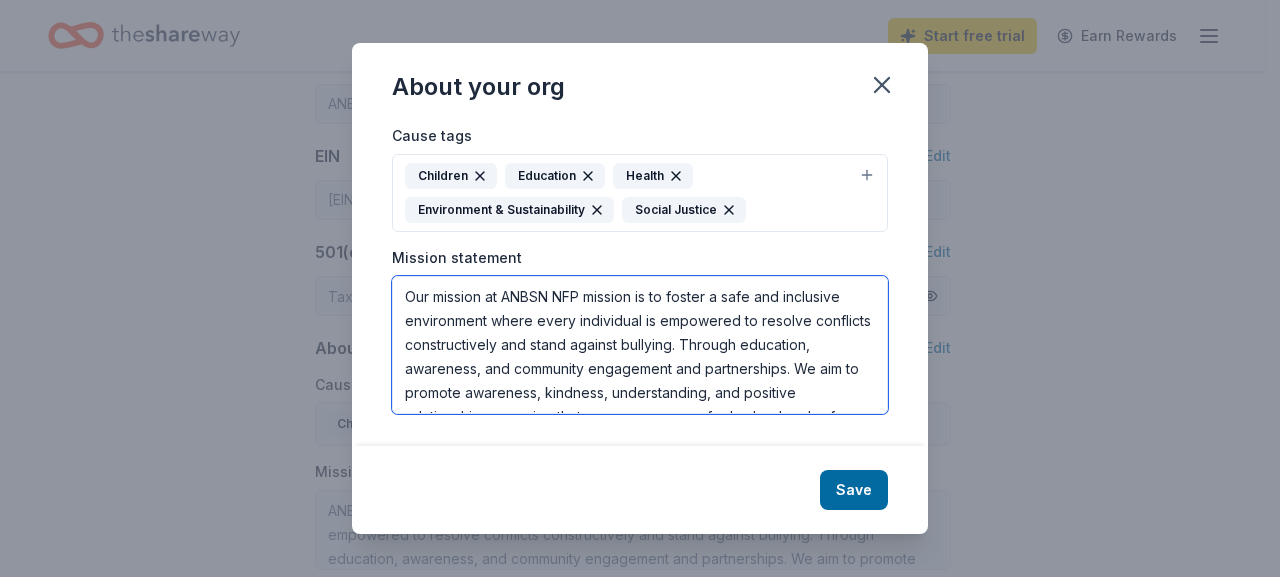 click on "Our mission at ANBSN NFP mission is to foster a safe and inclusive environment where every individual is empowered to resolve conflicts constructively and stand against bullying. Through education, awareness, and community engagement and partnerships. We aim to promote awareness, kindness, understanding, and positive relationships, ensuring that every person can feel valued and safe." at bounding box center [640, 345] 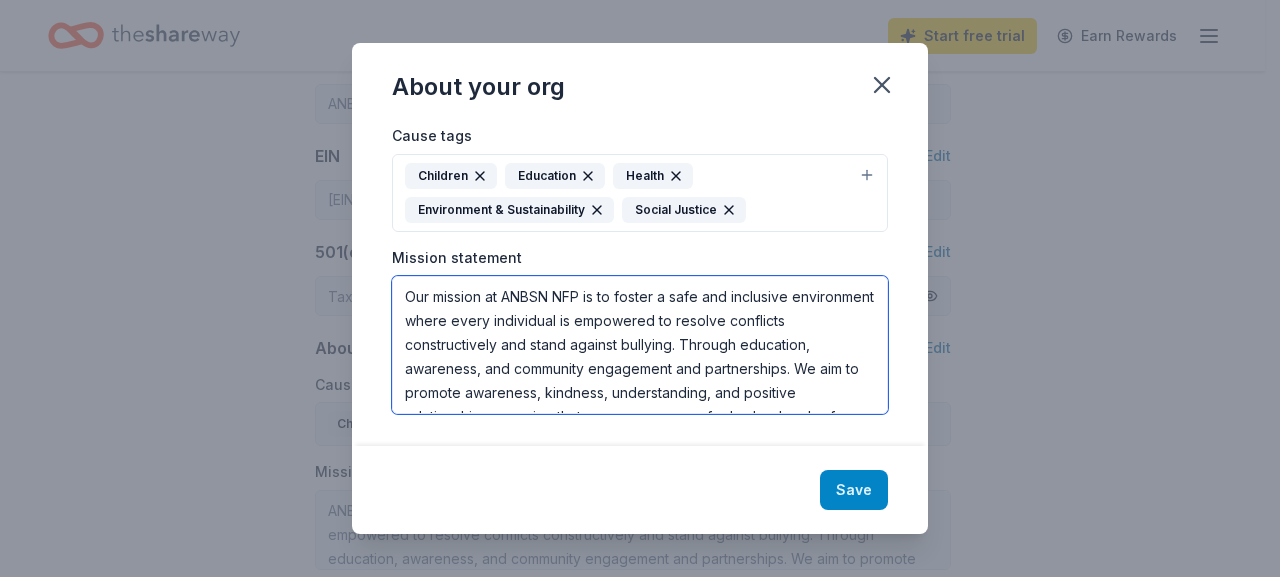 type on "Our mission at ANBSN NFP is to foster a safe and inclusive environment where every individual is empowered to resolve conflicts constructively and stand against bullying. Through education, awareness, and community engagement and partnerships. We aim to promote awareness, kindness, understanding, and positive relationships, ensuring that every person can feel valued and safe." 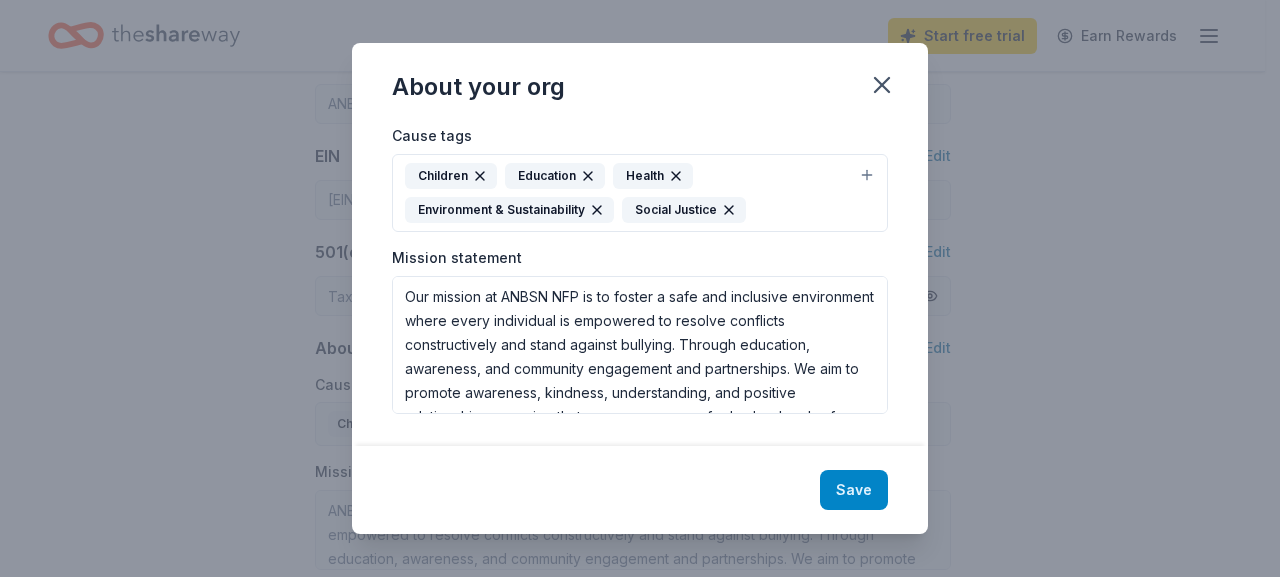 click on "Save" at bounding box center [854, 490] 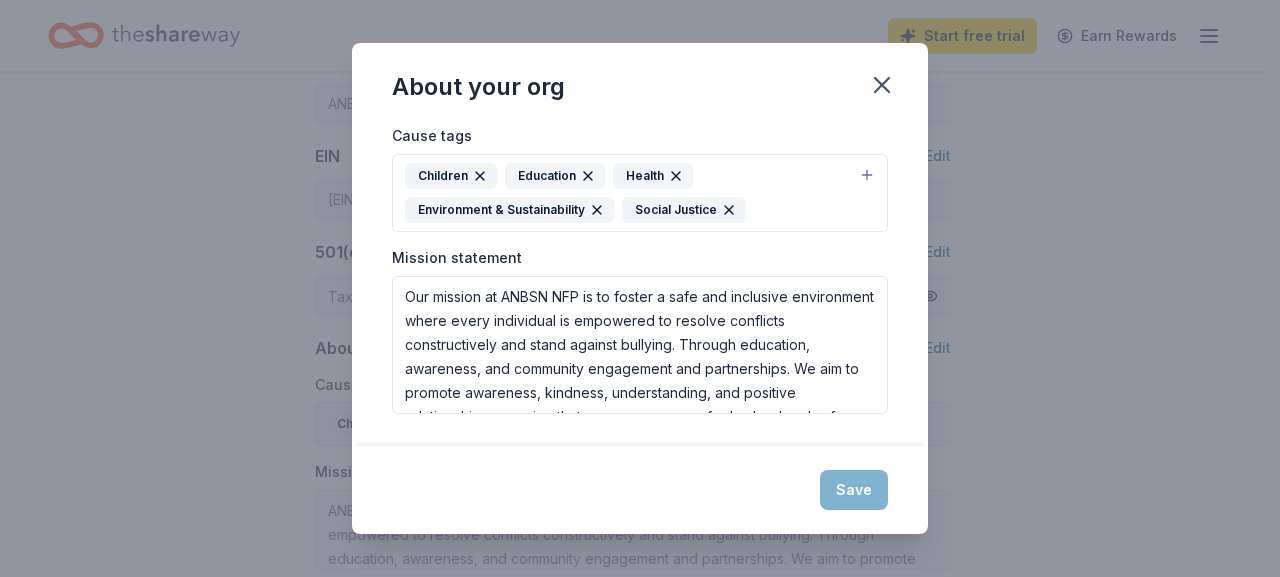 type on "Our mission at ANBSN NFP is to foster a safe and inclusive environment where every individual is empowered to resolve conflicts constructively and stand against bullying. Through education, awareness, and community engagement and partnerships. We aim to promote awareness, kindness, understanding, and positive relationships, ensuring that every person can feel valued and safe." 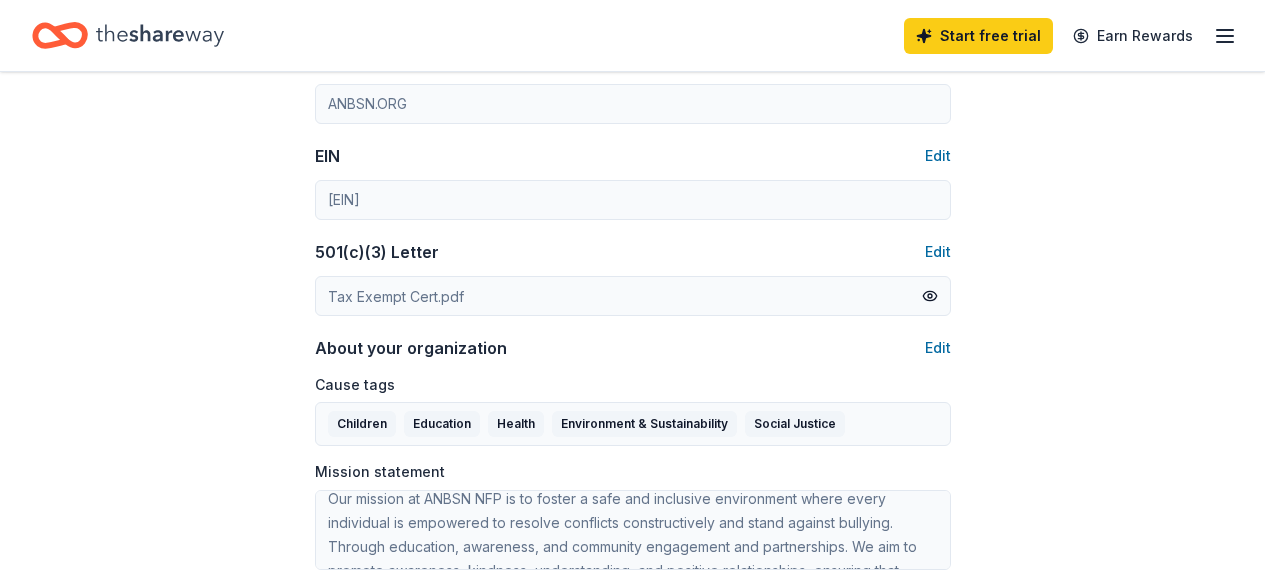 scroll, scrollTop: 0, scrollLeft: 0, axis: both 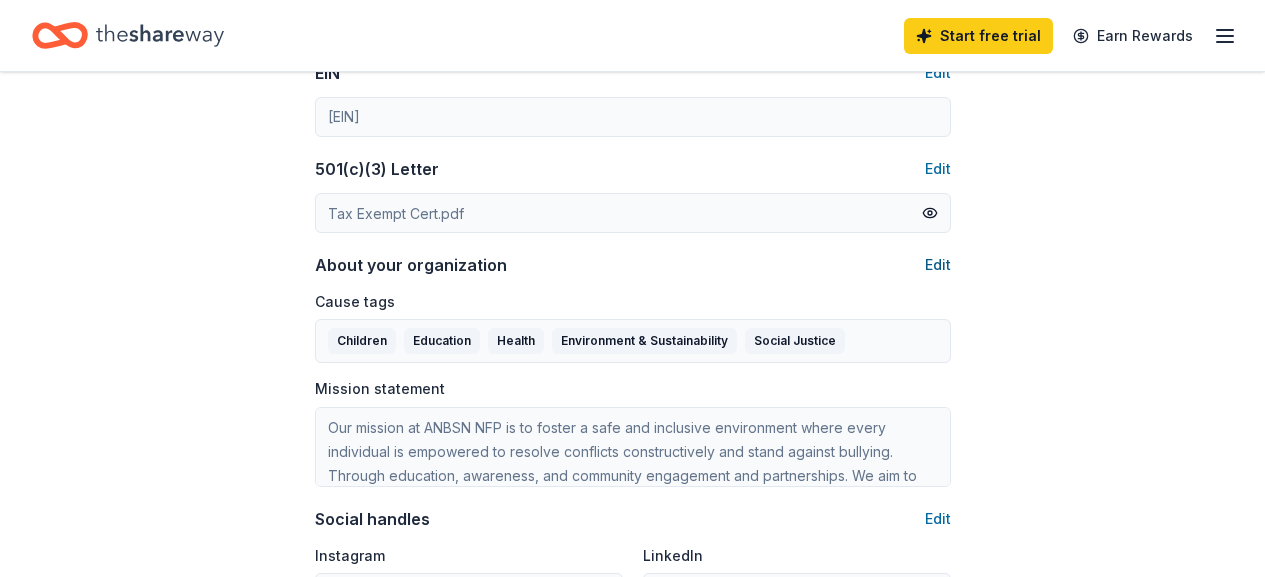 click on "Edit" at bounding box center (938, 265) 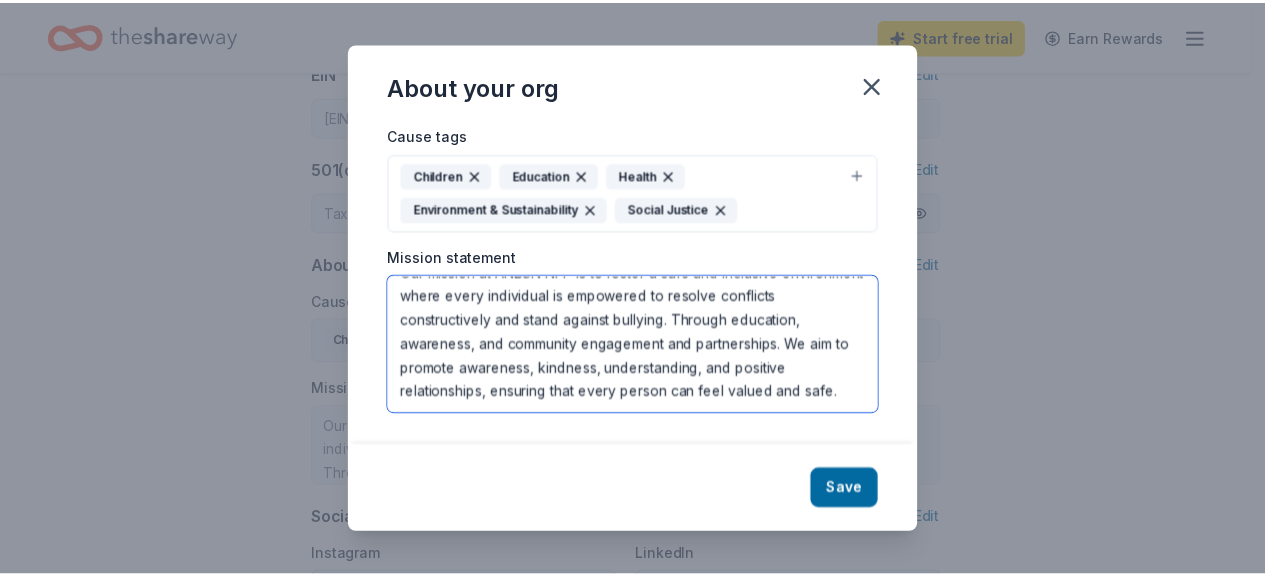 scroll, scrollTop: 51, scrollLeft: 0, axis: vertical 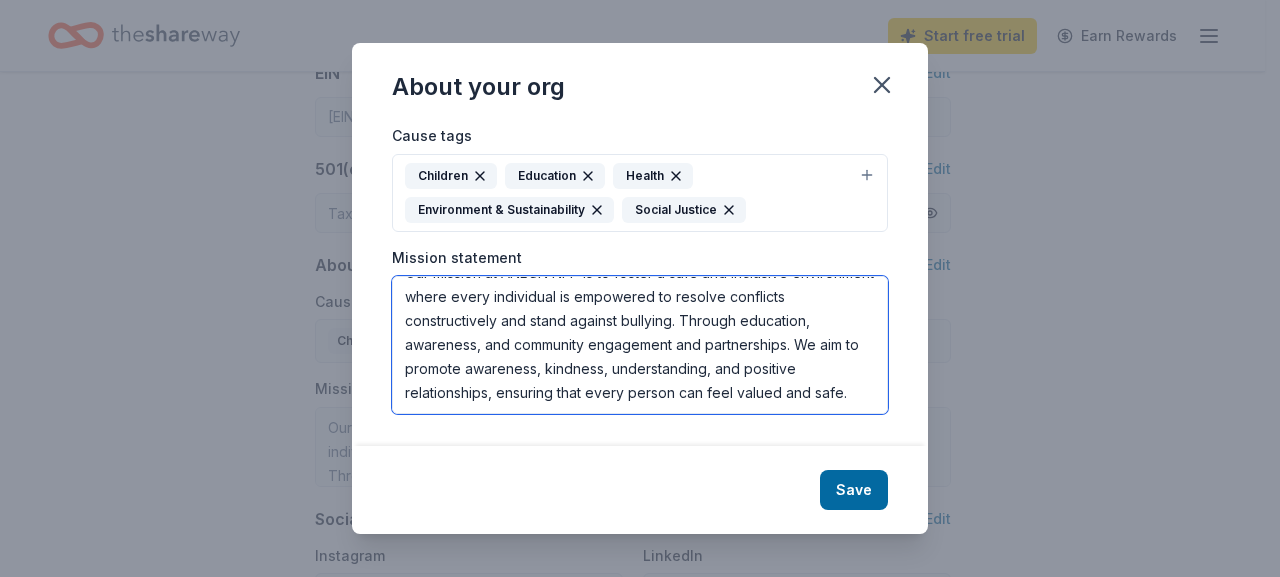click on "Our mission at ANBSN NFP is to foster a safe and inclusive environment where every individual is empowered to resolve conflicts constructively and stand against bullying. Through education, awareness, and community engagement and partnerships. We aim to promote awareness, kindness, understanding, and positive relationships, ensuring that every person can feel valued and safe." at bounding box center (640, 345) 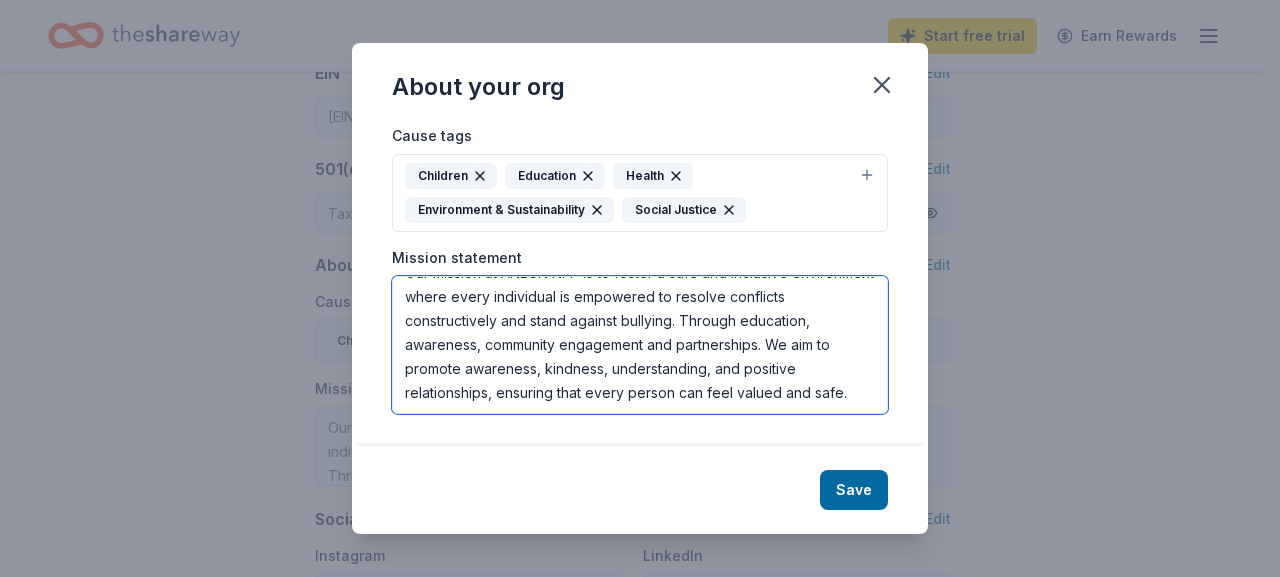 click on "Our mission at ANBSN NFP is to foster a safe and inclusive environment where every individual is empowered to resolve conflicts constructively and stand against bullying. Through education, awareness, community engagement and partnerships. We aim to promote awareness, kindness, understanding, and positive relationships, ensuring that every person can feel valued and safe." at bounding box center (640, 345) 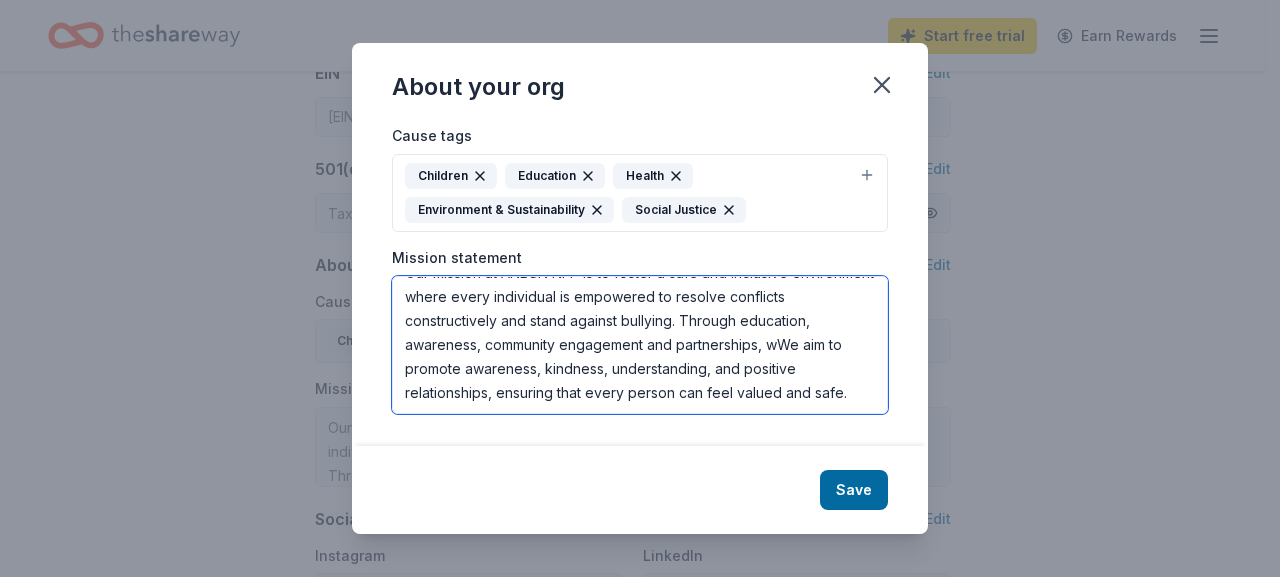 click on "Our mission at ANBSN NFP is to foster a safe and inclusive environment where every individual is empowered to resolve conflicts constructively and stand against bullying. Through education, awareness, community engagement and partnerships, wWe aim to promote awareness, kindness, understanding, and positive relationships, ensuring that every person can feel valued and safe." at bounding box center [640, 345] 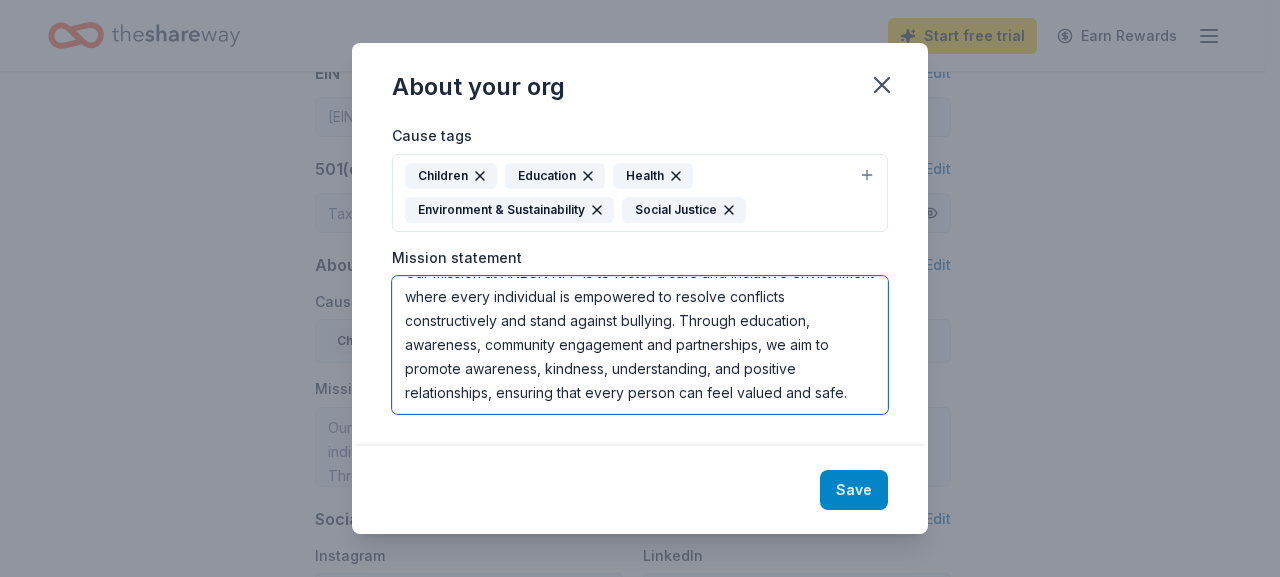 type on "Our mission at ANBSN NFP is to foster a safe and inclusive environment where every individual is empowered to resolve conflicts constructively and stand against bullying. Through education, awareness, community engagement and partnerships, we aim to promote awareness, kindness, understanding, and positive relationships, ensuring that every person can feel valued and safe." 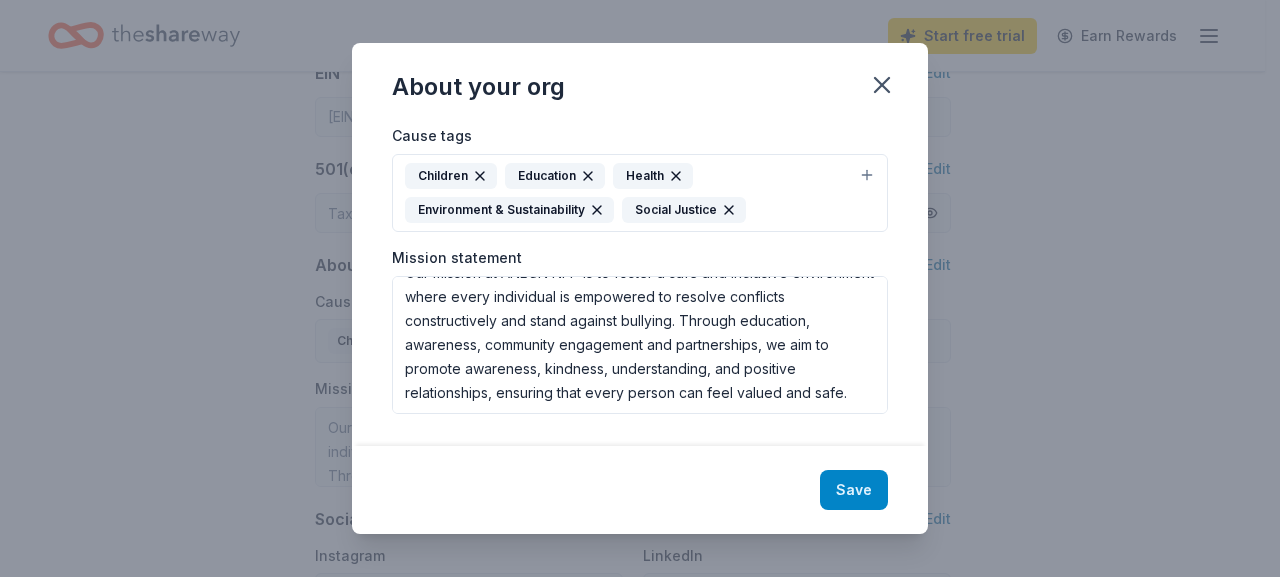 click on "Save" at bounding box center [854, 490] 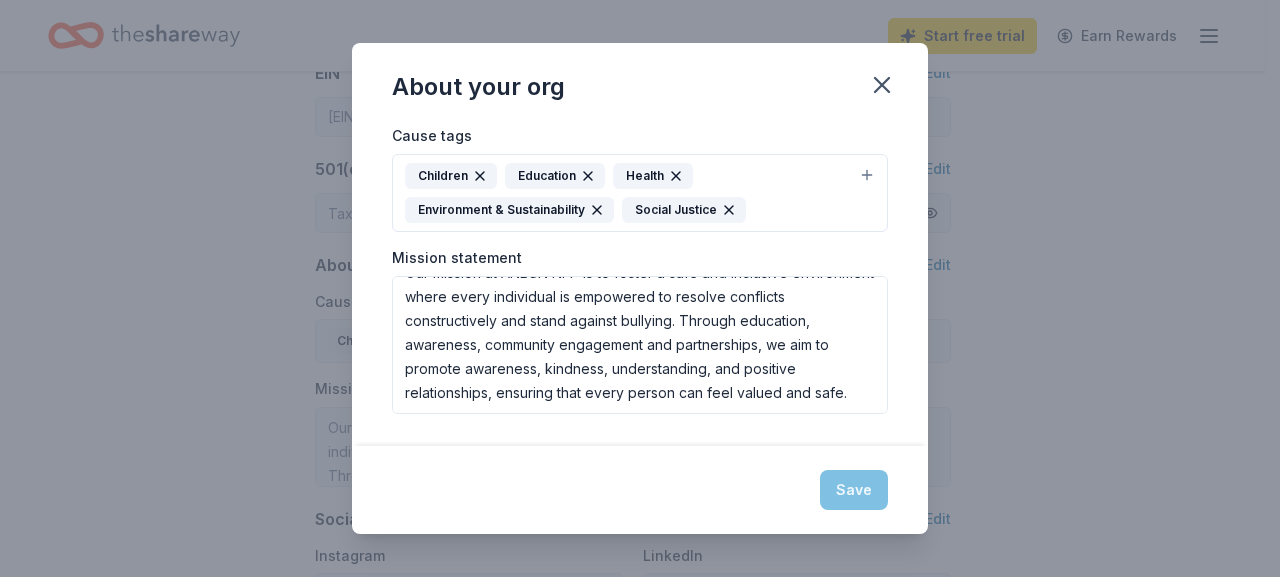 type on "Our mission at ANBSN NFP is to foster a safe and inclusive environment where every individual is empowered to resolve conflicts constructively and stand against bullying. Through education, awareness, community engagement and partnerships, we aim to promote awareness, kindness, understanding, and positive relationships, ensuring that every person can feel valued and safe." 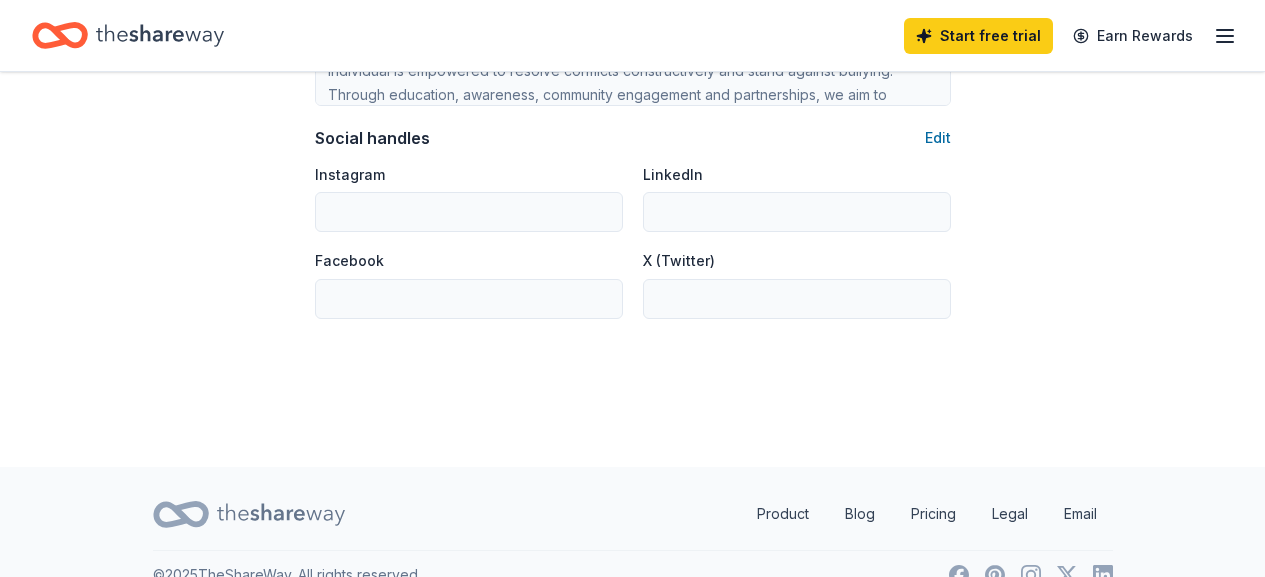 scroll, scrollTop: 1420, scrollLeft: 0, axis: vertical 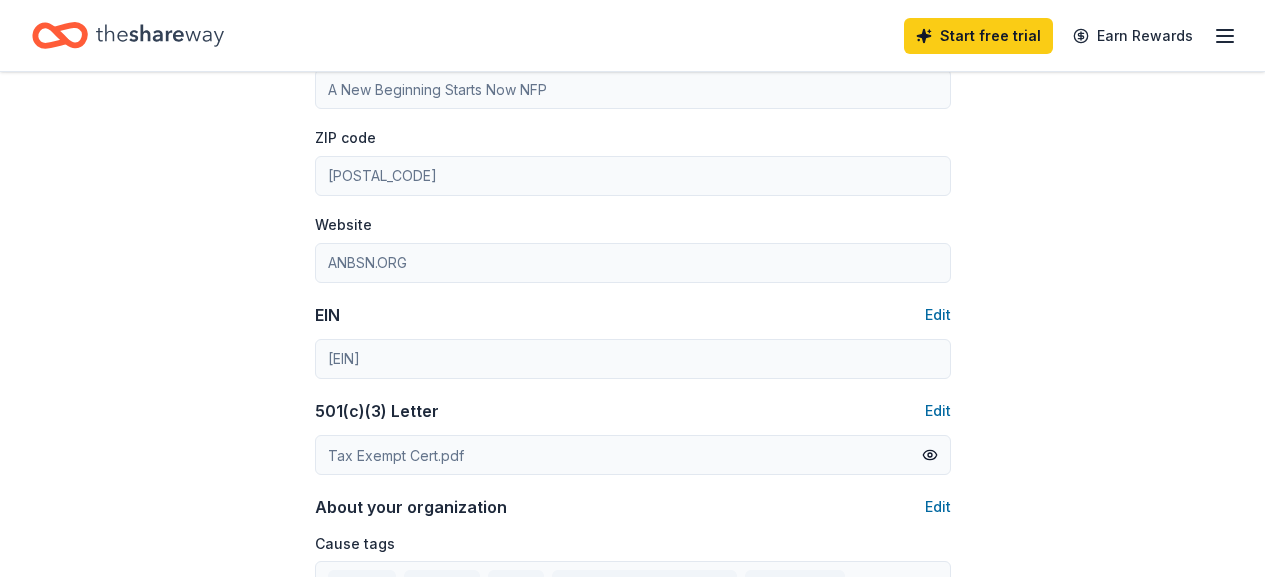 click on "Start free  trial Earn Rewards" at bounding box center [1070, 35] 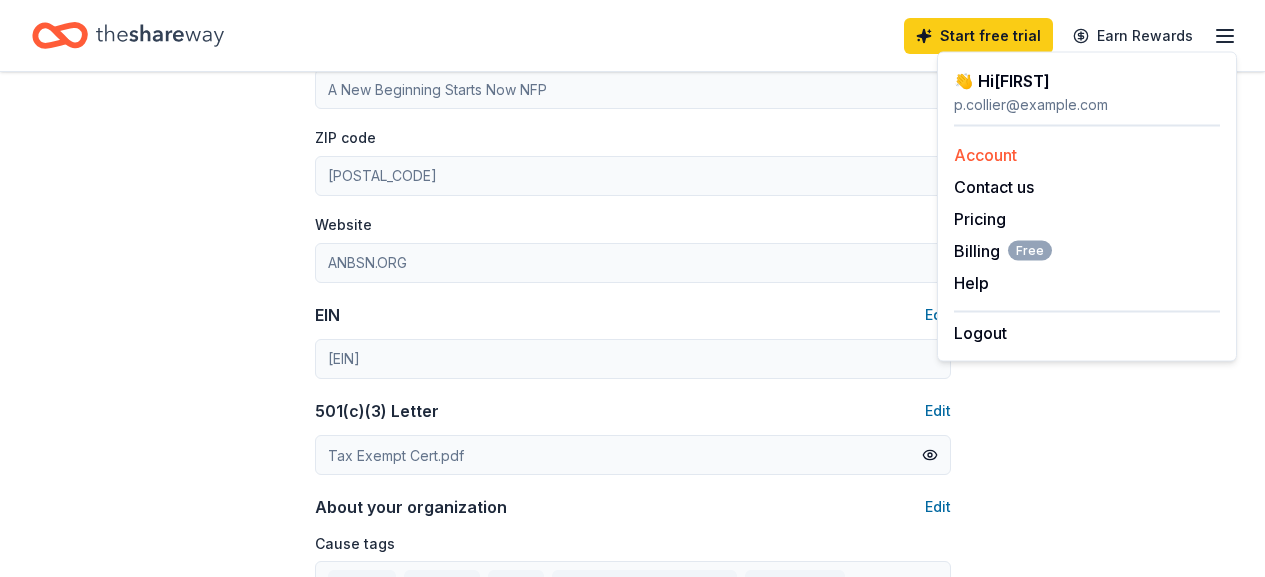 click on "Account" at bounding box center (985, 155) 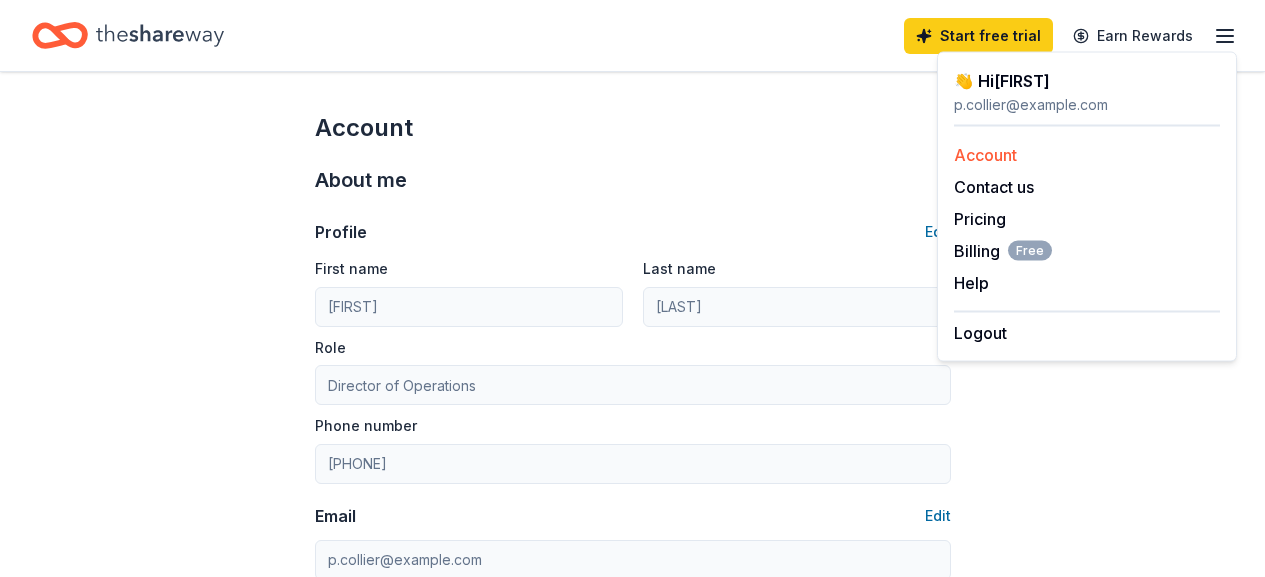 click on "Account" at bounding box center [985, 155] 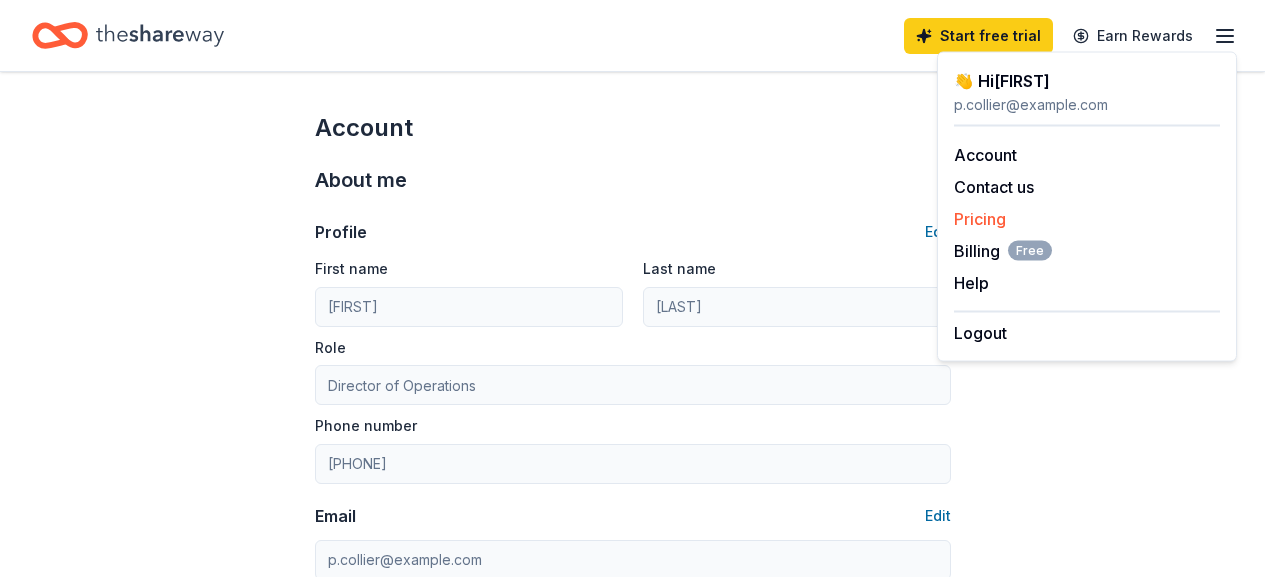 click on "Pricing" at bounding box center (980, 219) 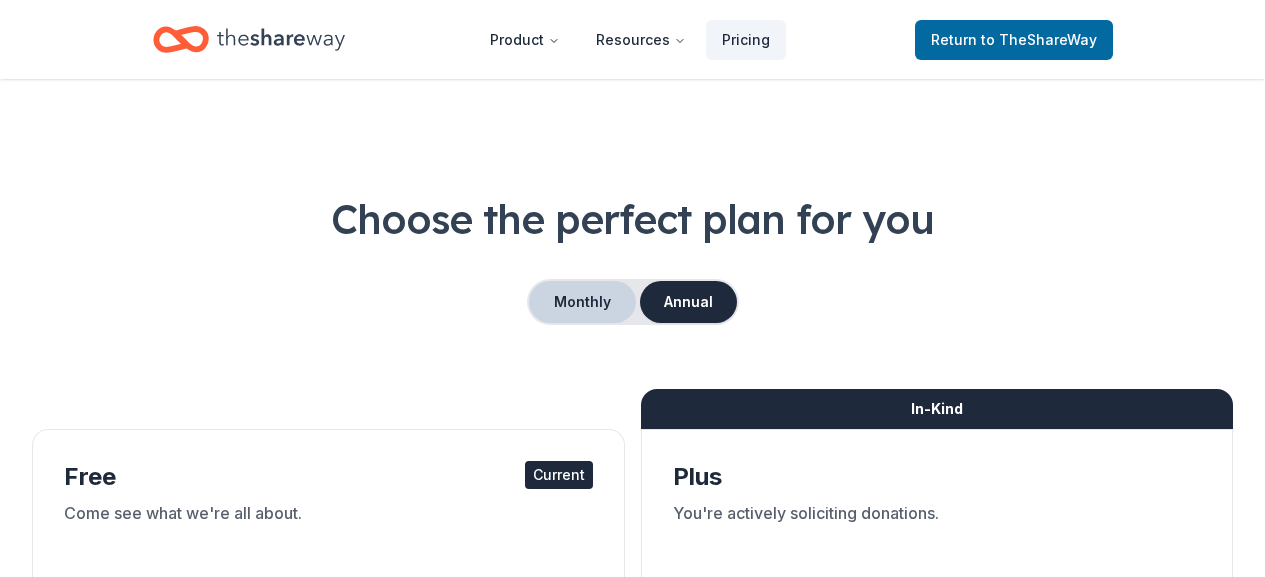 click on "Monthly" at bounding box center [582, 302] 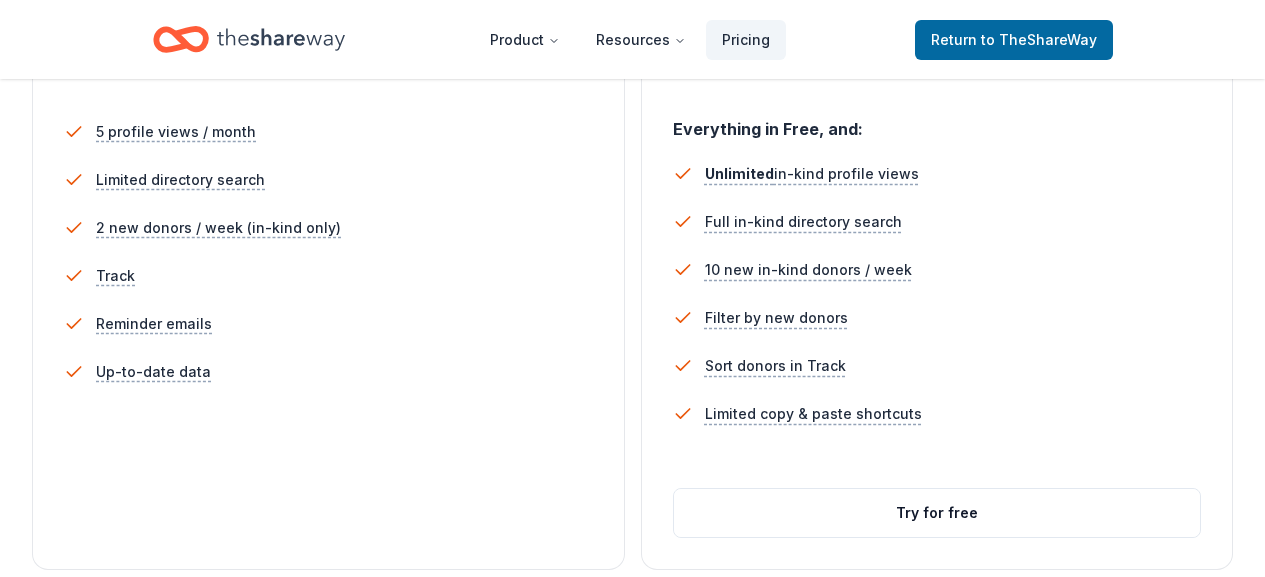 scroll, scrollTop: 589, scrollLeft: 0, axis: vertical 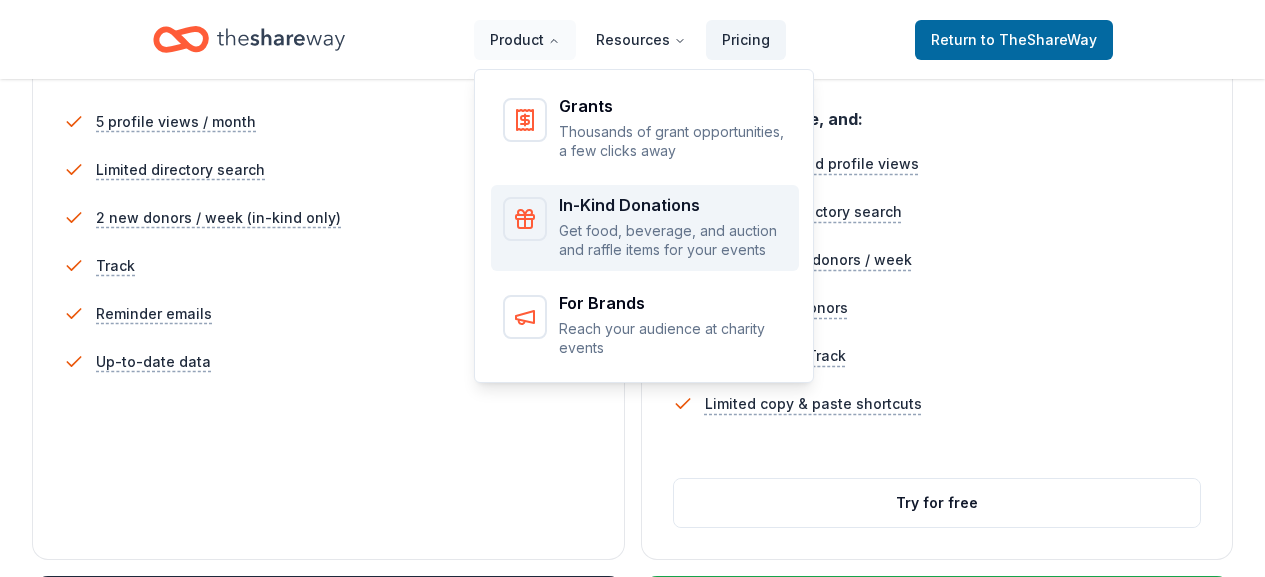 click on "In-Kind Donations" at bounding box center [673, 205] 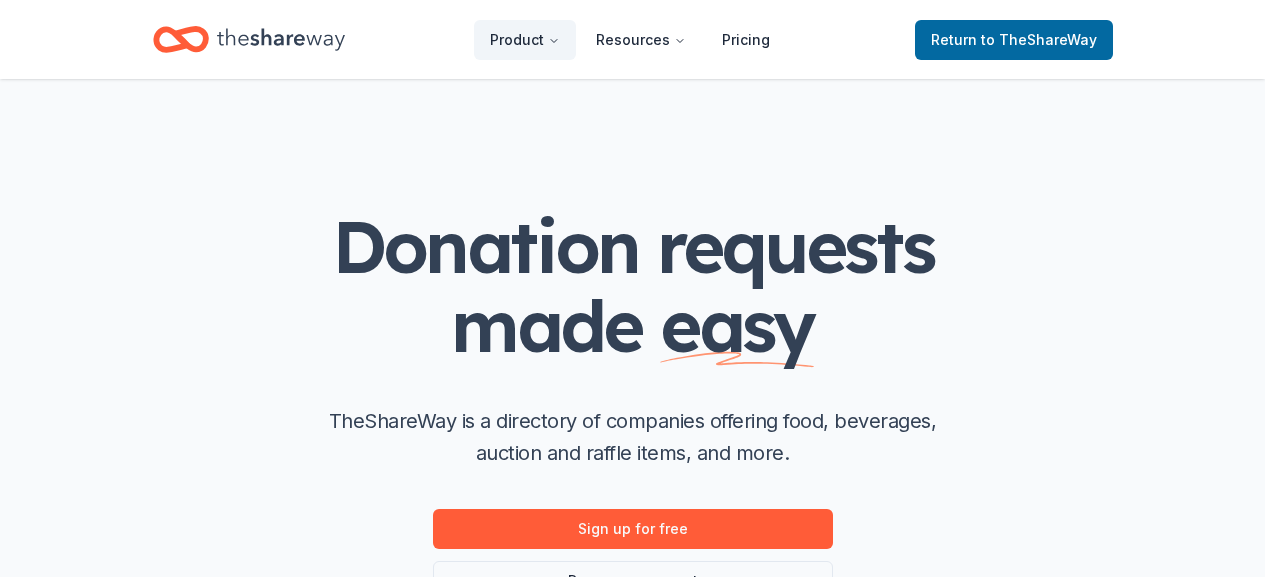 scroll, scrollTop: 0, scrollLeft: 0, axis: both 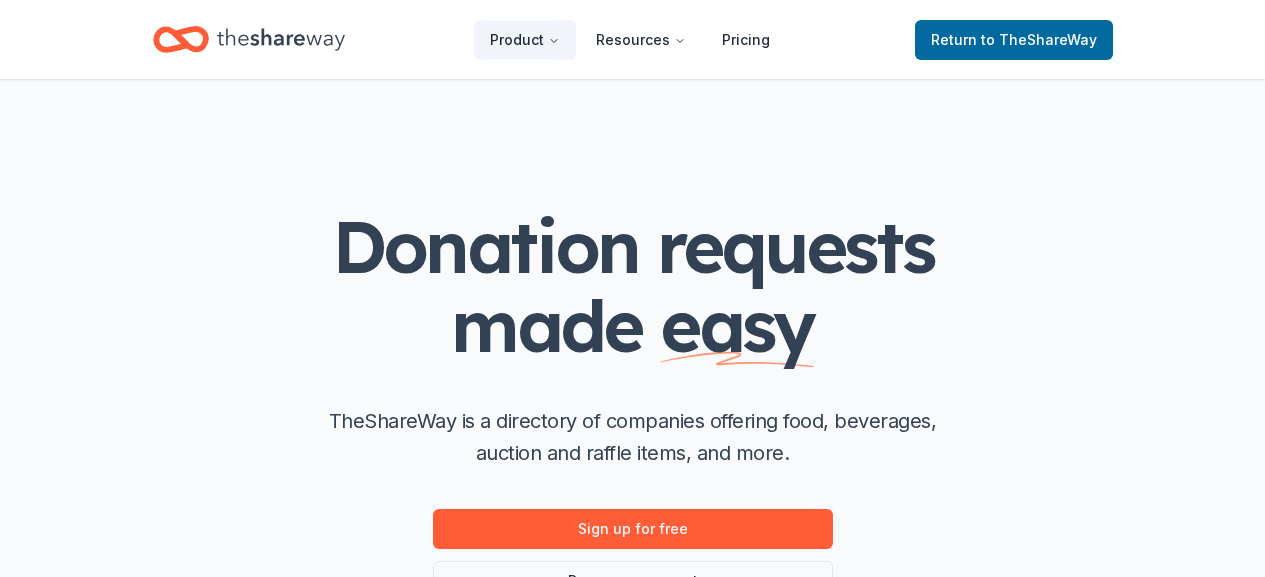 click 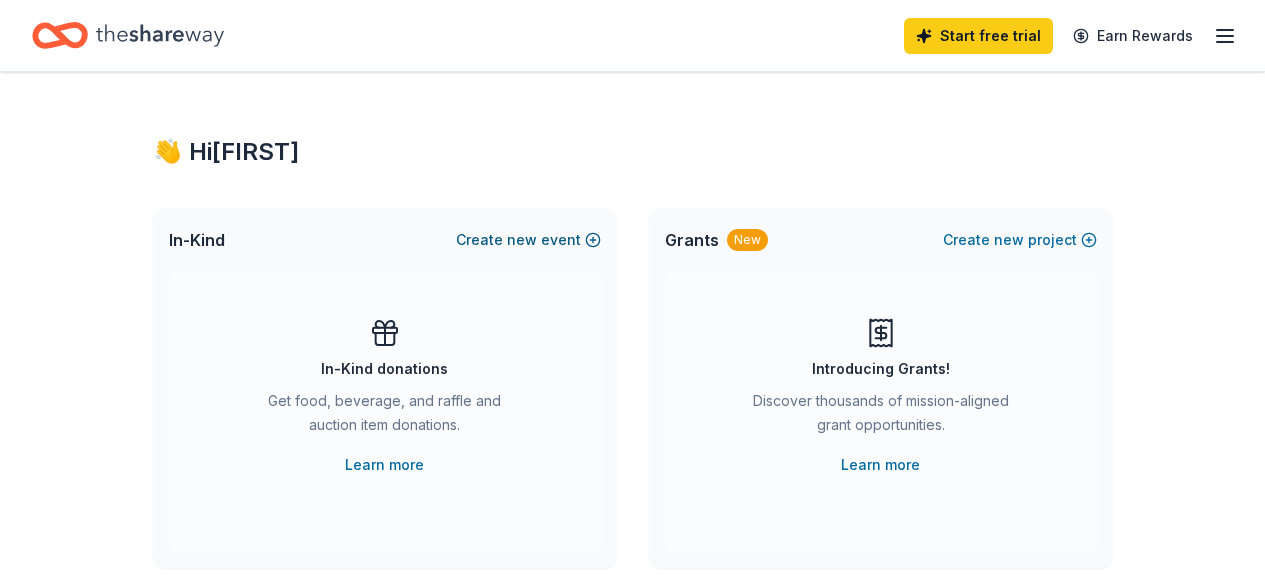 click on "Create  new  event" at bounding box center [528, 240] 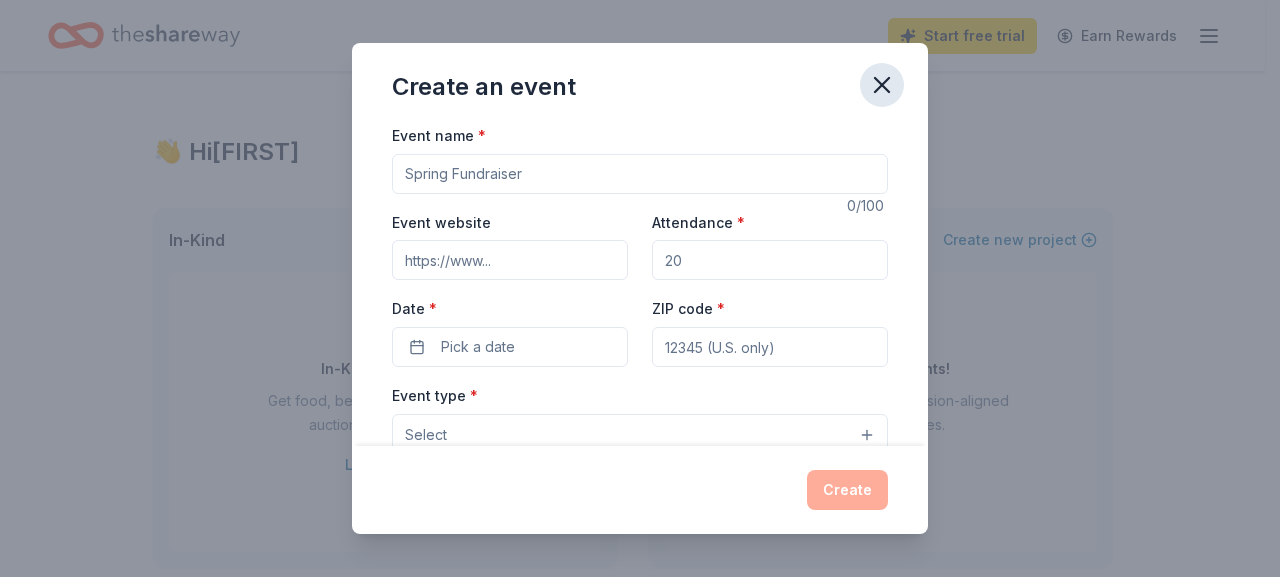 click 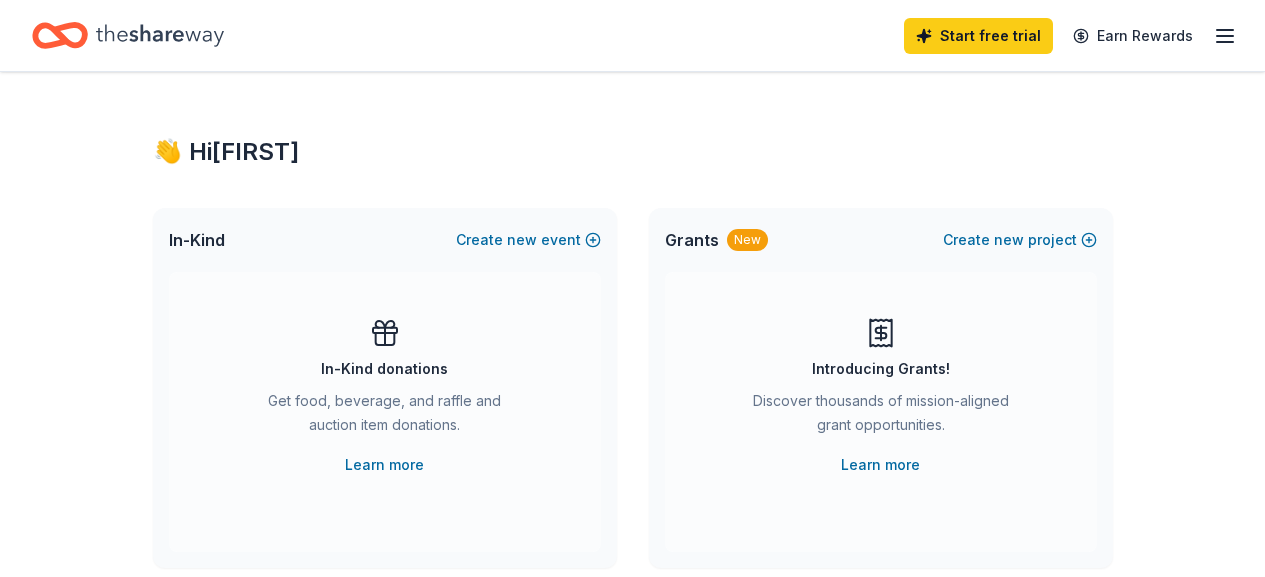 click 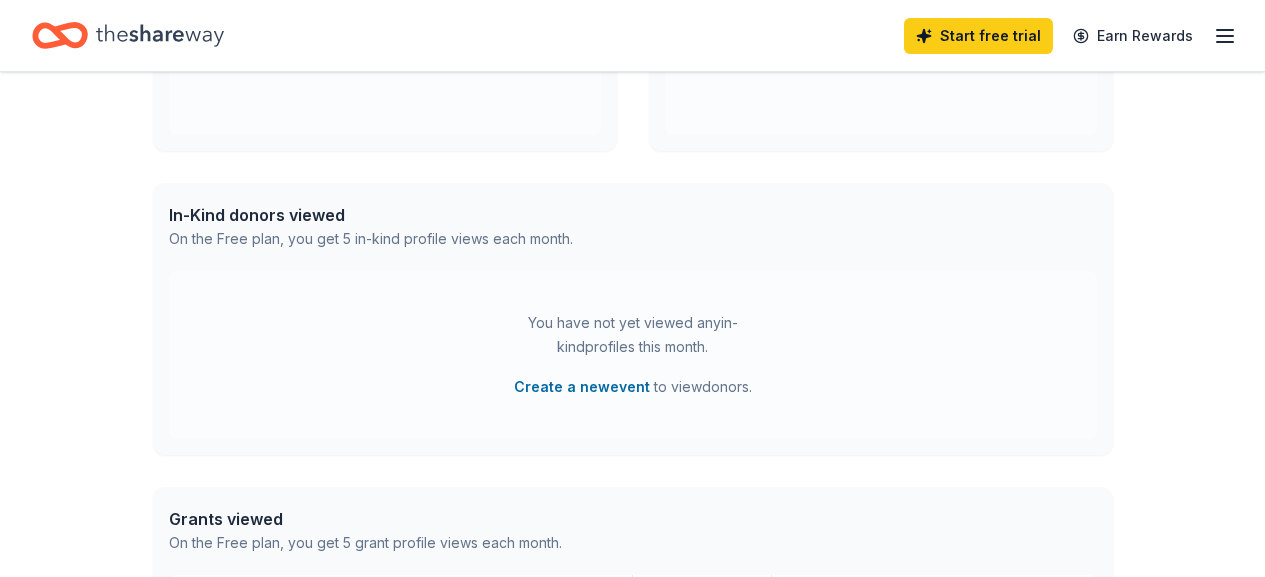 scroll, scrollTop: 420, scrollLeft: 0, axis: vertical 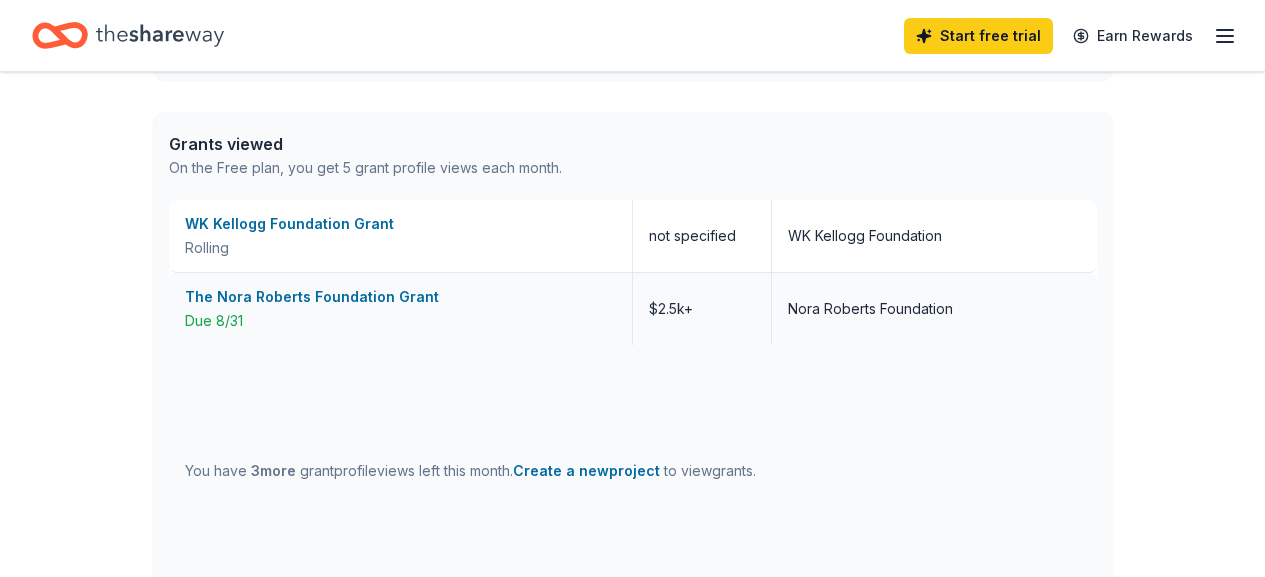 click on "The Nora Roberts Foundation Grant" at bounding box center (400, 297) 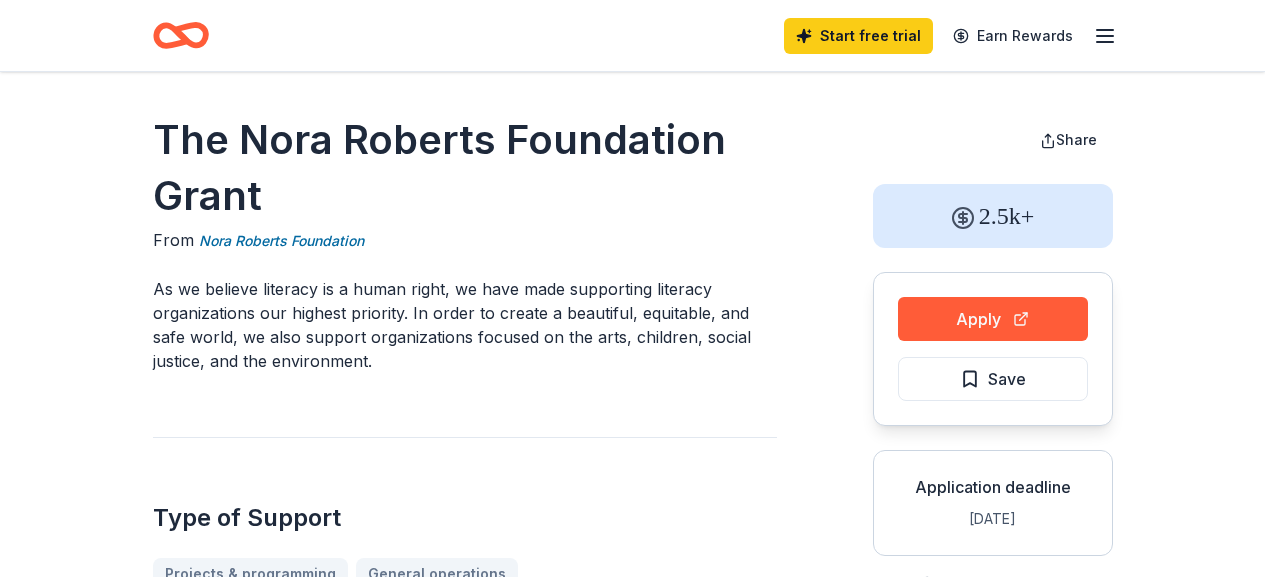 scroll, scrollTop: 0, scrollLeft: 0, axis: both 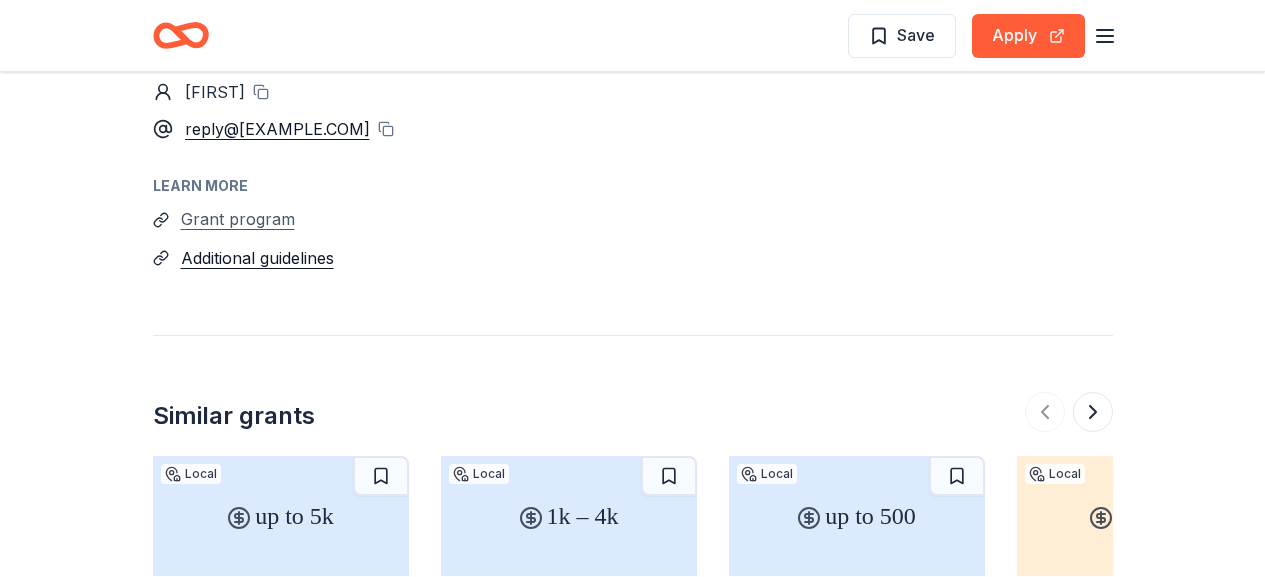 click on "Grant program" at bounding box center (238, 219) 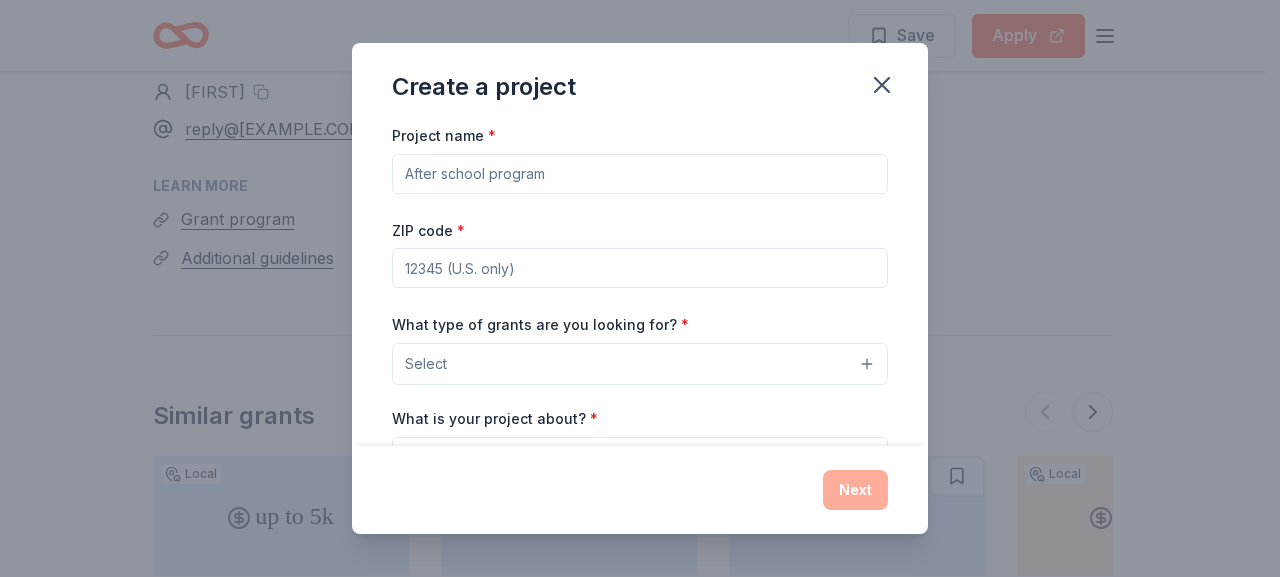 click on "Project name *" at bounding box center [640, 174] 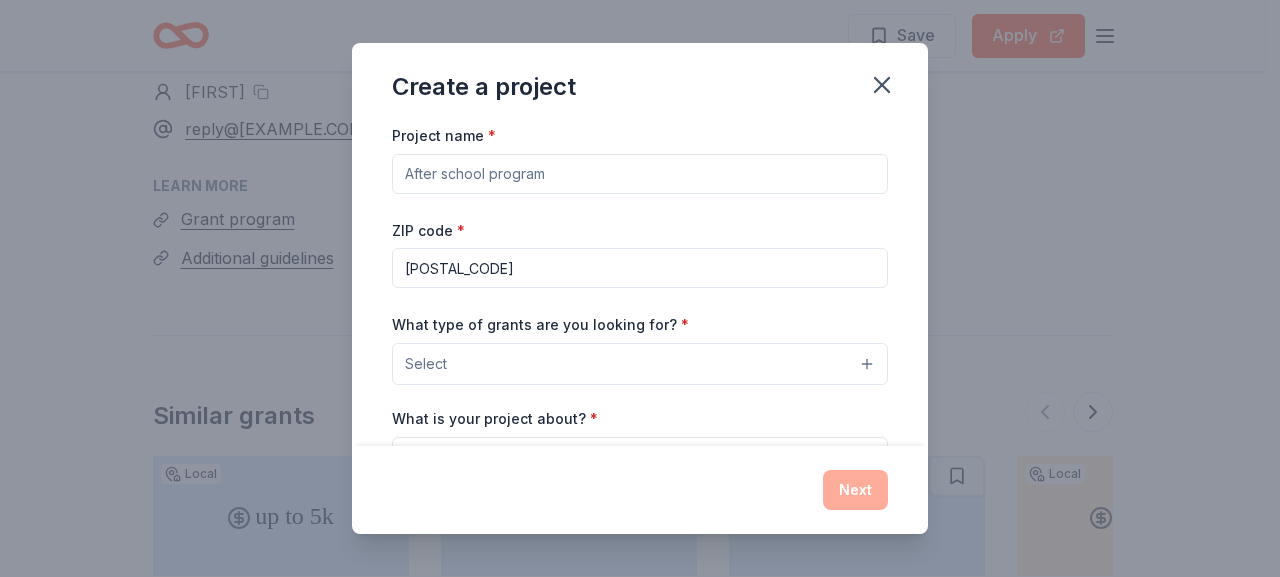 type on "[POSTAL_CODE]" 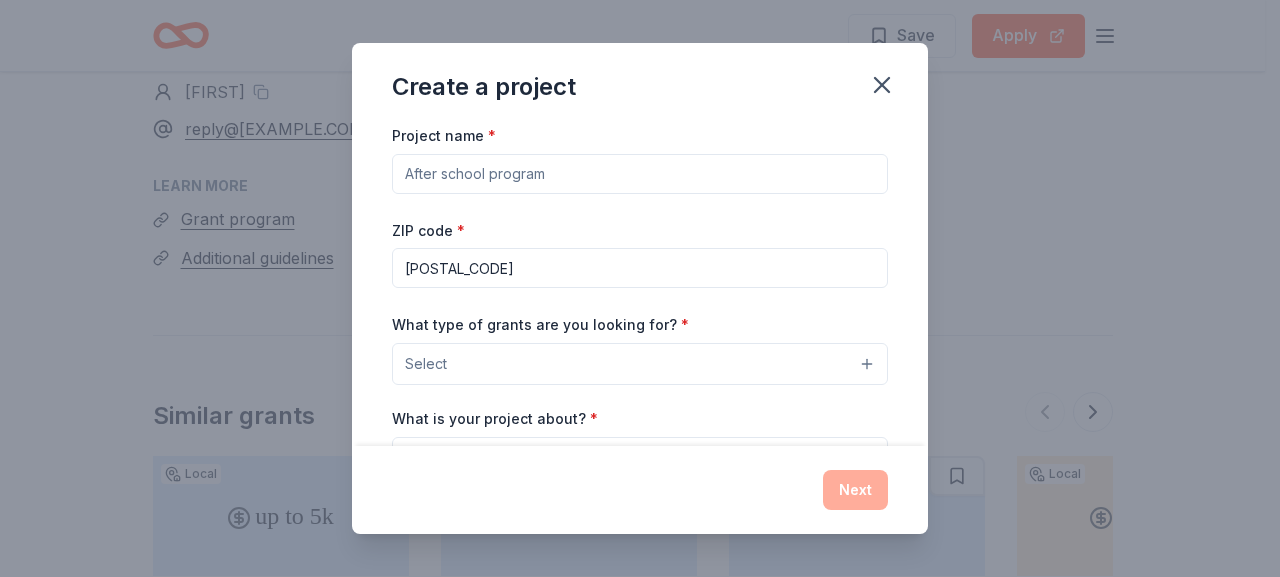 click on "Select" at bounding box center (640, 364) 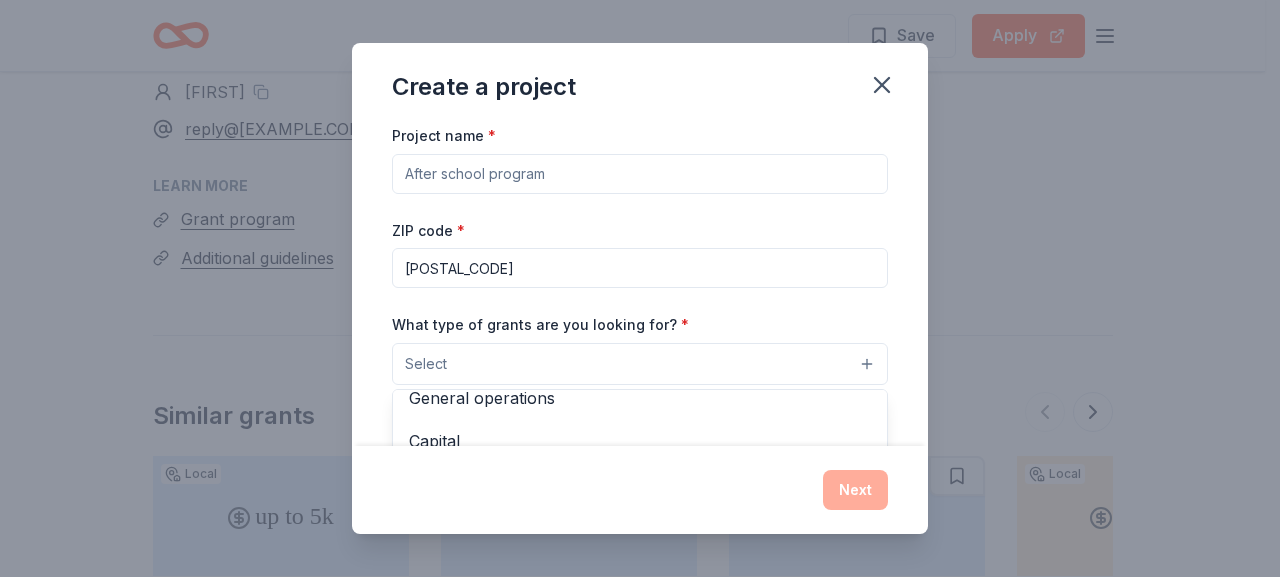scroll, scrollTop: 61, scrollLeft: 0, axis: vertical 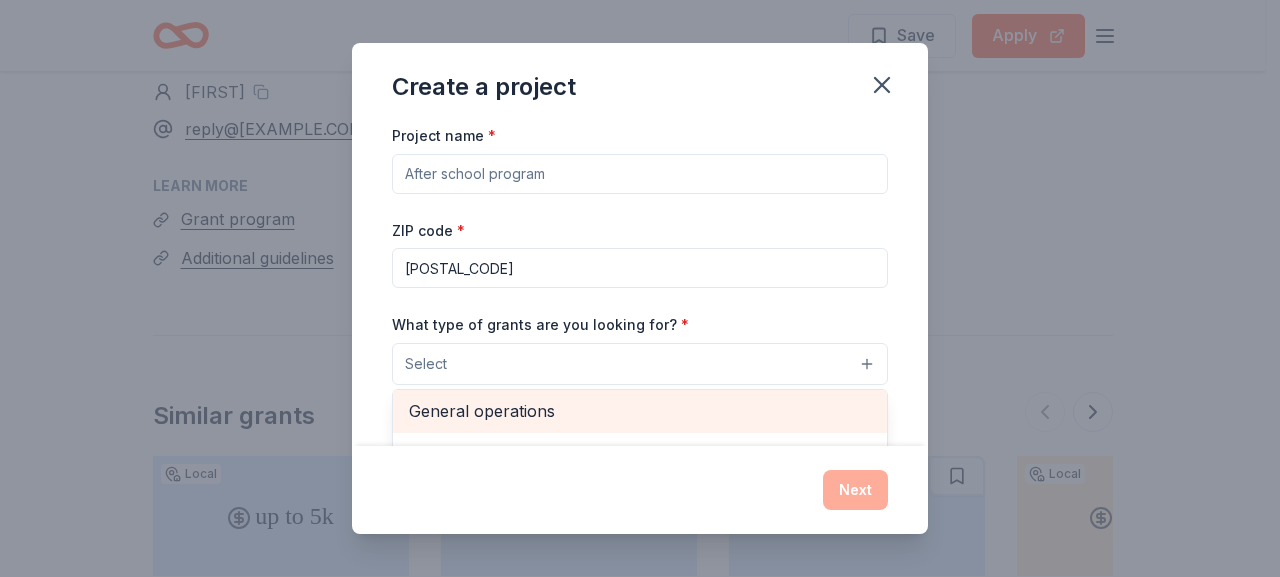 click on "General operations" at bounding box center [640, 411] 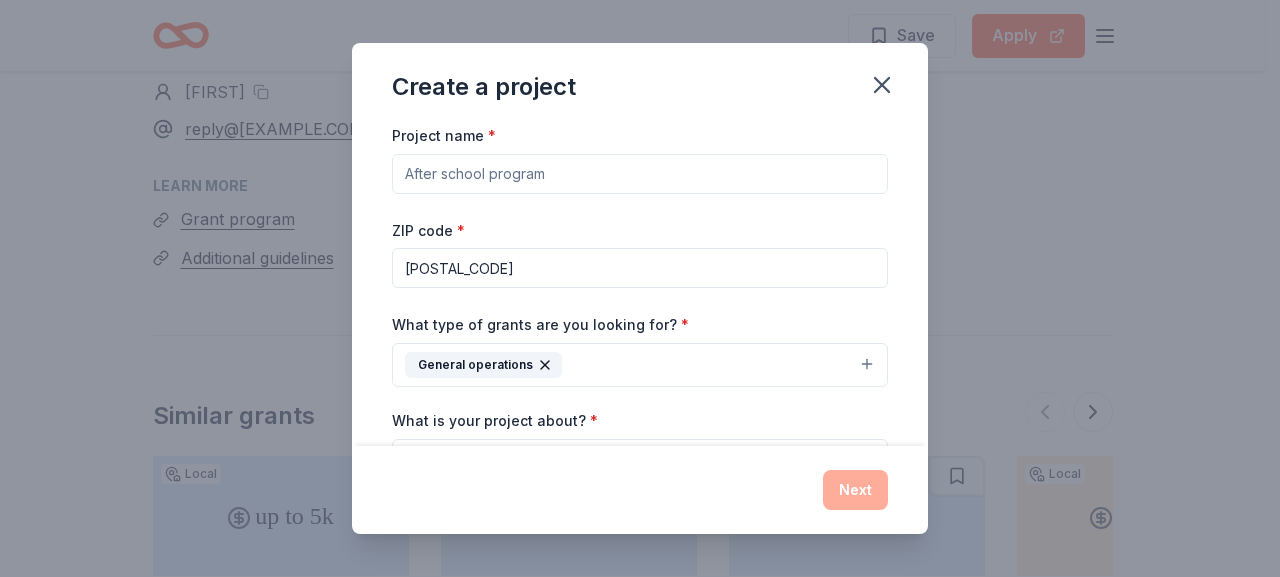 click on "General operations" at bounding box center (640, 365) 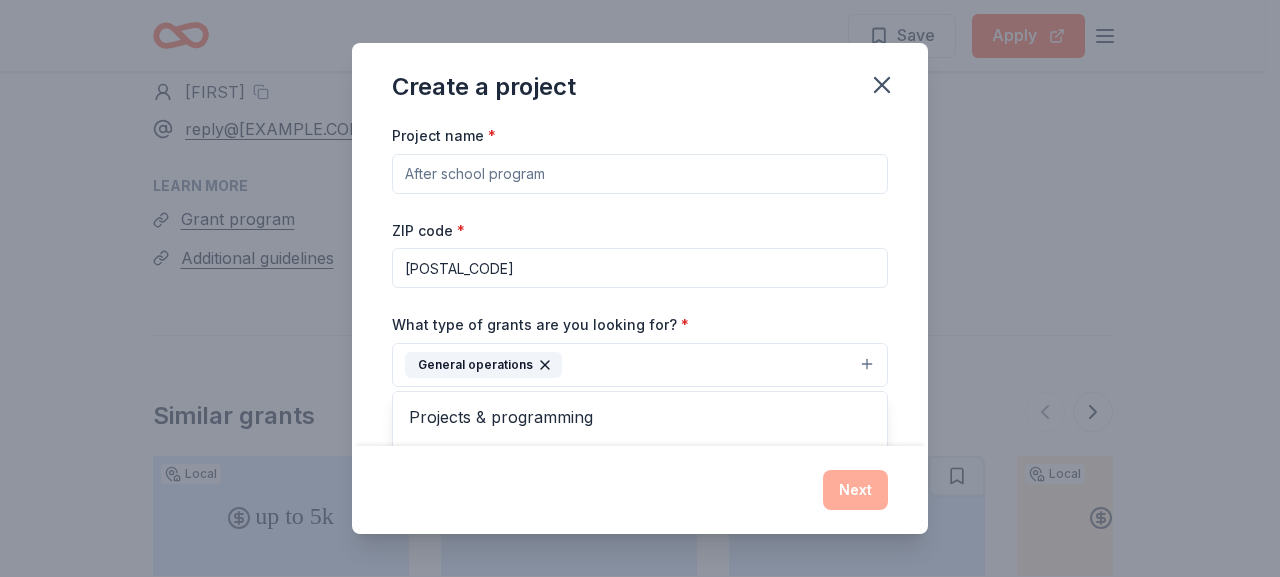click on "General operations" at bounding box center [640, 365] 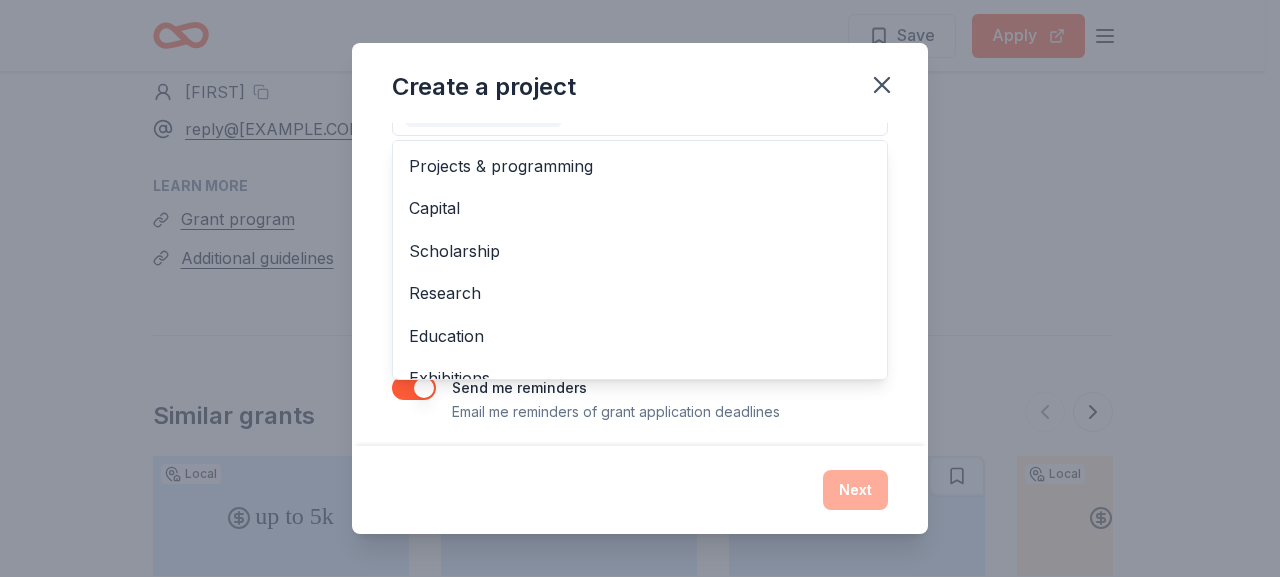 scroll, scrollTop: 253, scrollLeft: 0, axis: vertical 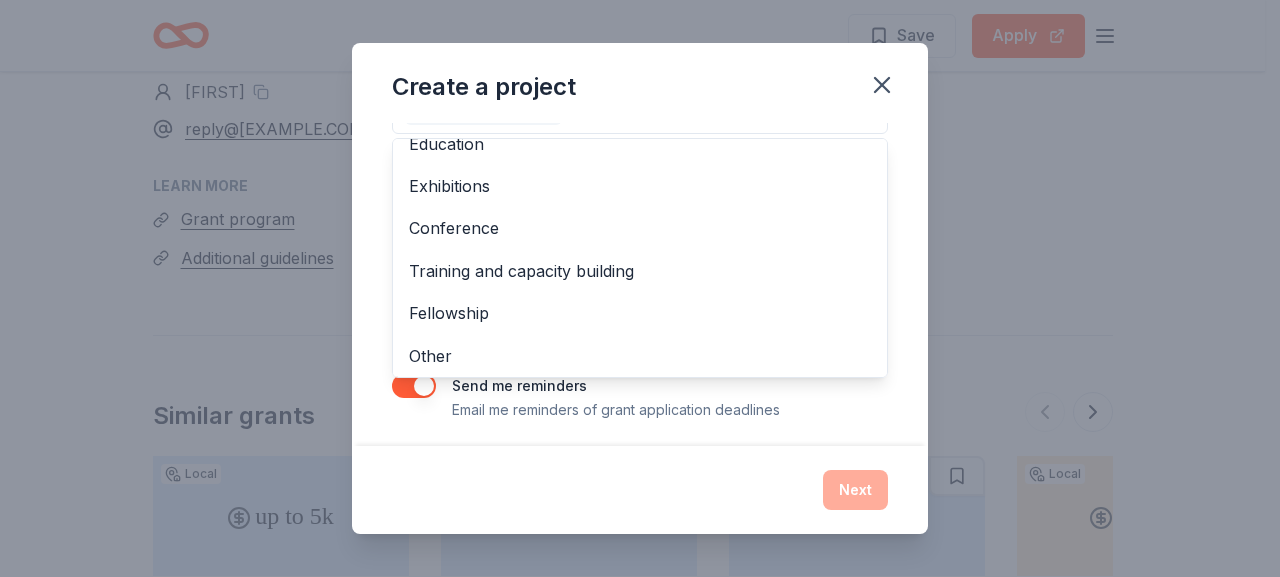 click on "Project name * ZIP code * 60651 What type of grants are you looking for? * General operations Projects & programming Capital Scholarship Research Education Exhibitions Conference Training and capacity building Fellowship Other What is your project about? * We use this to match you to relevant grant opportunities.   See examples We recommend at least 300 characters to get the best grant matches. Send me reminders Email me reminders of grant application deadlines" at bounding box center [640, 145] 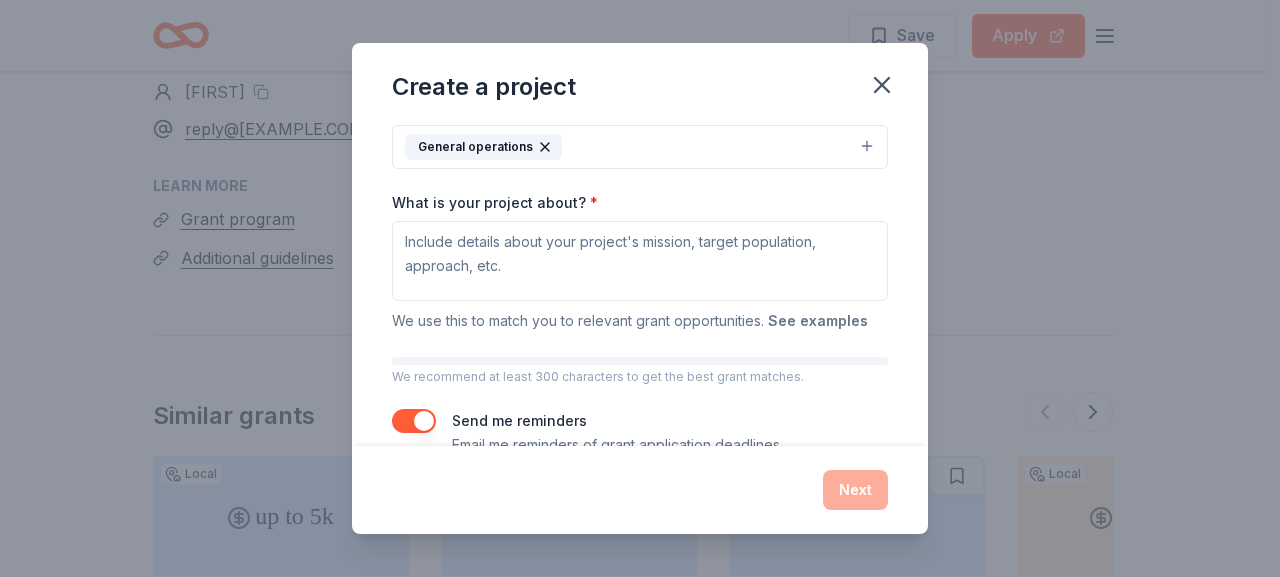 click on "See examples" at bounding box center (818, 321) 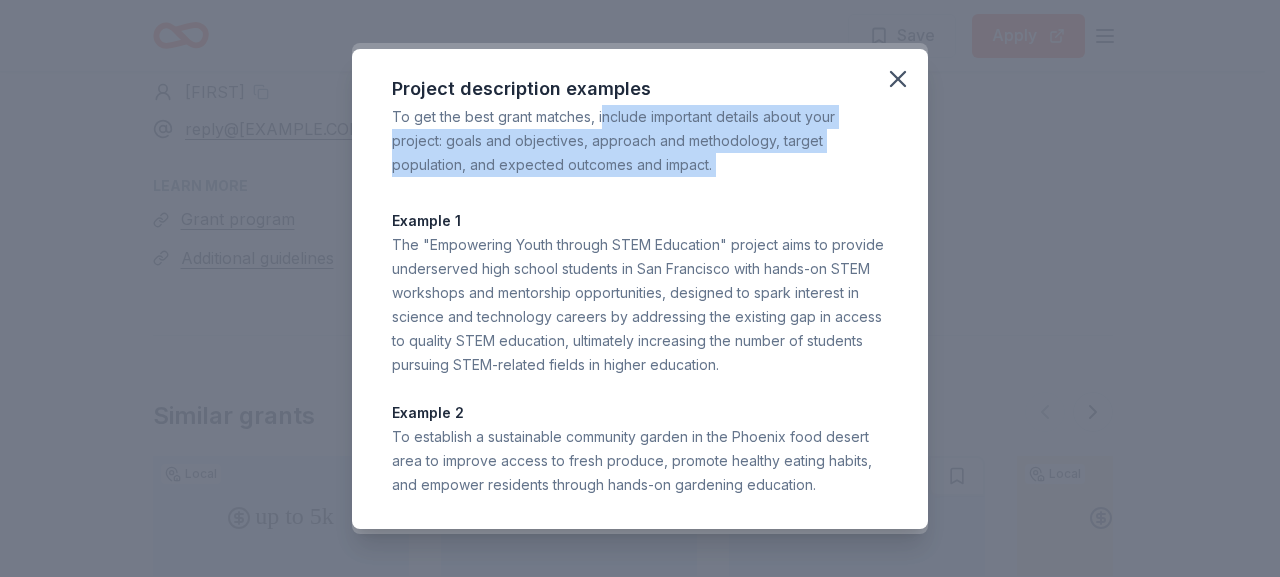 drag, startPoint x: 600, startPoint y: 117, endPoint x: 709, endPoint y: 178, distance: 124.90797 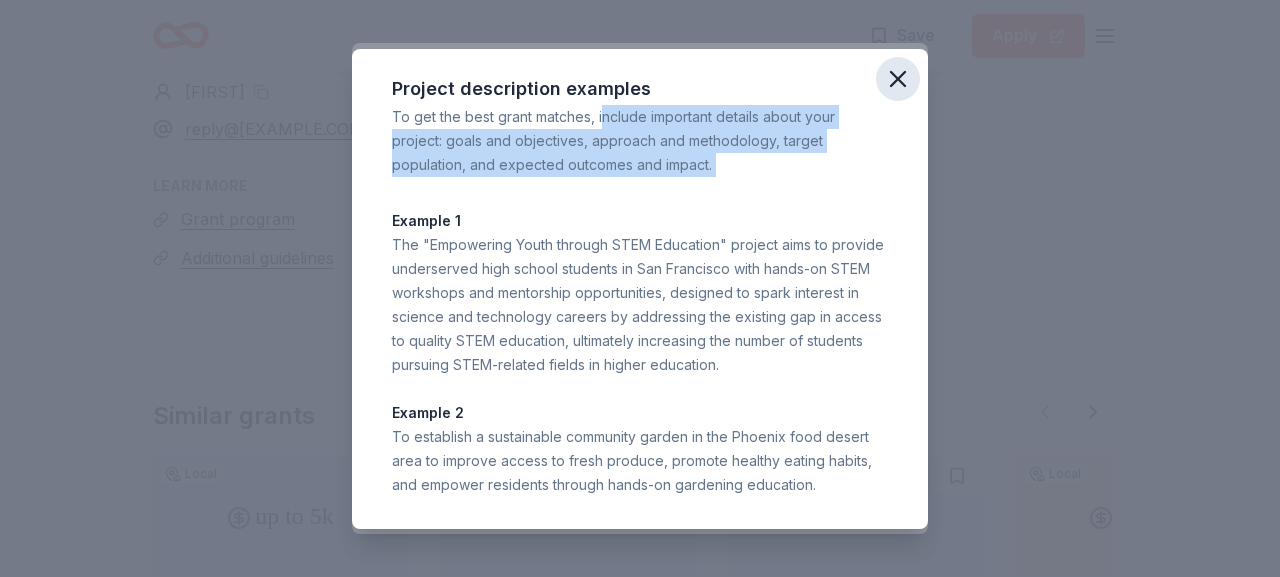 click 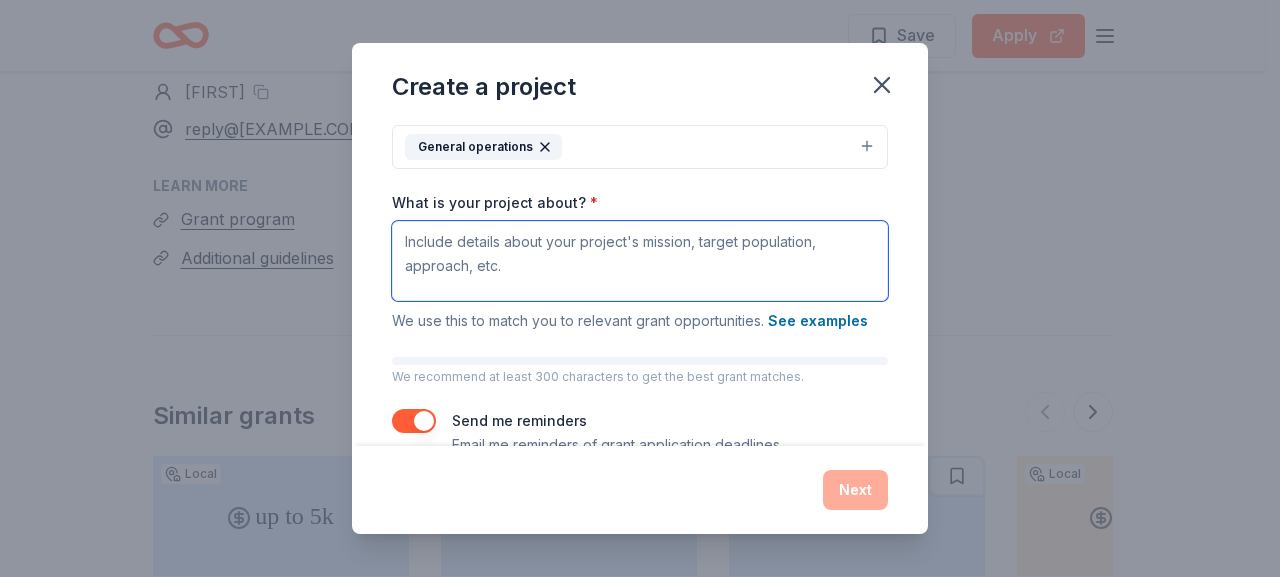 click on "What is your project about? *" at bounding box center (640, 261) 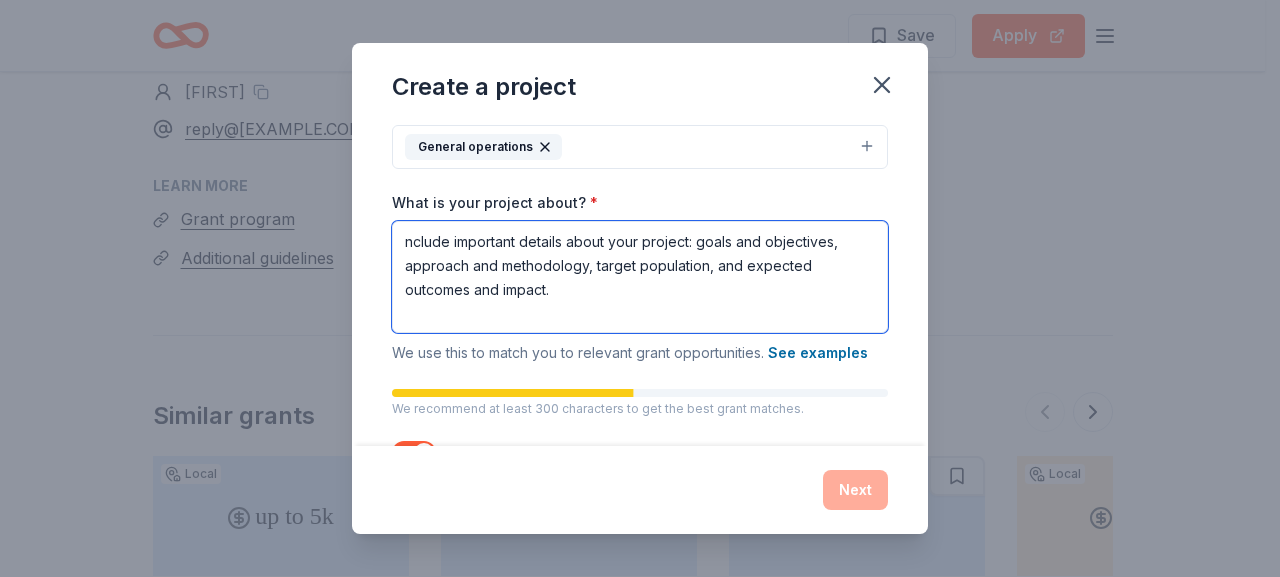 click on "nclude important details about your project: goals and objectives, approach and methodology, target population, and expected outcomes and impact." at bounding box center (640, 277) 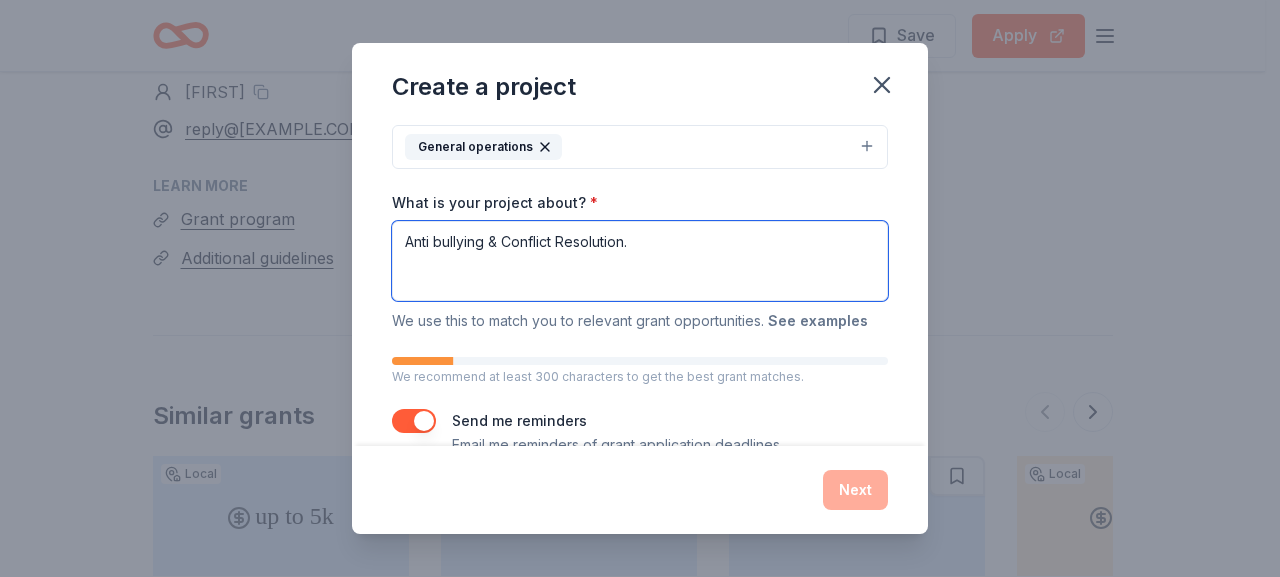 type on "Anti bullying & Conflict Resolution." 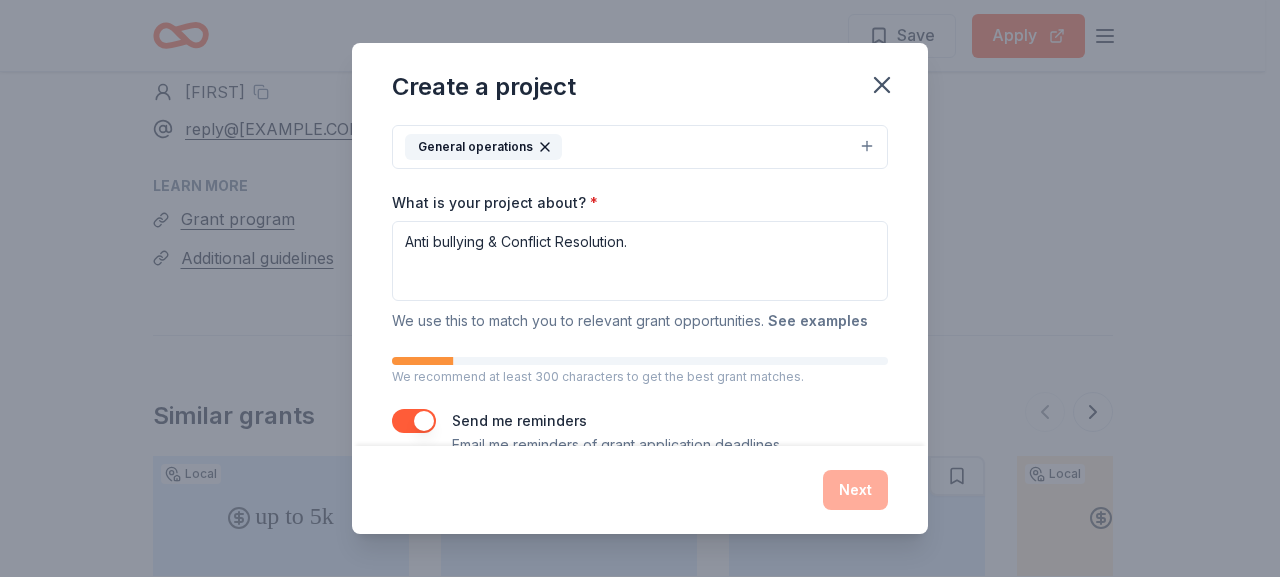 click on "See examples" at bounding box center (818, 321) 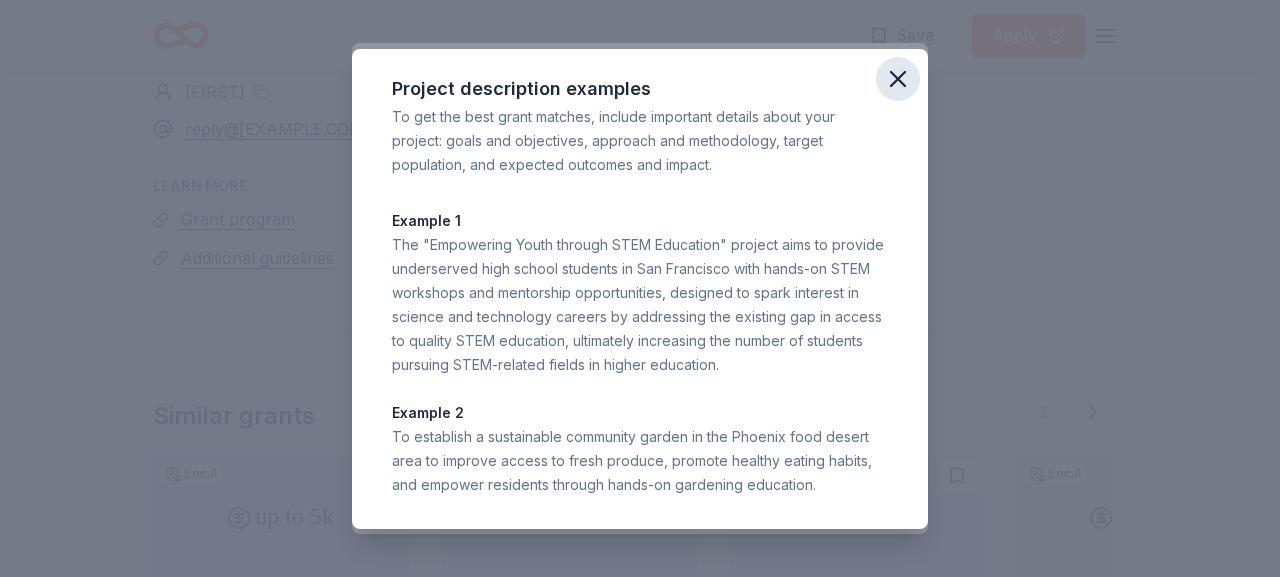 click 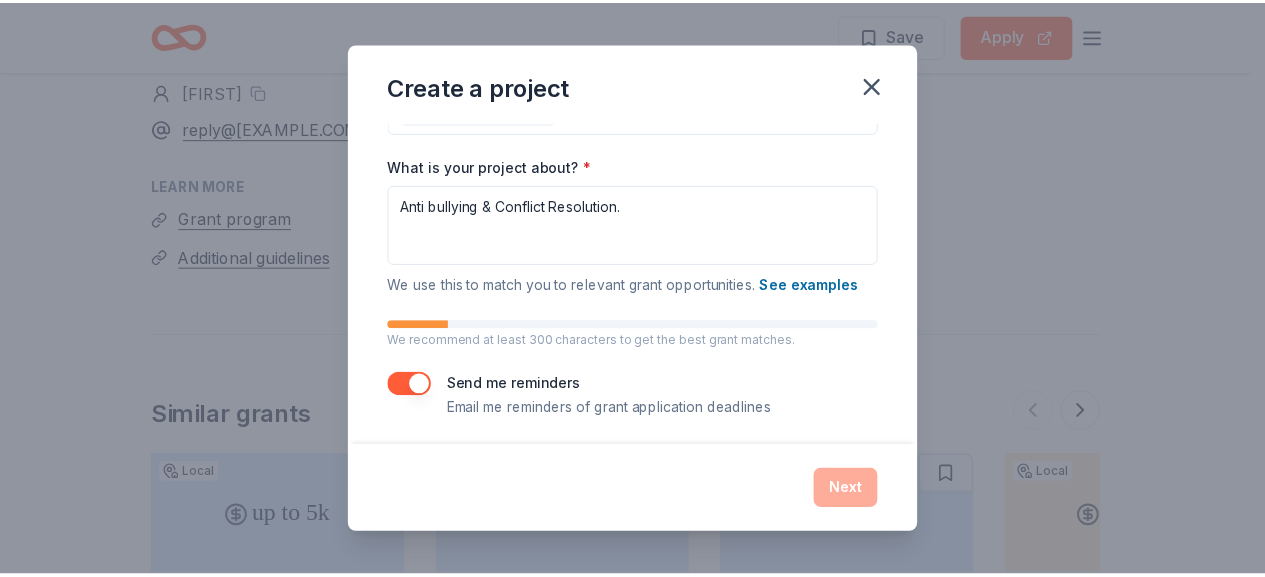 scroll, scrollTop: 258, scrollLeft: 0, axis: vertical 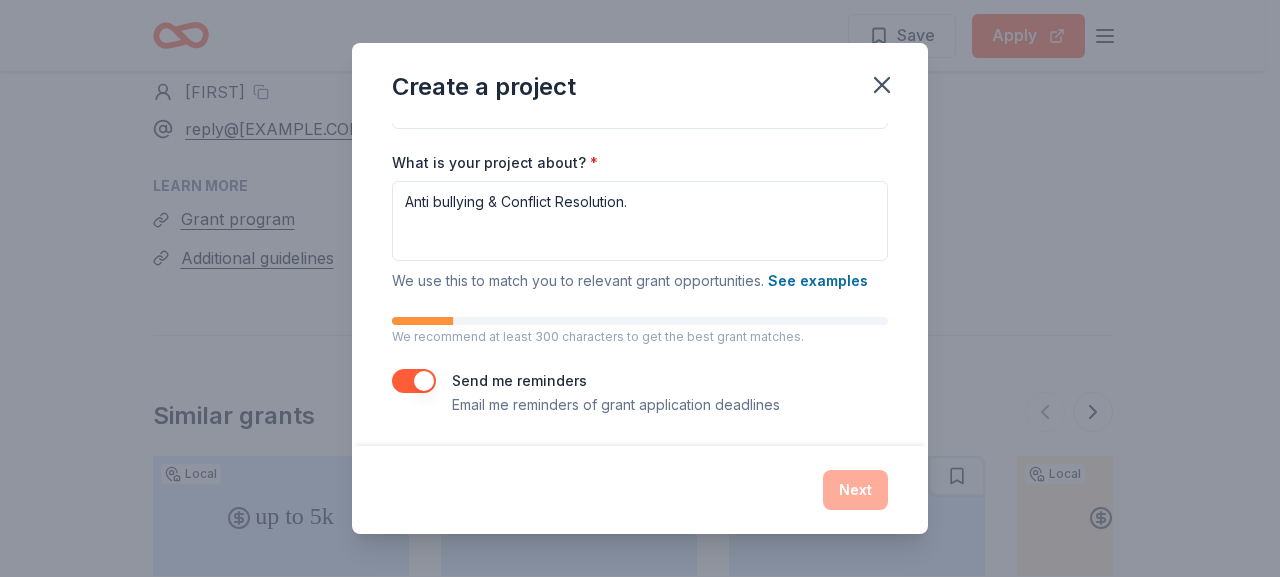 click on "We recommend at least 300 characters to get the best grant matches." at bounding box center (640, 337) 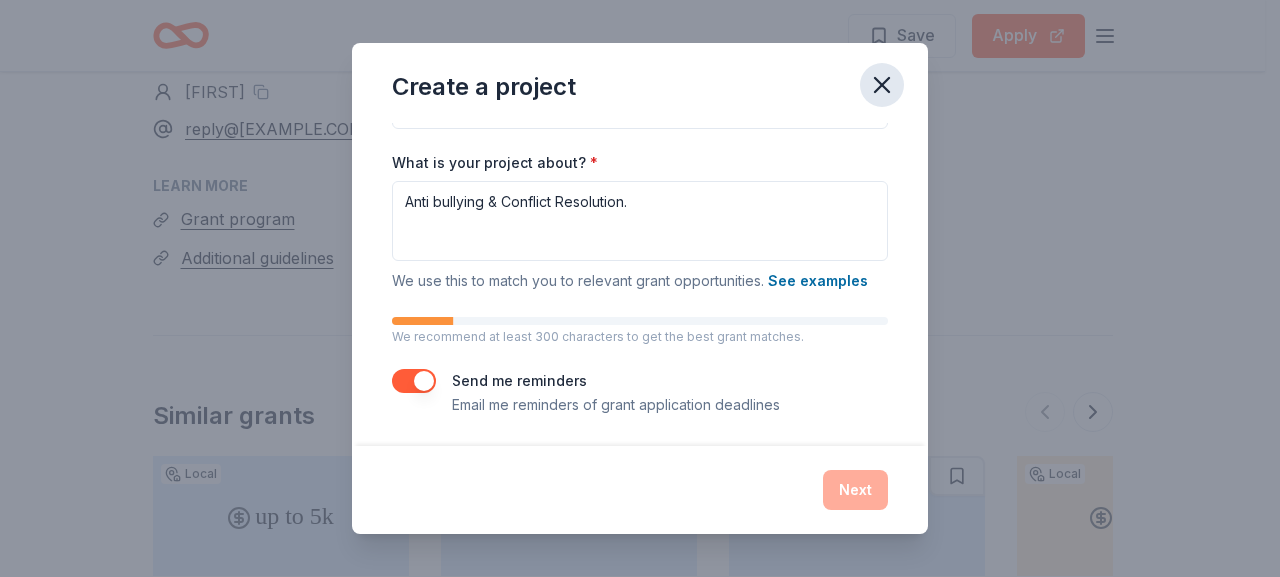 click 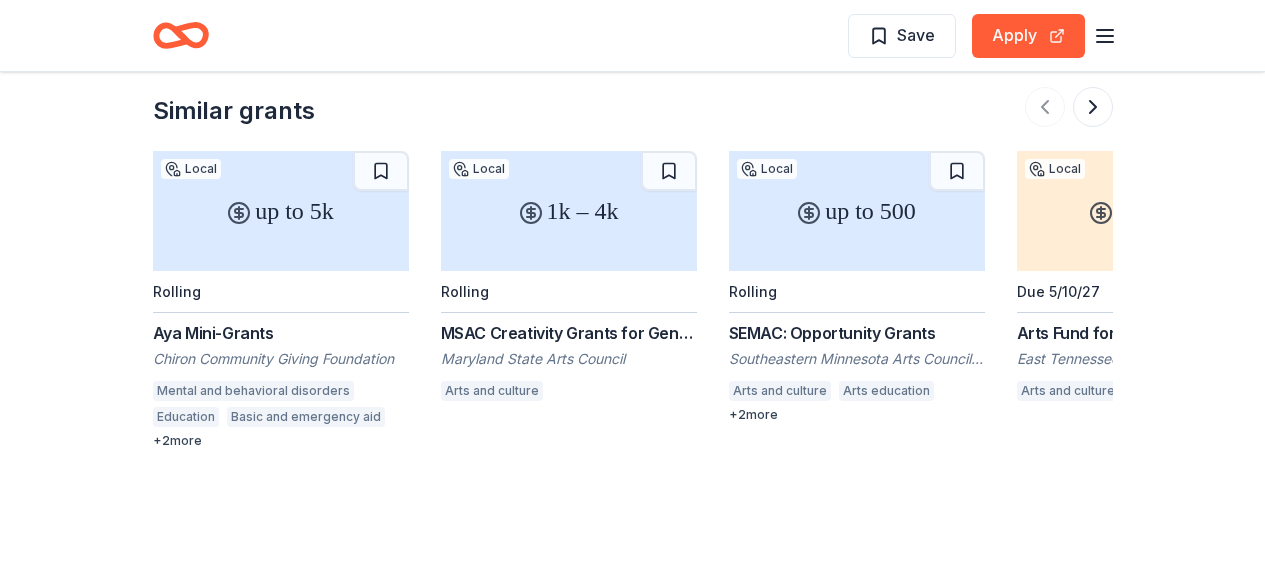 scroll, scrollTop: 2279, scrollLeft: 0, axis: vertical 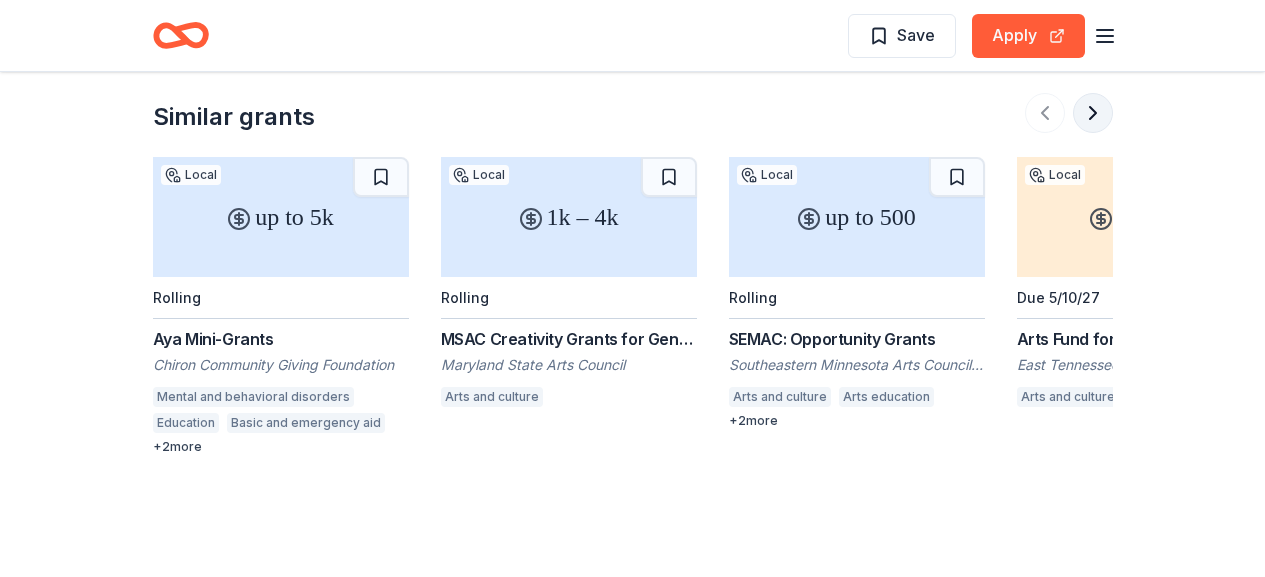 click at bounding box center [1093, 113] 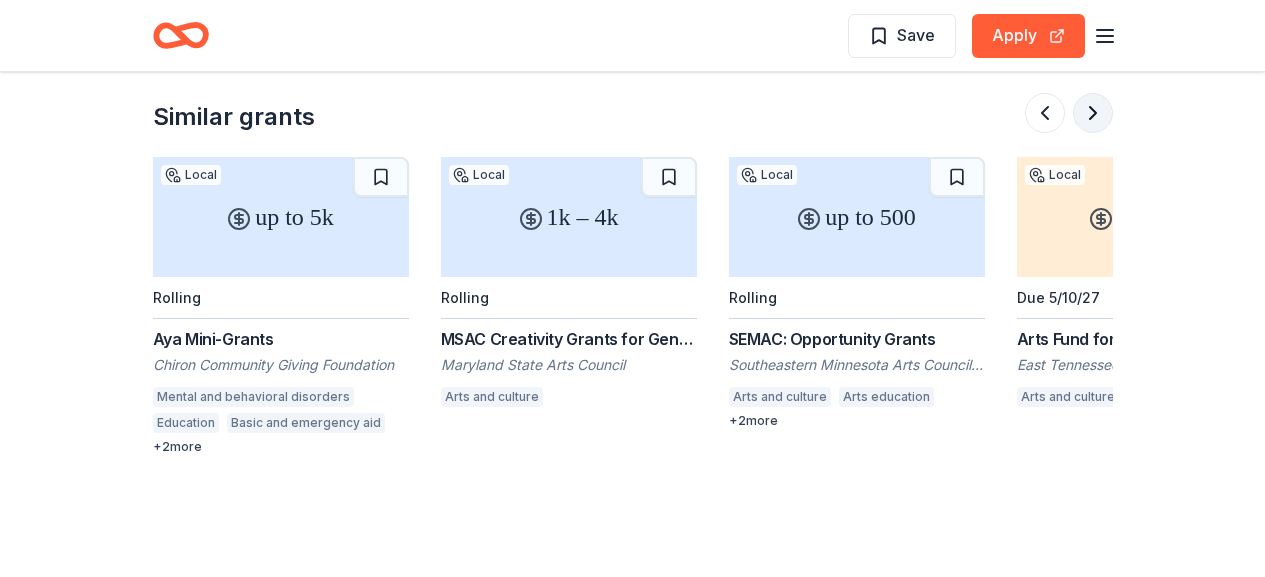 scroll, scrollTop: 0, scrollLeft: 864, axis: horizontal 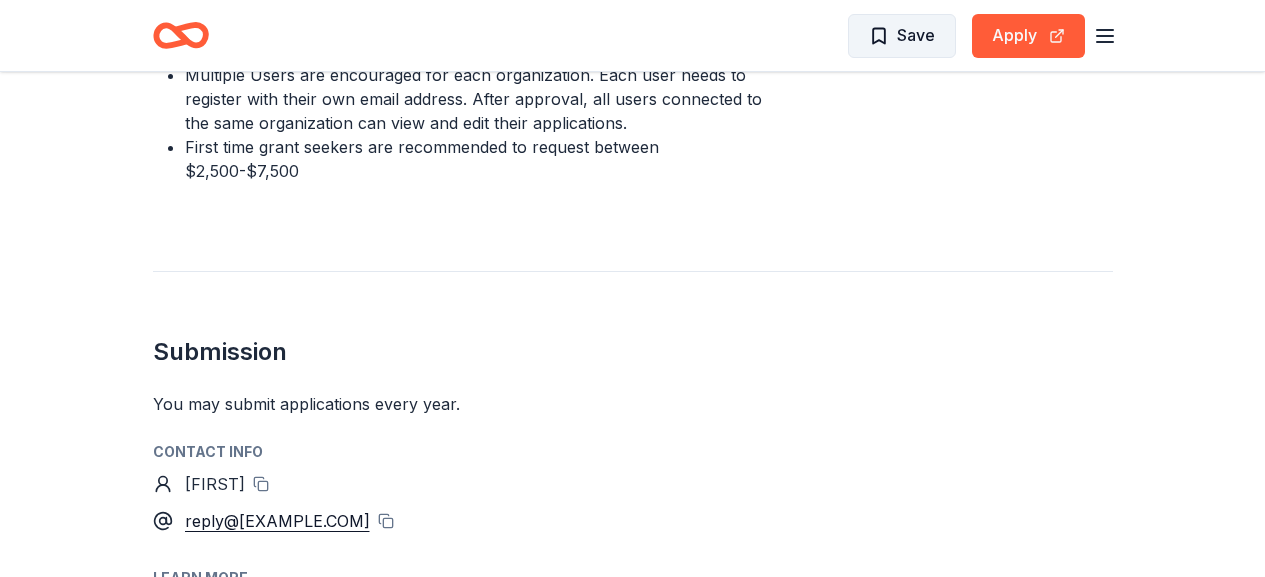 drag, startPoint x: 913, startPoint y: 23, endPoint x: 916, endPoint y: 34, distance: 11.401754 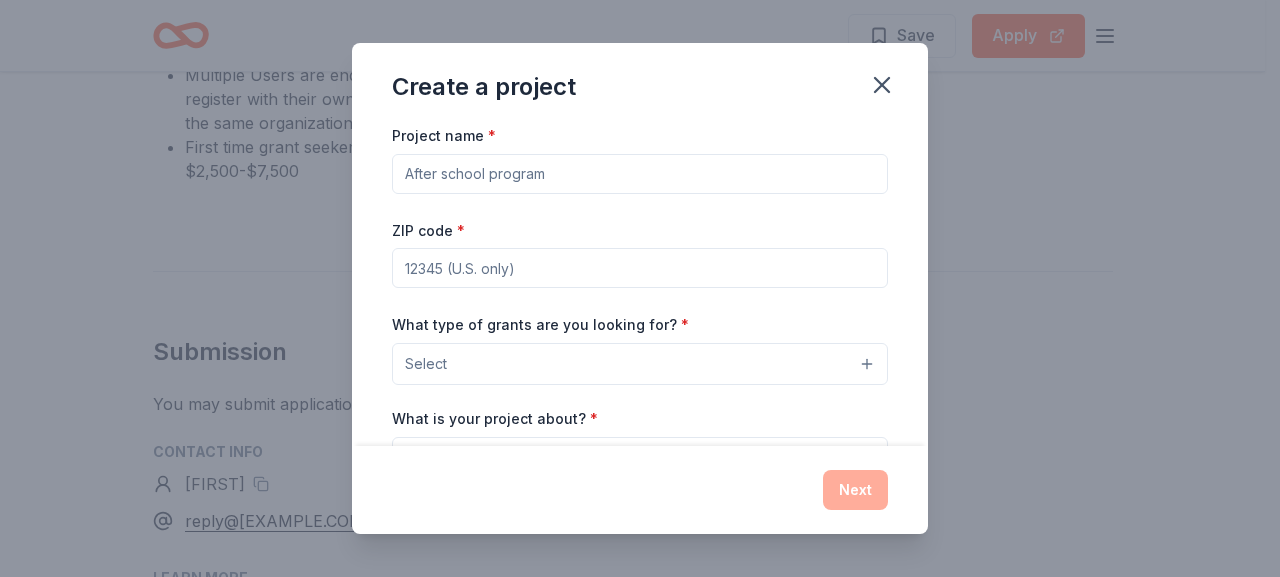 click on "Create a project Project name * ZIP code * What type of grants are you looking for? * Select What is your project about? * We use this to match you to relevant grant opportunities.   See examples We recommend at least 300 characters to get the best grant matches. Send me reminders Email me reminders of grant application deadlines Next" at bounding box center [640, 288] 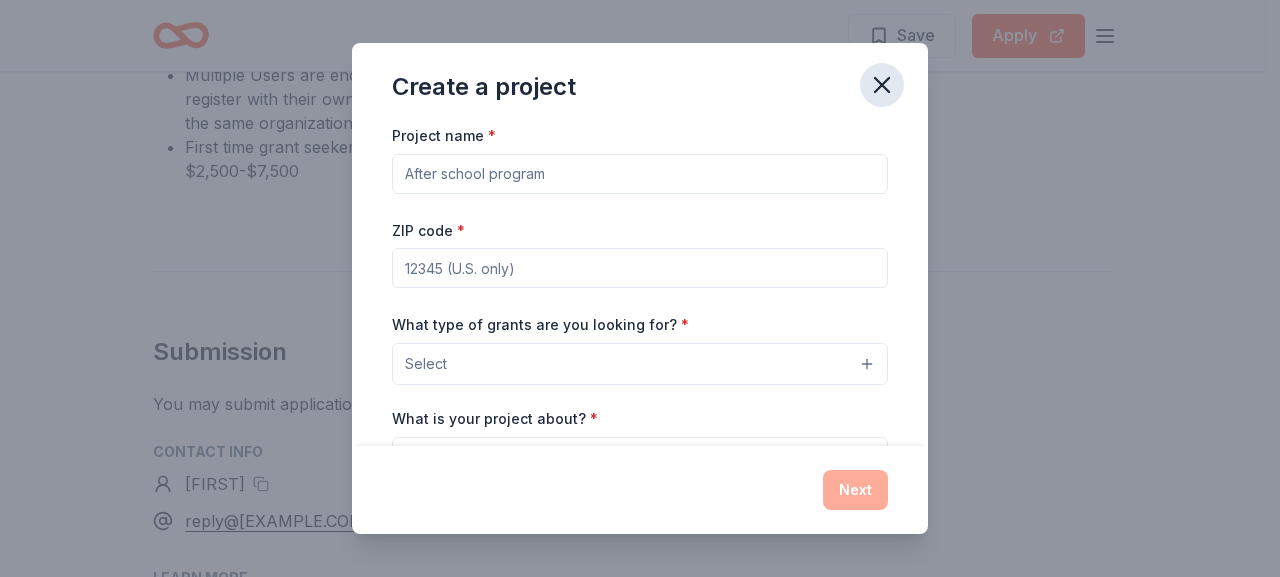 click 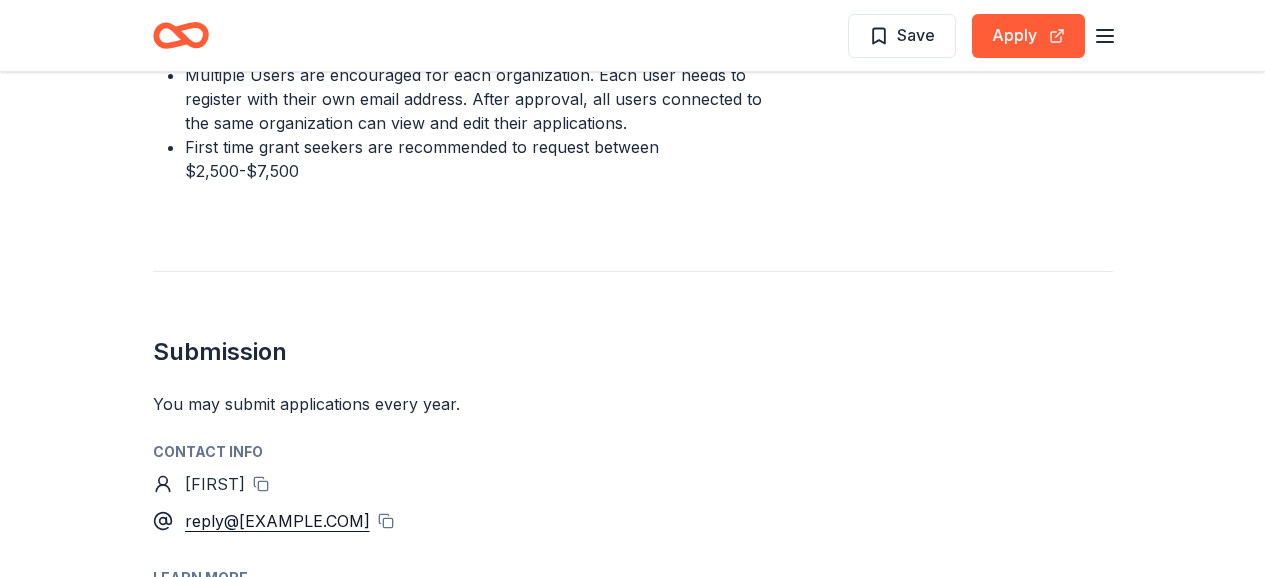click 